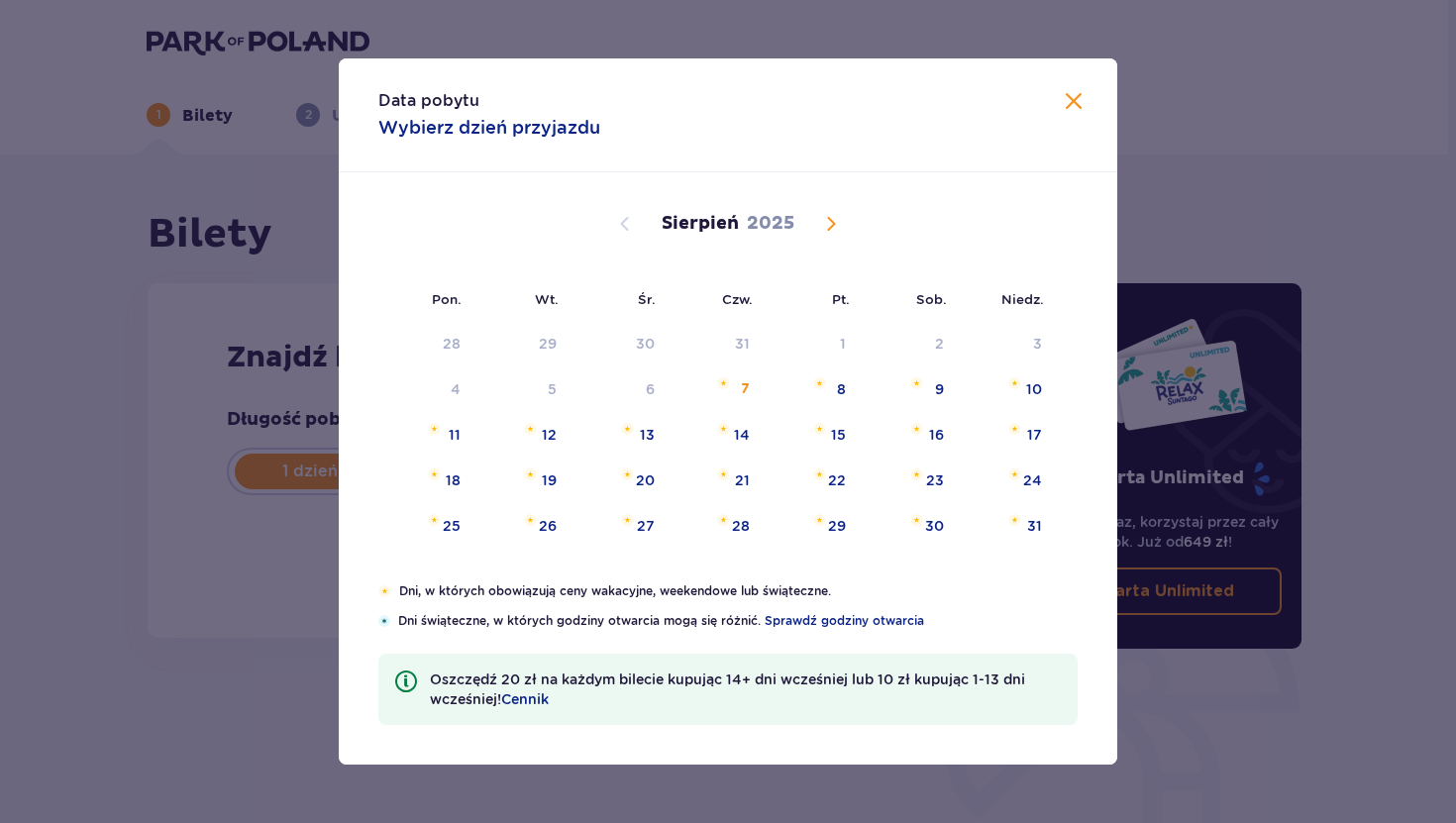 scroll, scrollTop: 0, scrollLeft: 0, axis: both 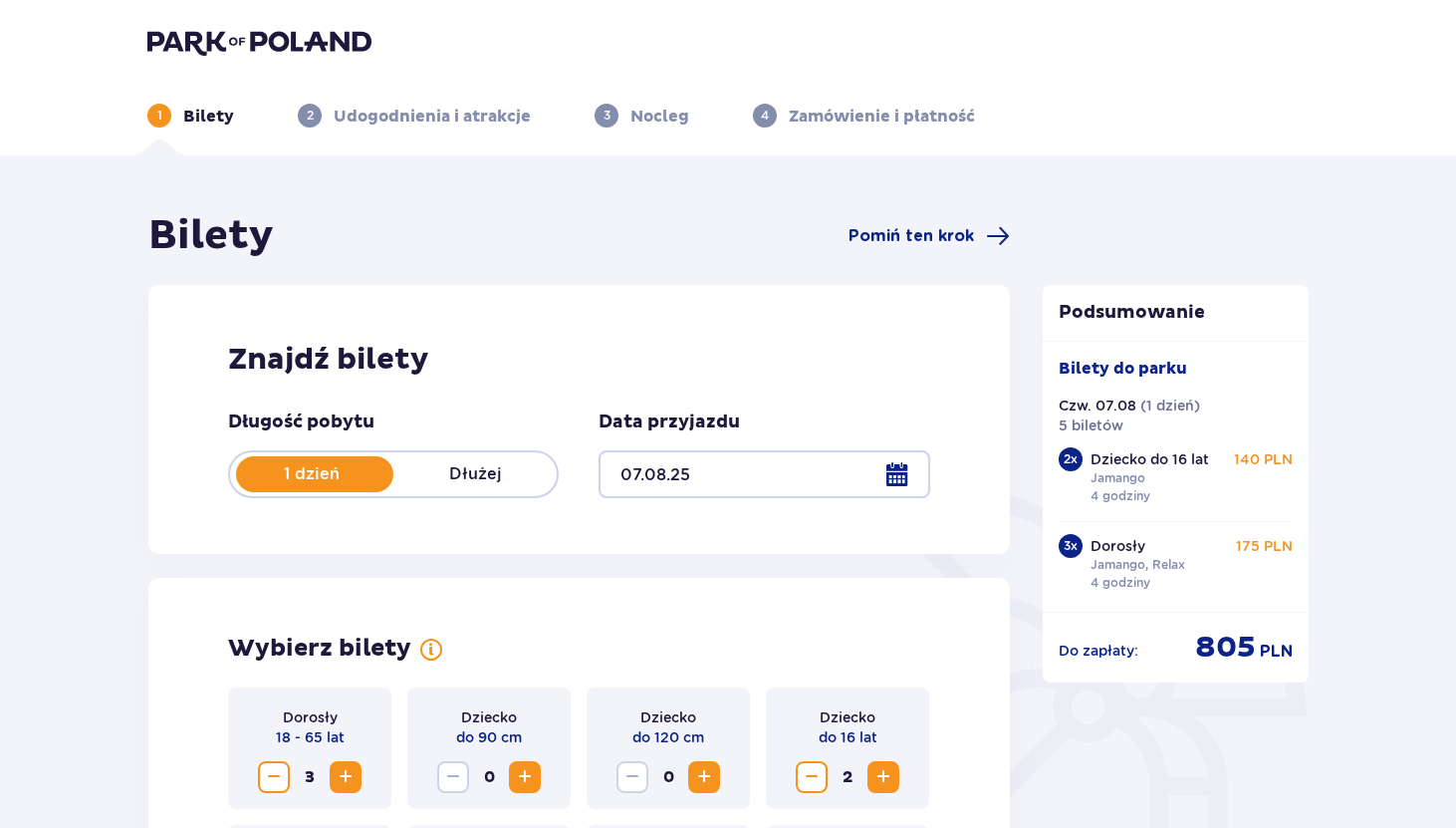 click on "1 Bilety 2 Udogodnienia i atrakcje 3 Nocleg 4 Zamówienie i płatność" at bounding box center (728, 78) 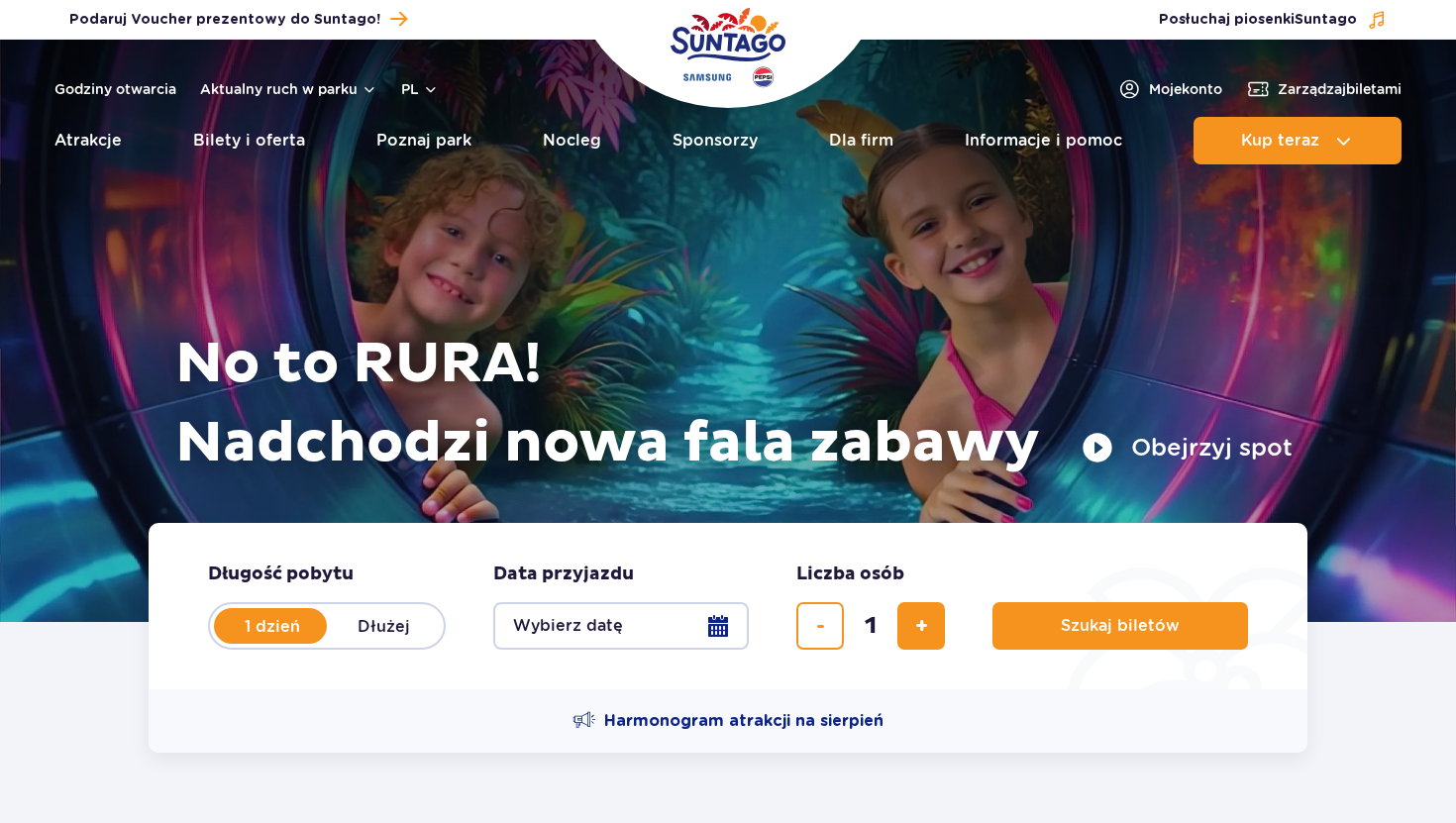 scroll, scrollTop: 0, scrollLeft: 0, axis: both 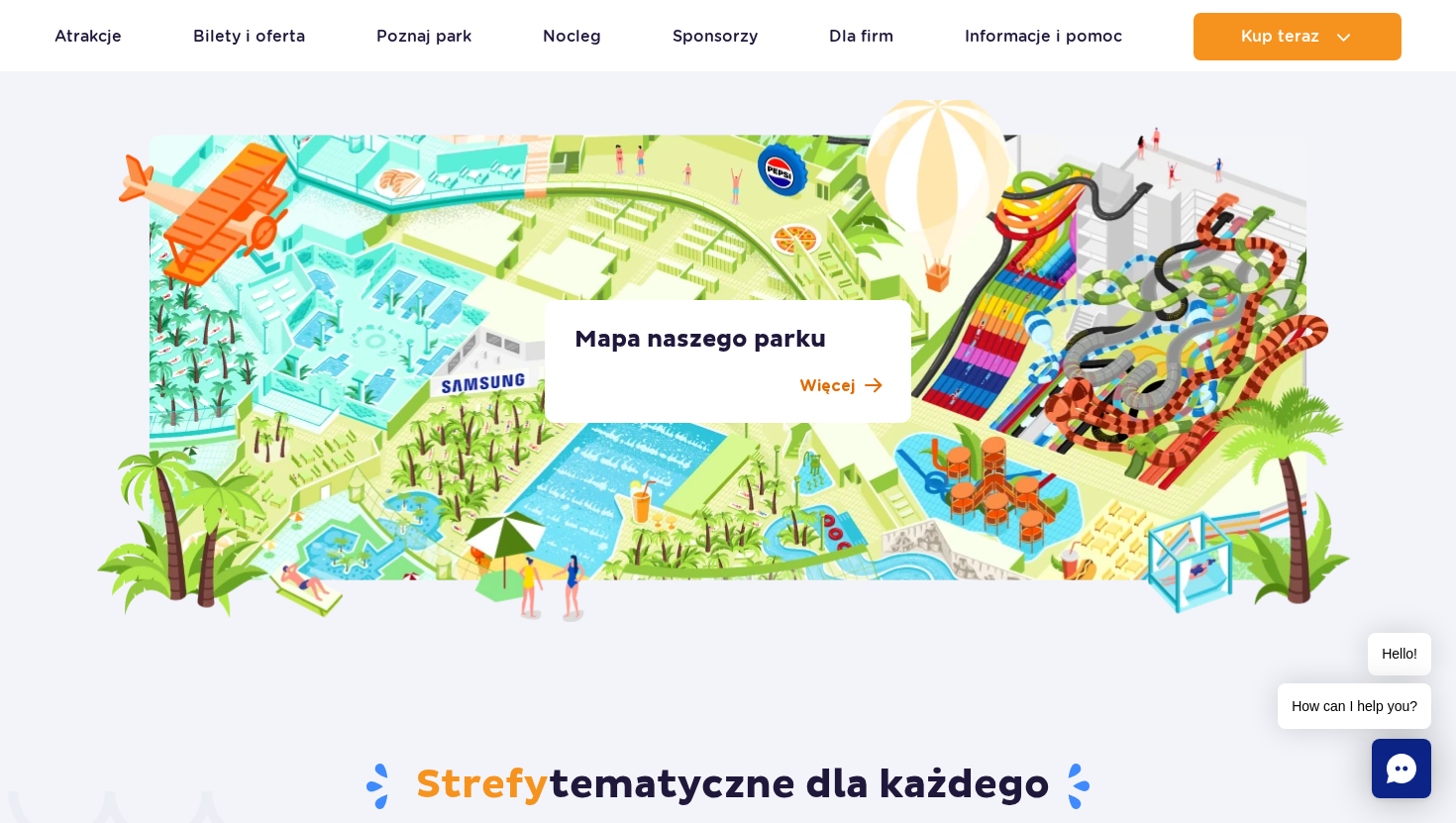 click on "Więcej" at bounding box center (827, 386) 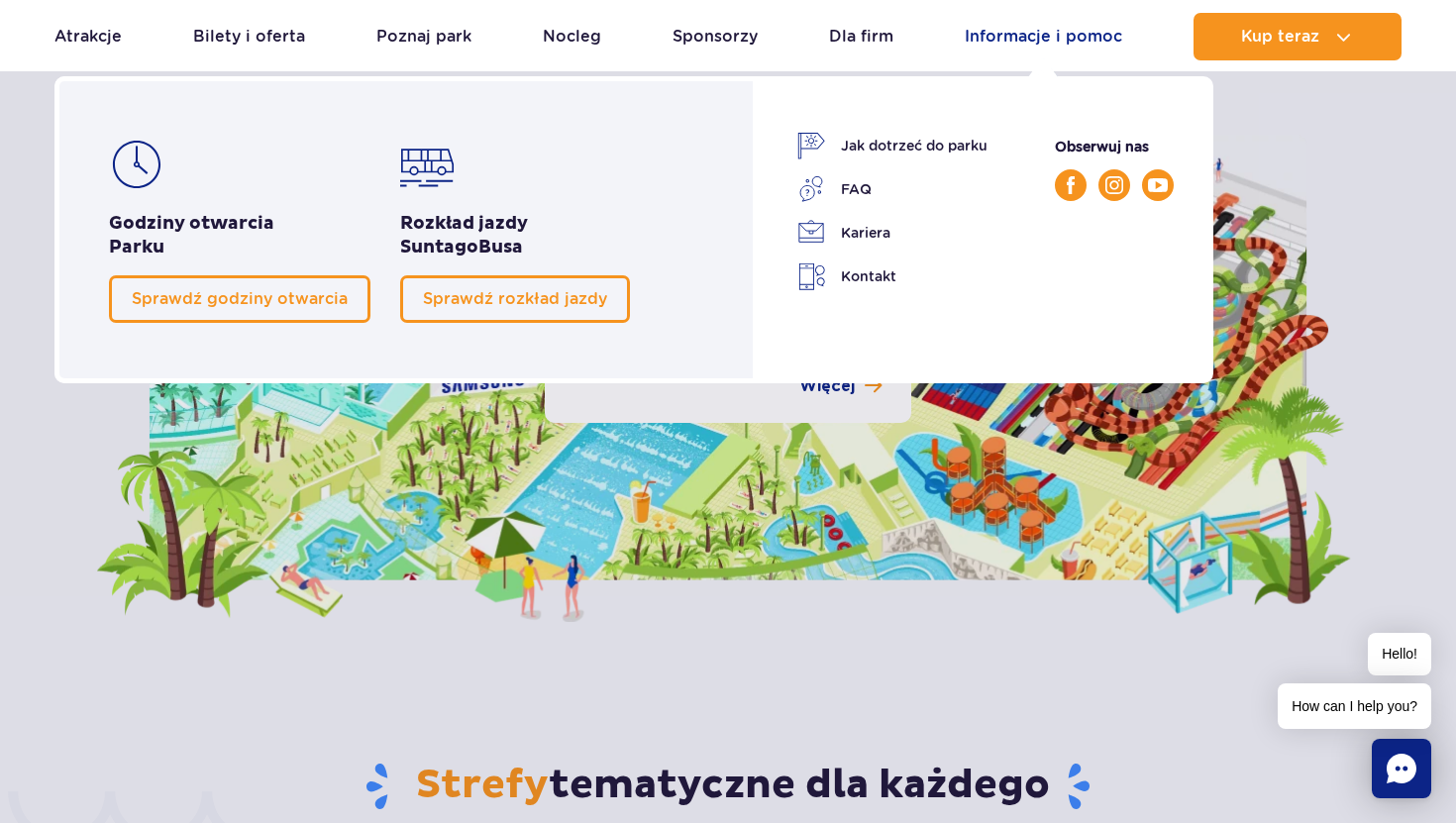 click on "Informacje i pomoc" at bounding box center (1043, 37) 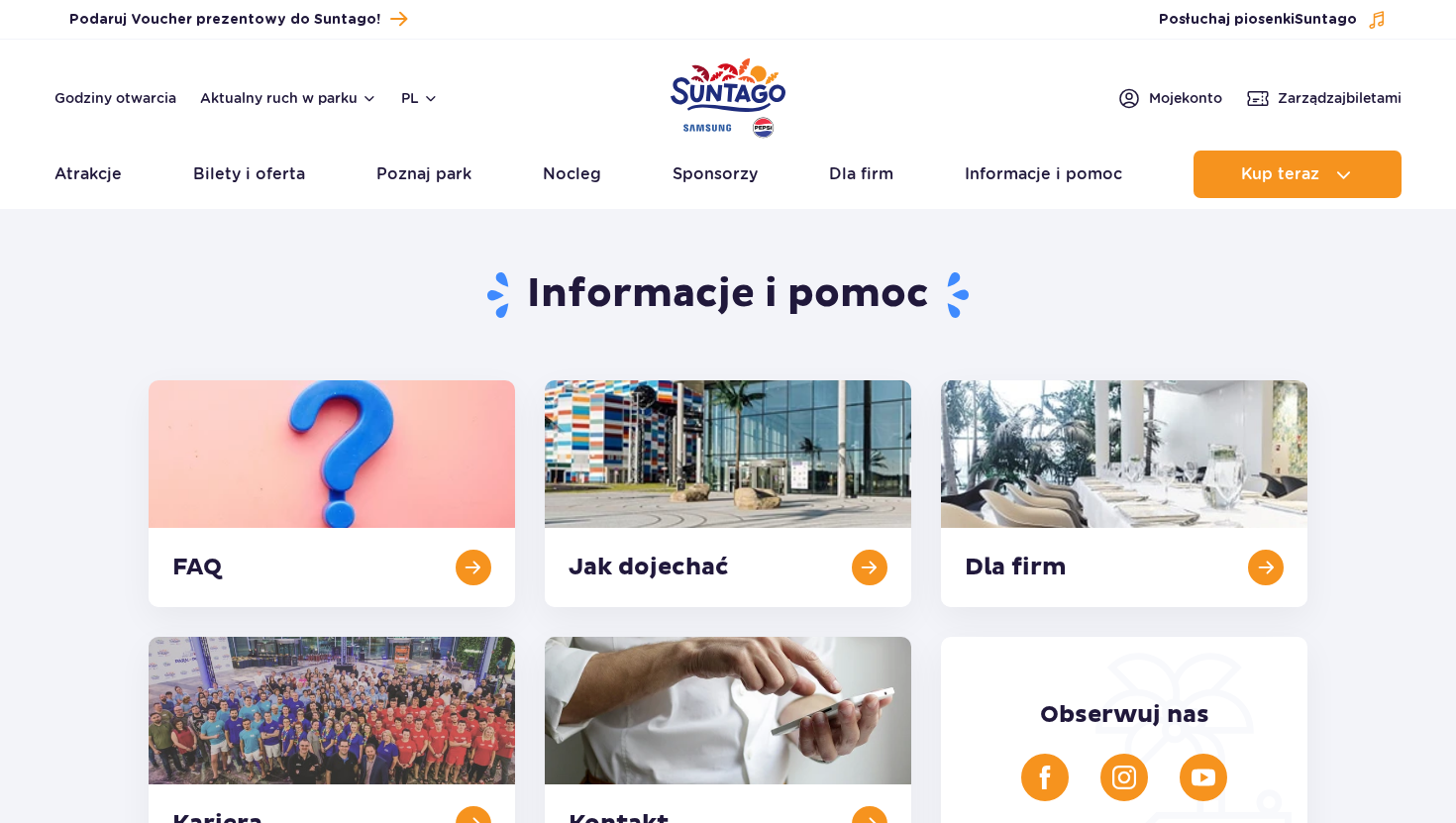 scroll, scrollTop: 0, scrollLeft: 0, axis: both 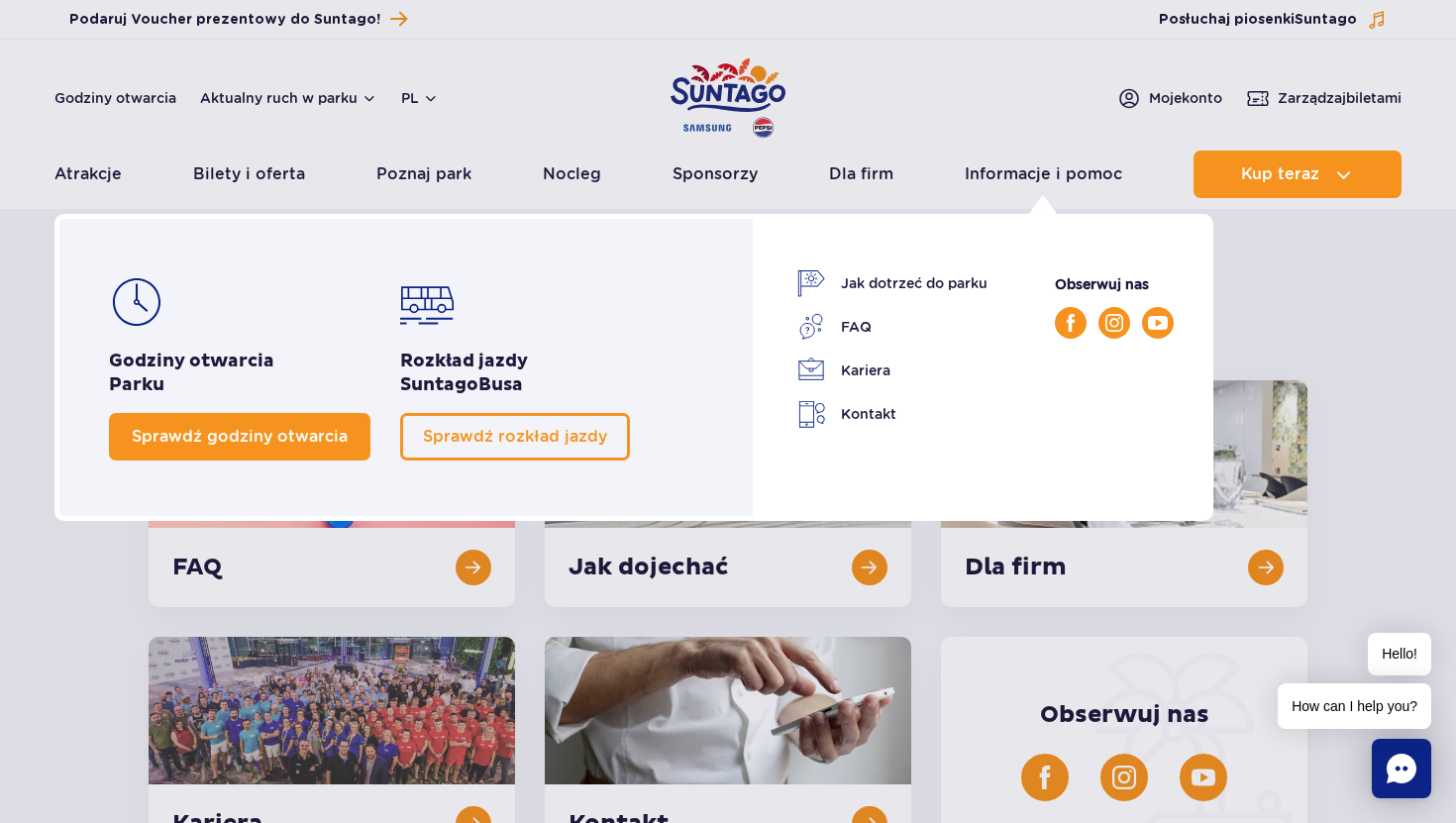 click on "Sprawdź godziny otwarcia" at bounding box center (240, 436) 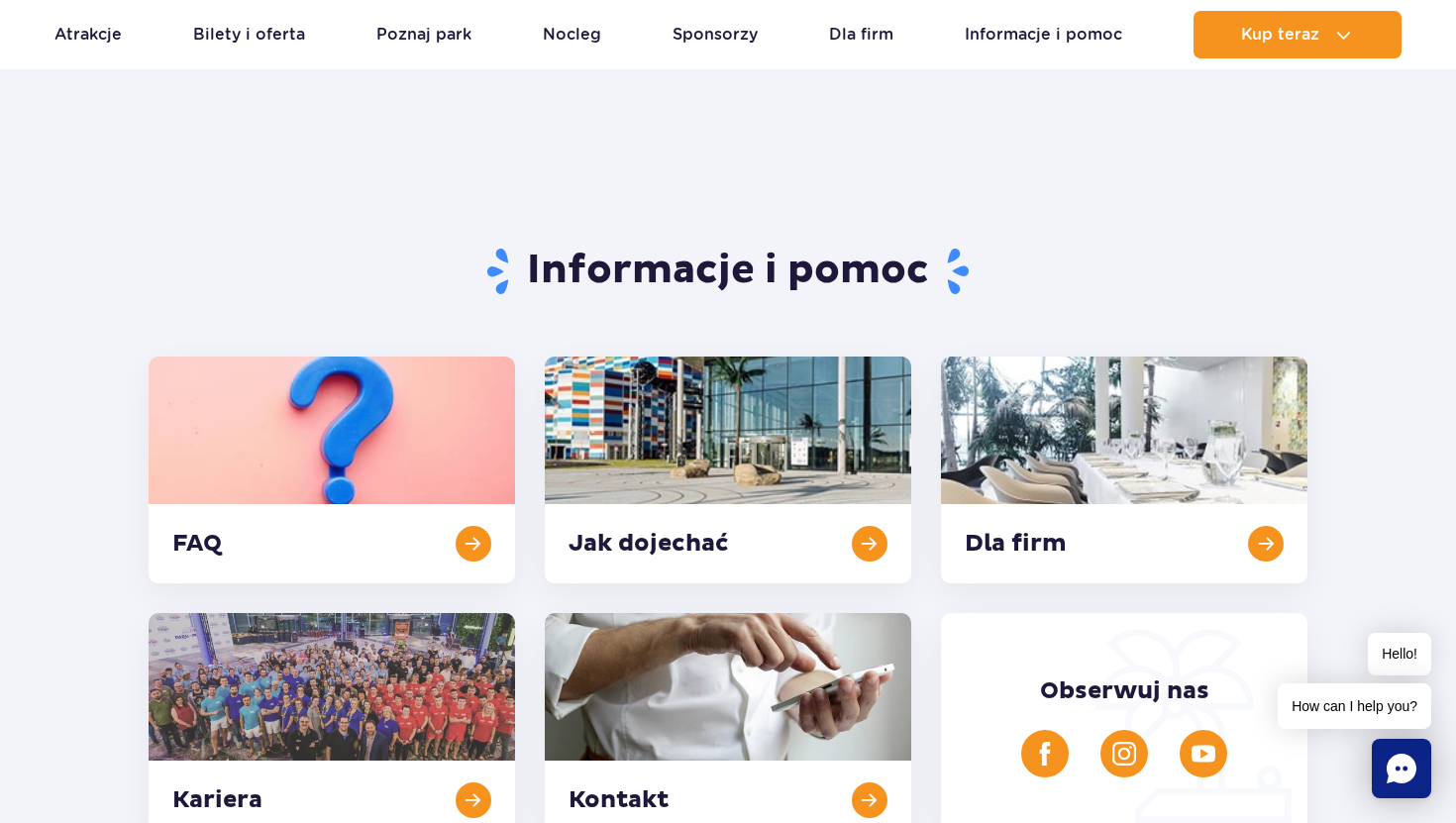 scroll, scrollTop: 0, scrollLeft: 0, axis: both 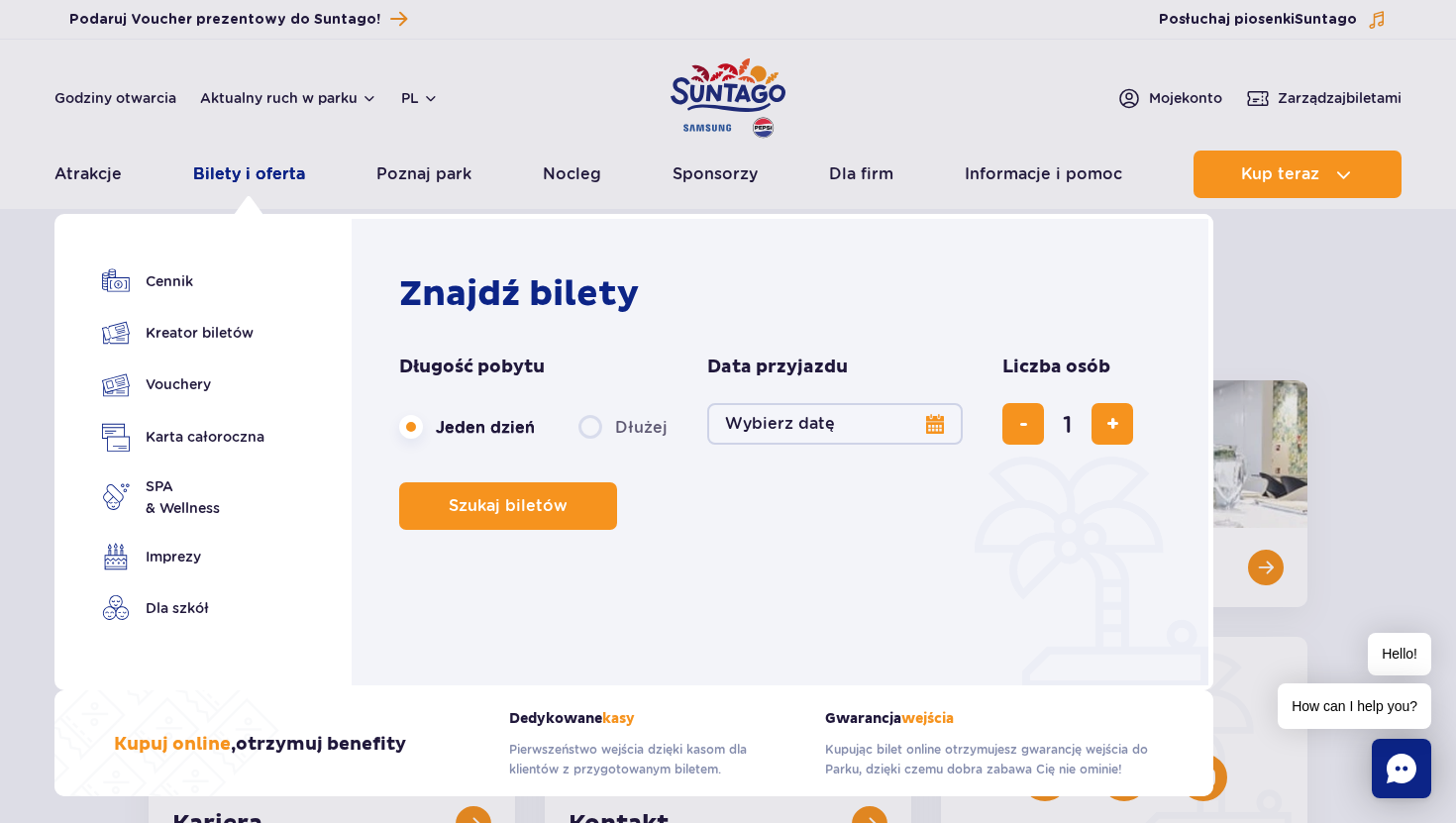 click on "Bilety i oferta" at bounding box center [249, 174] 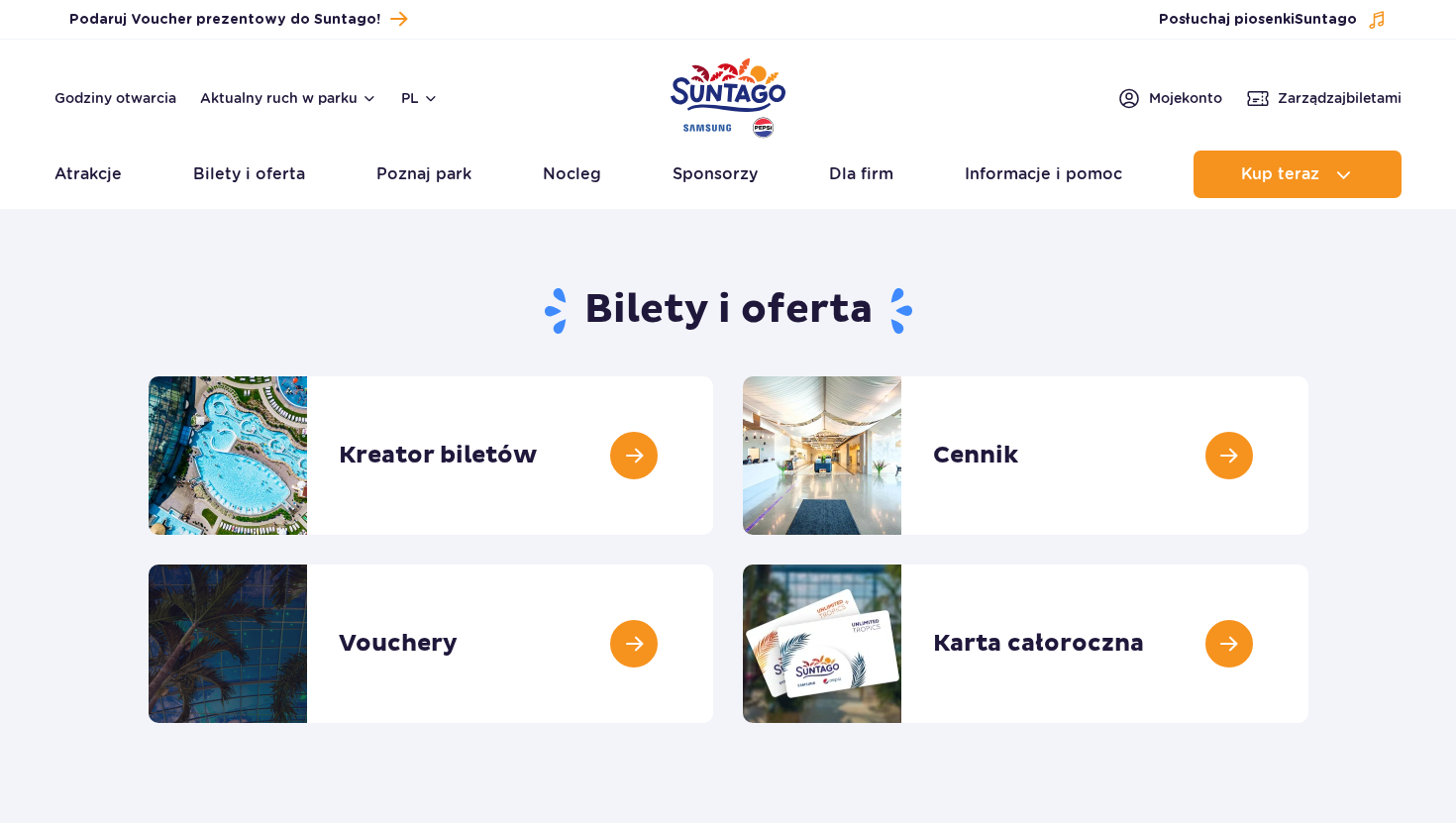scroll, scrollTop: 0, scrollLeft: 0, axis: both 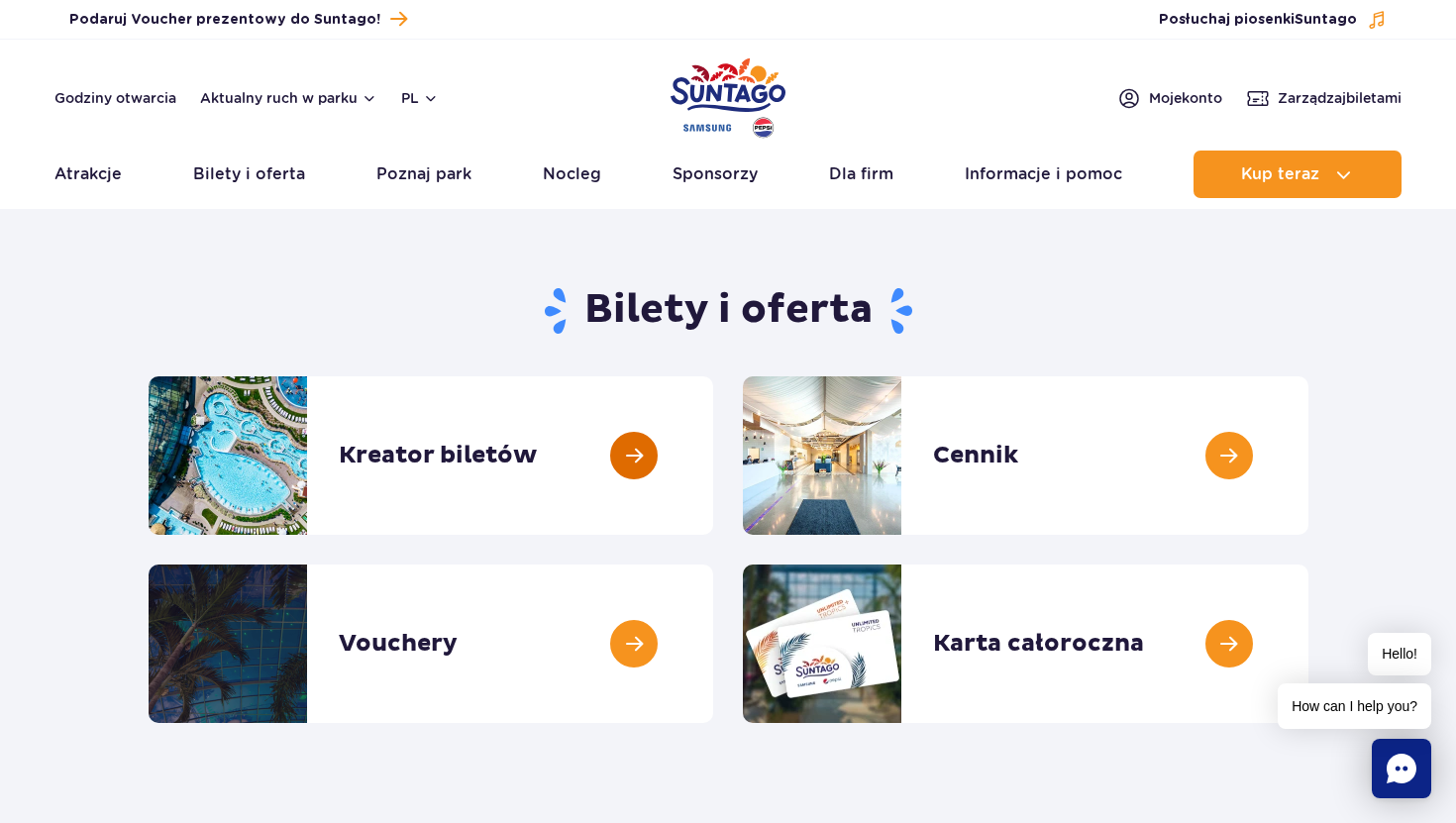 click at bounding box center [713, 456] 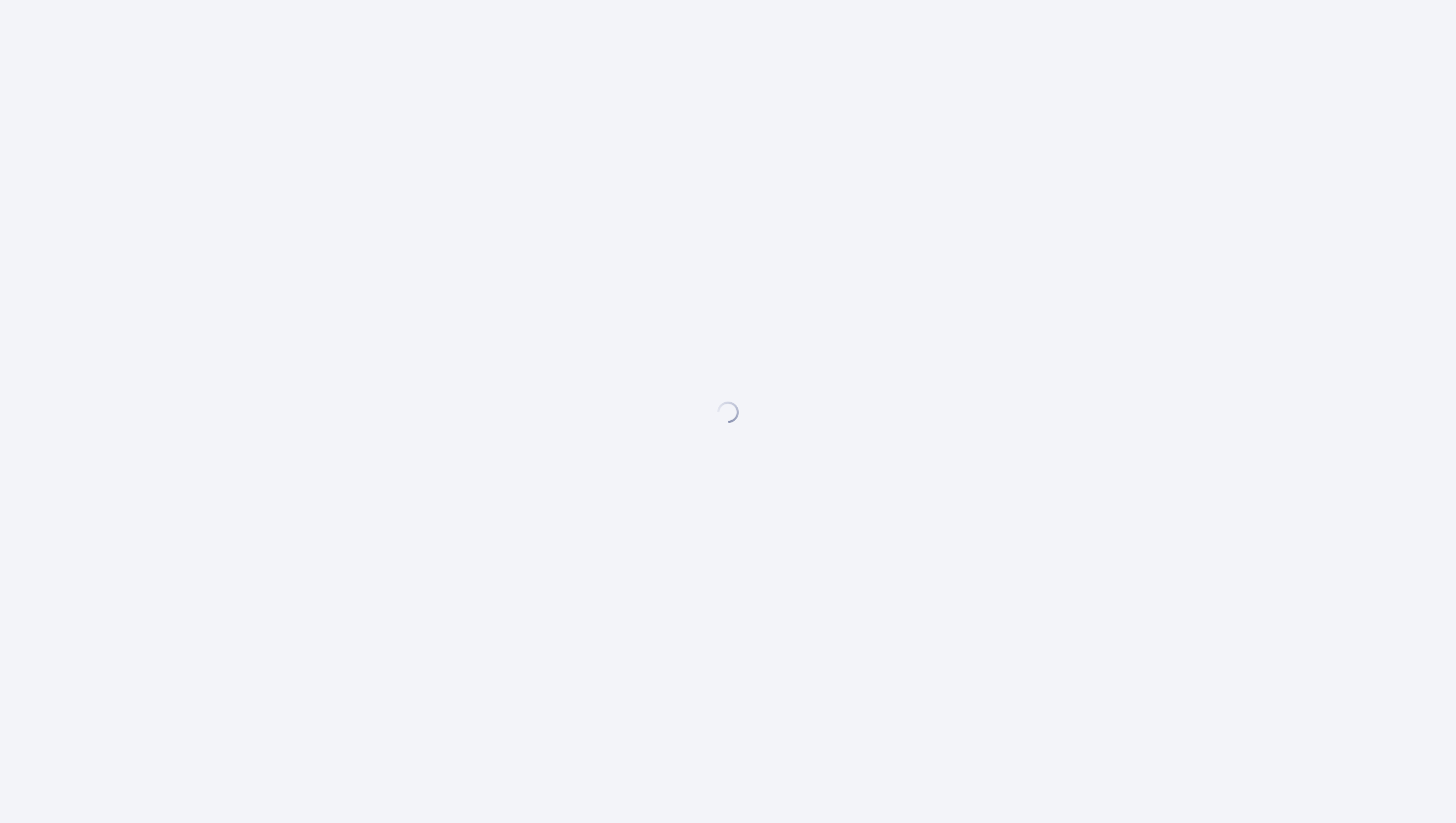 scroll, scrollTop: 0, scrollLeft: 0, axis: both 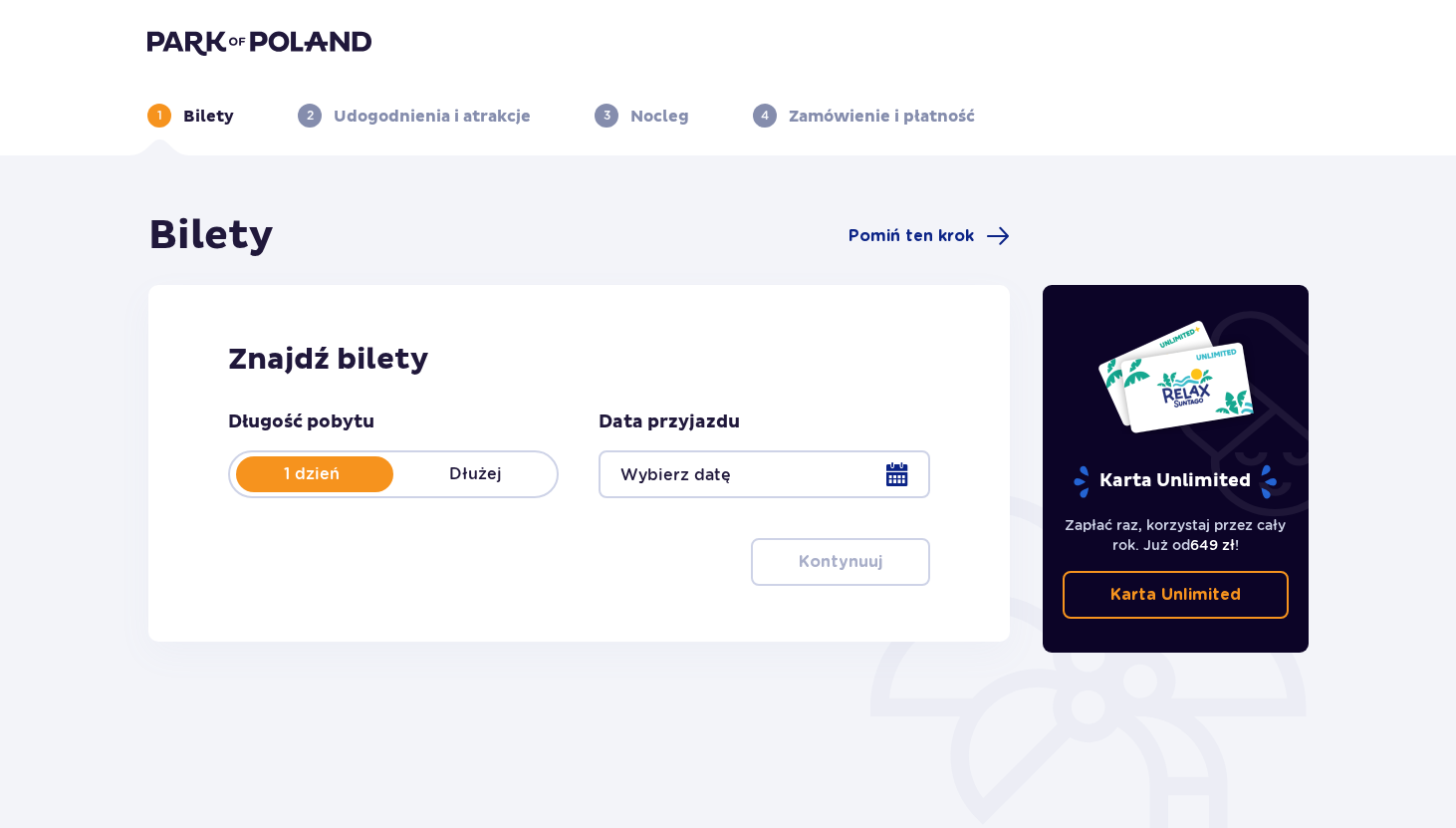 click at bounding box center (764, 474) 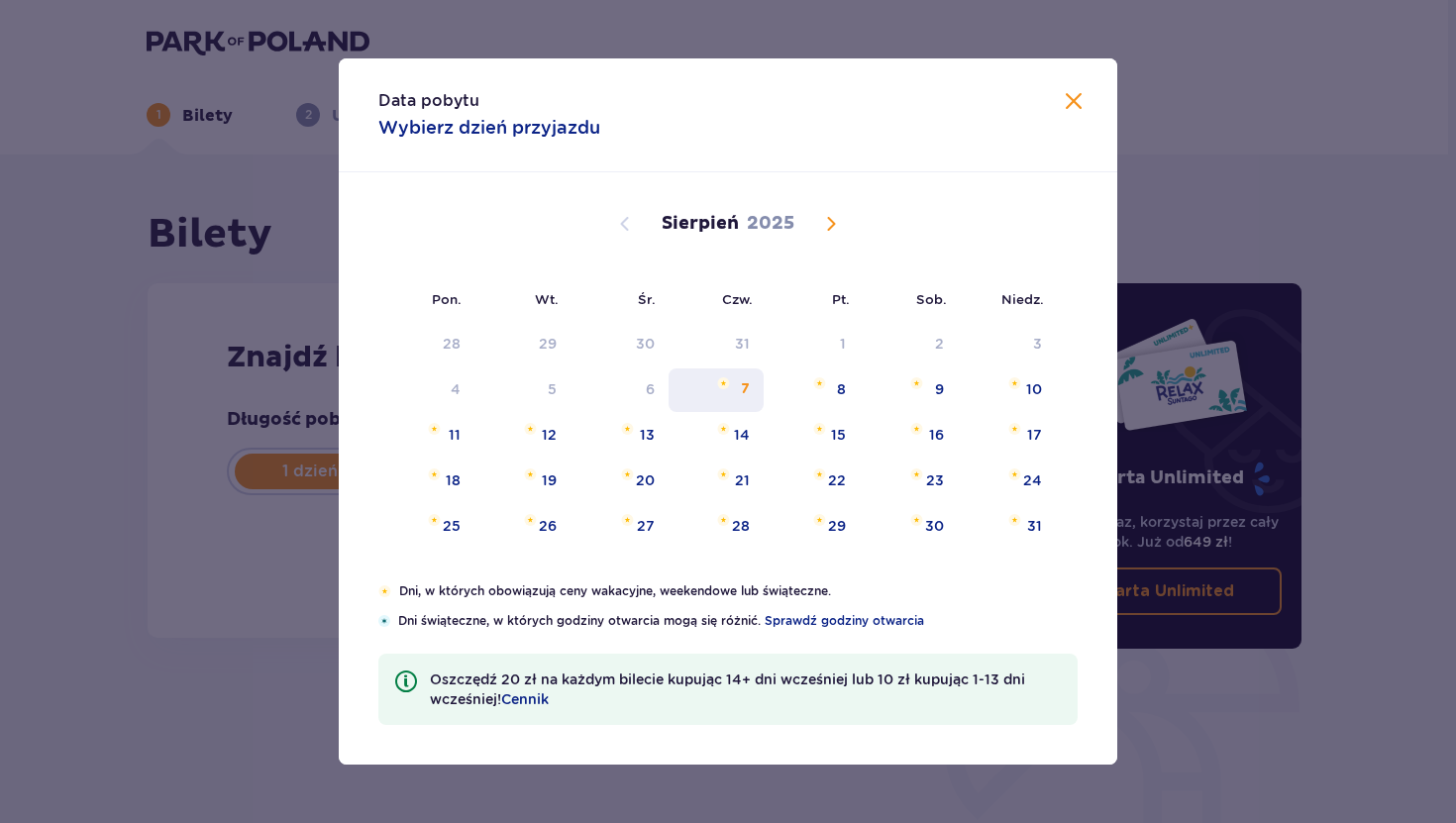 click on "7" at bounding box center [716, 390] 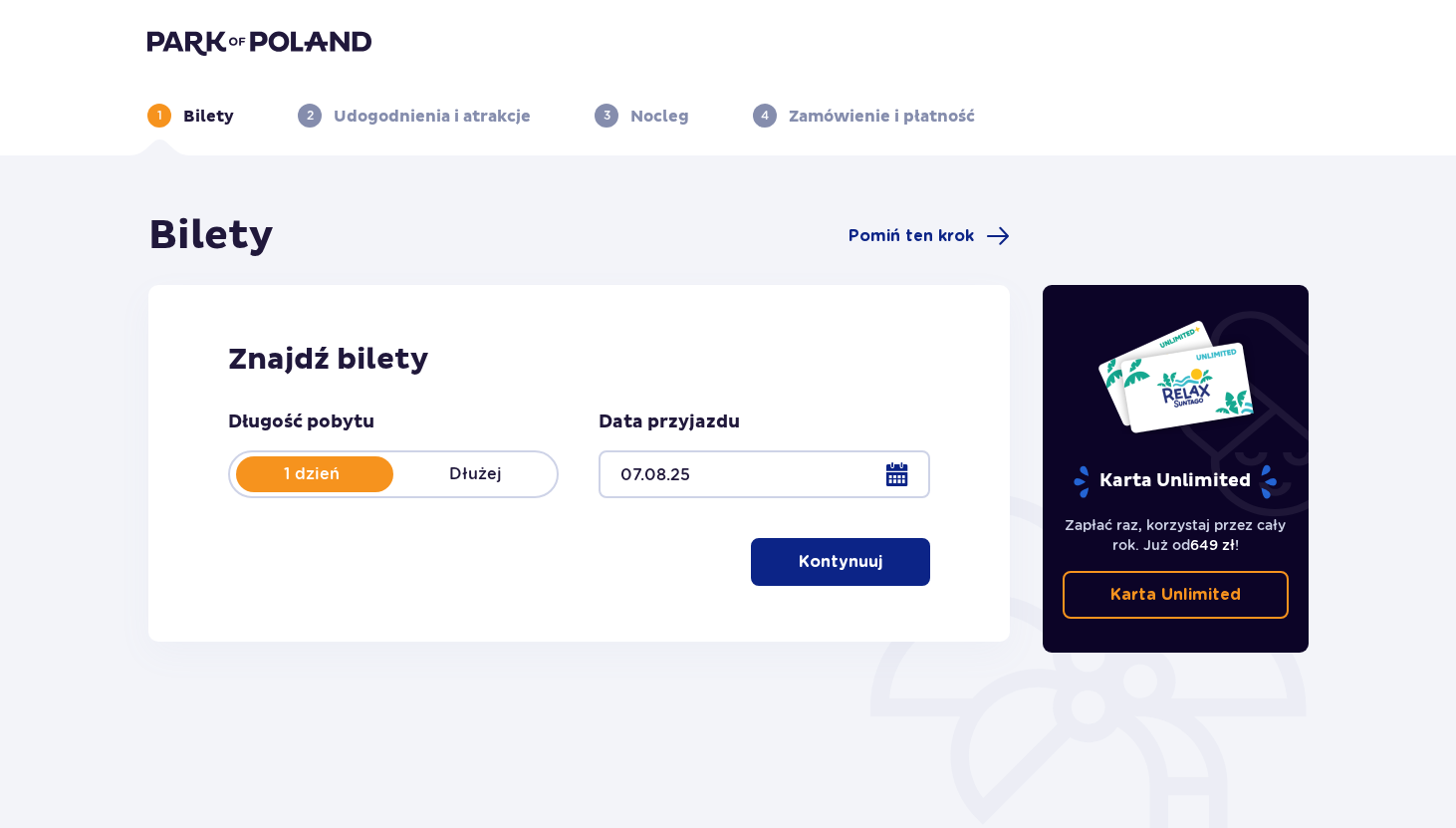 click on "Kontynuuj" at bounding box center [841, 562] 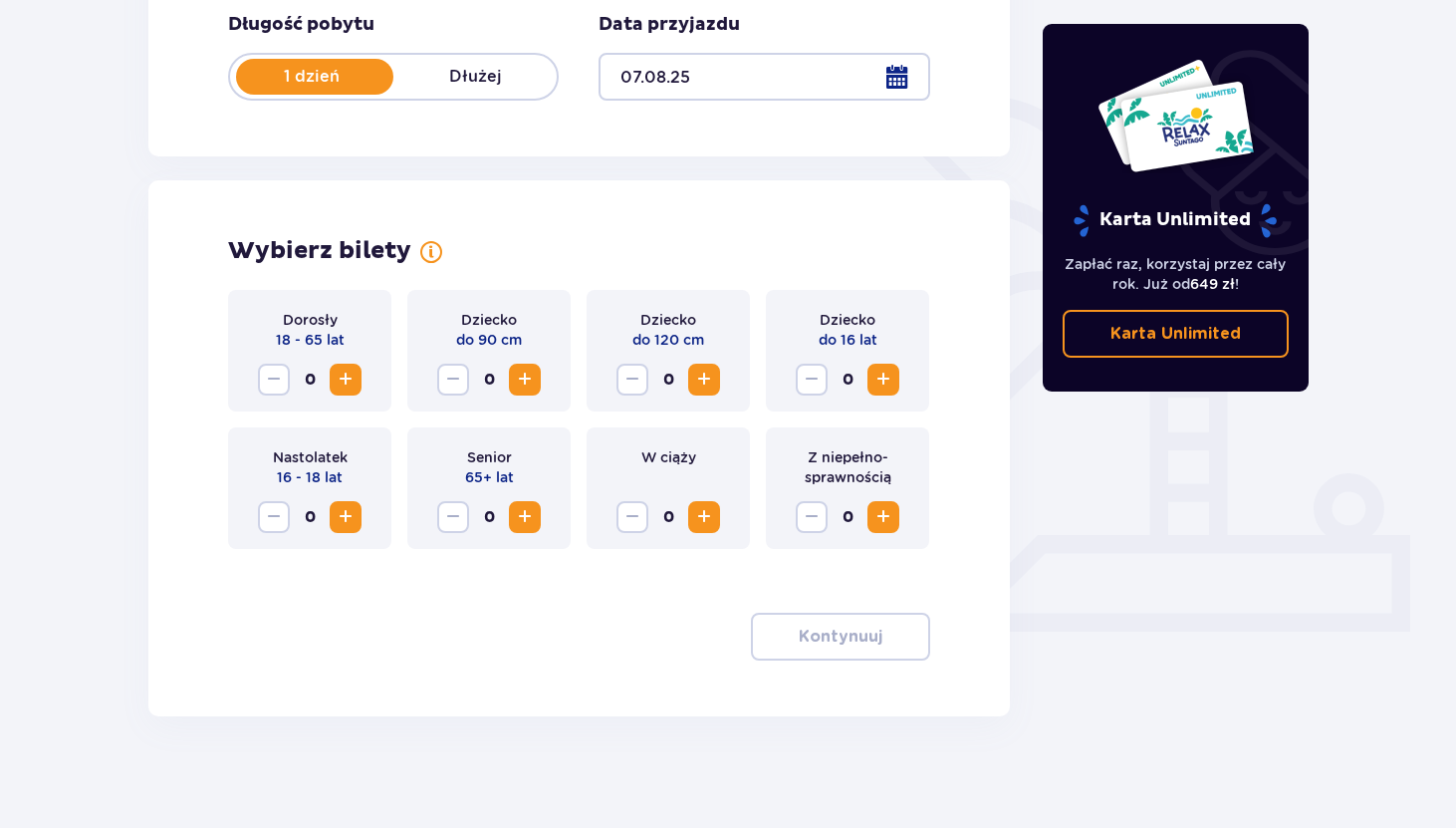scroll, scrollTop: 406, scrollLeft: 0, axis: vertical 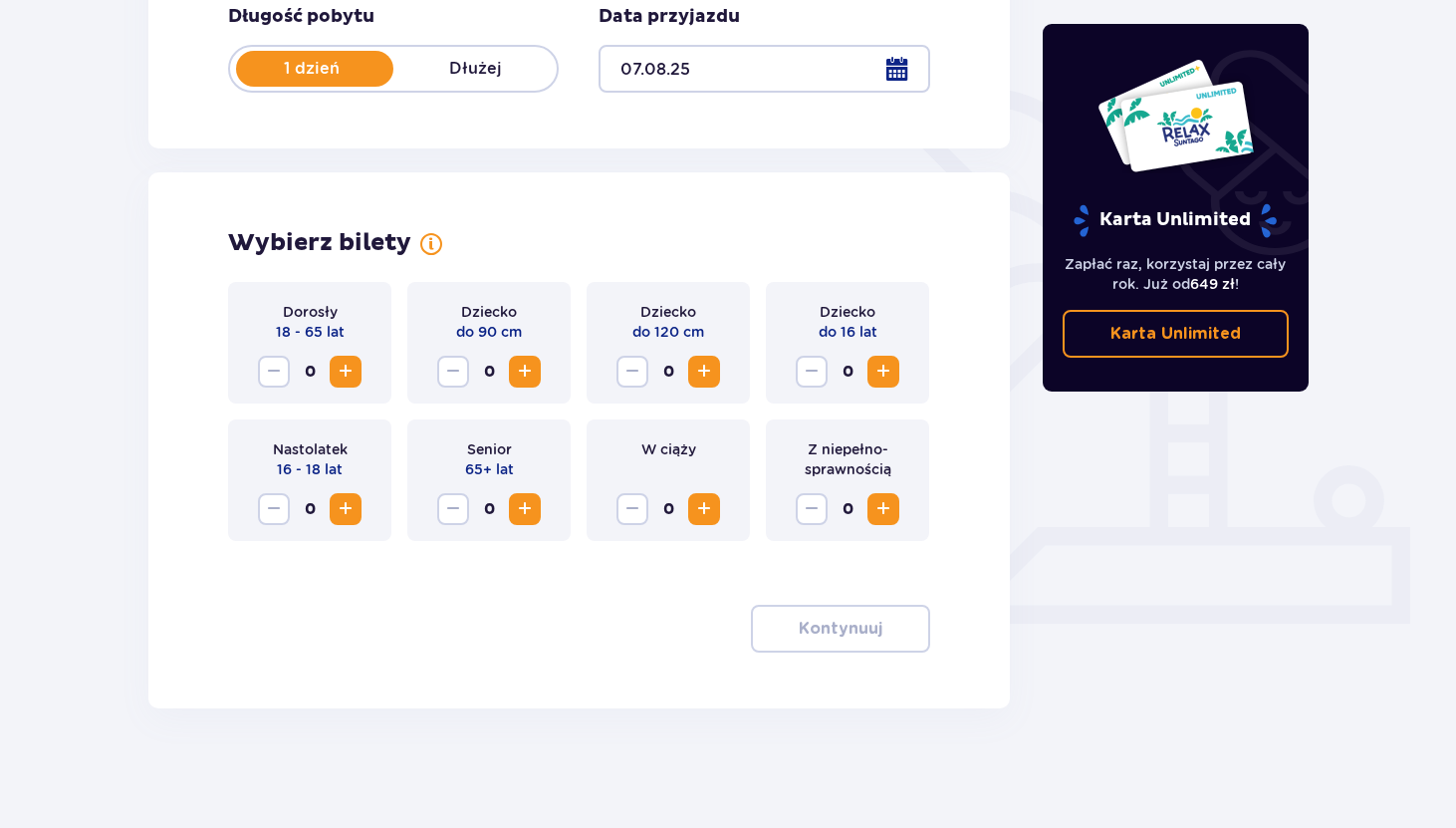 click at bounding box center [346, 372] 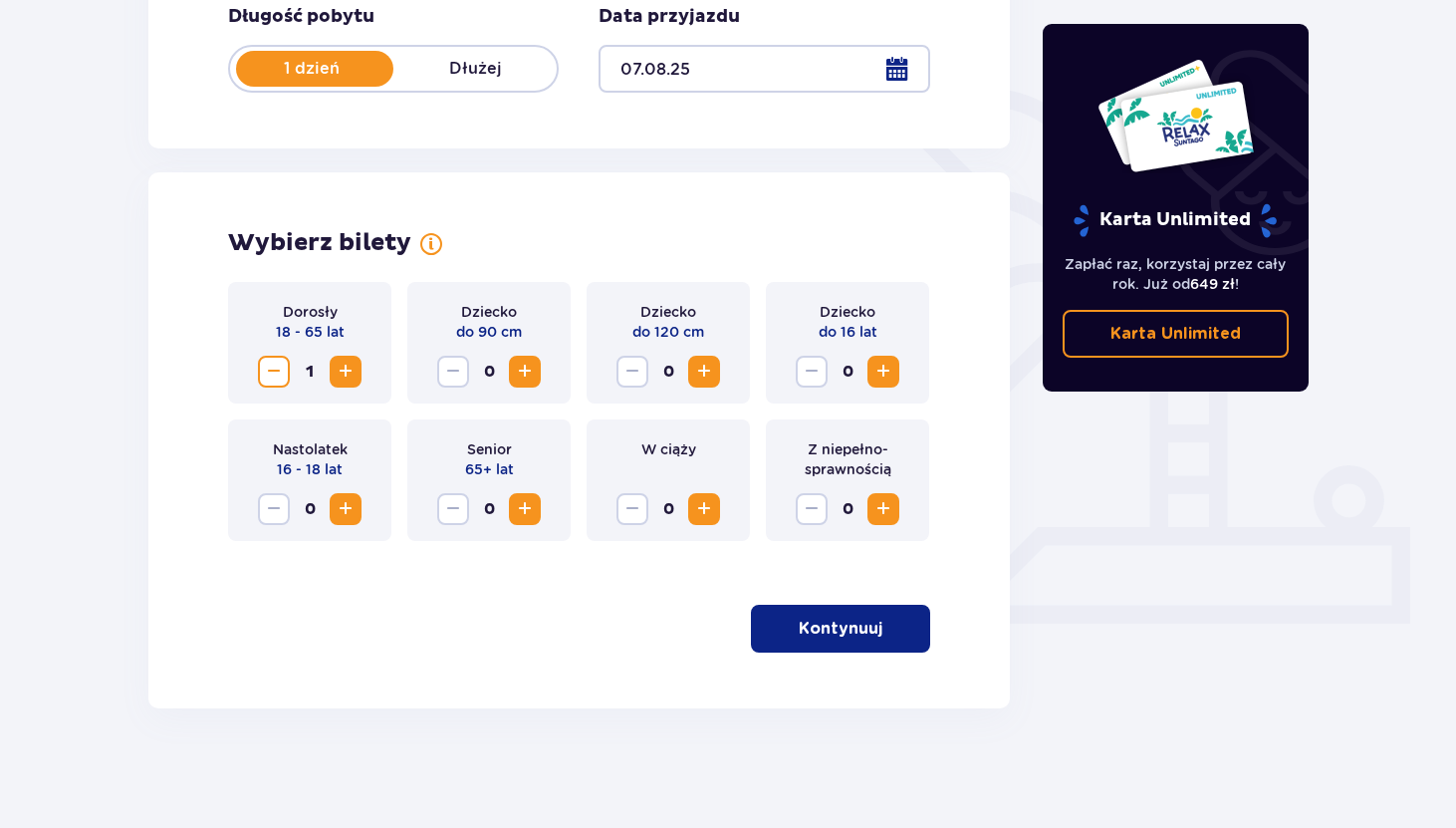 click at bounding box center [346, 372] 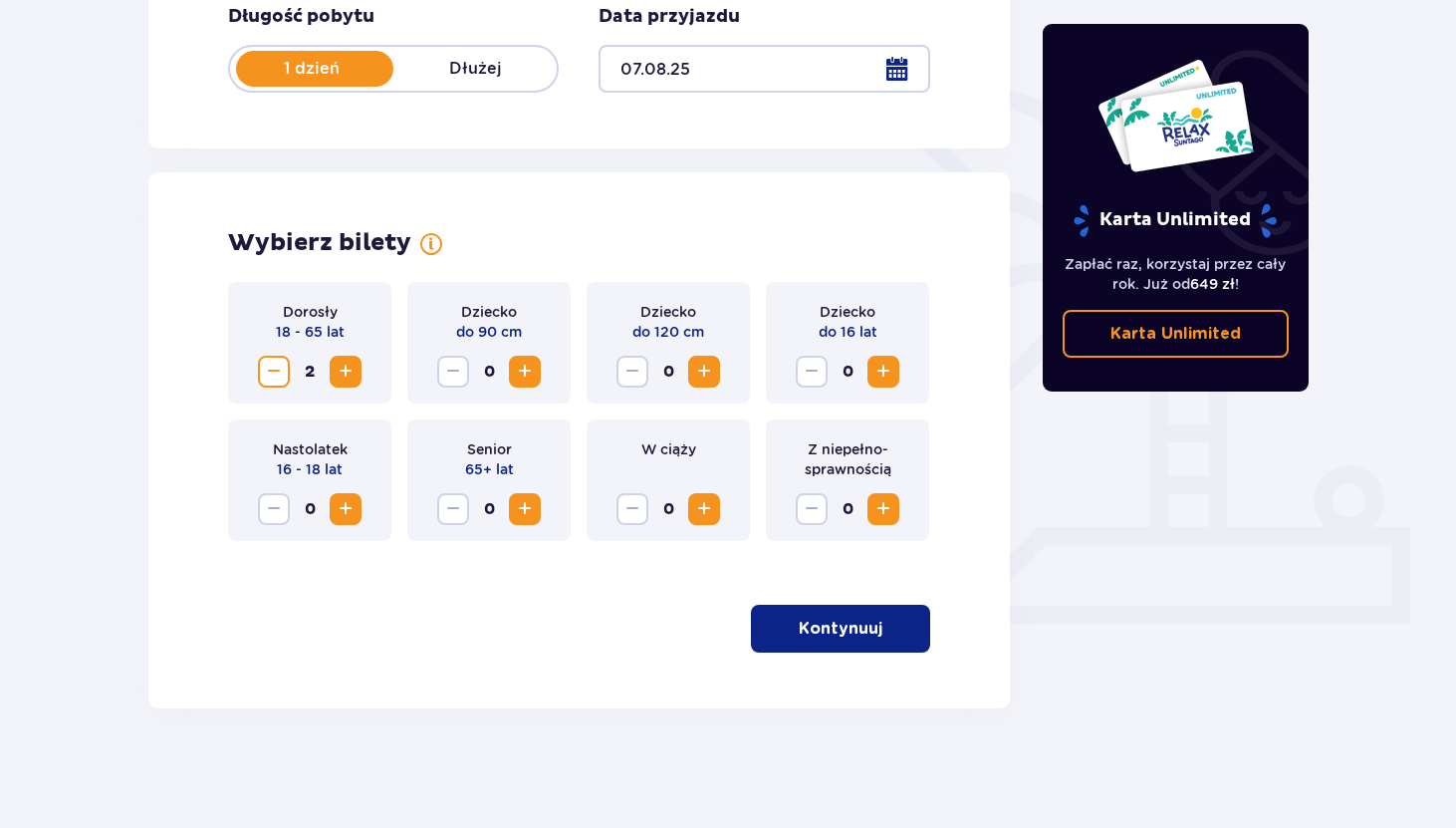 click at bounding box center (346, 372) 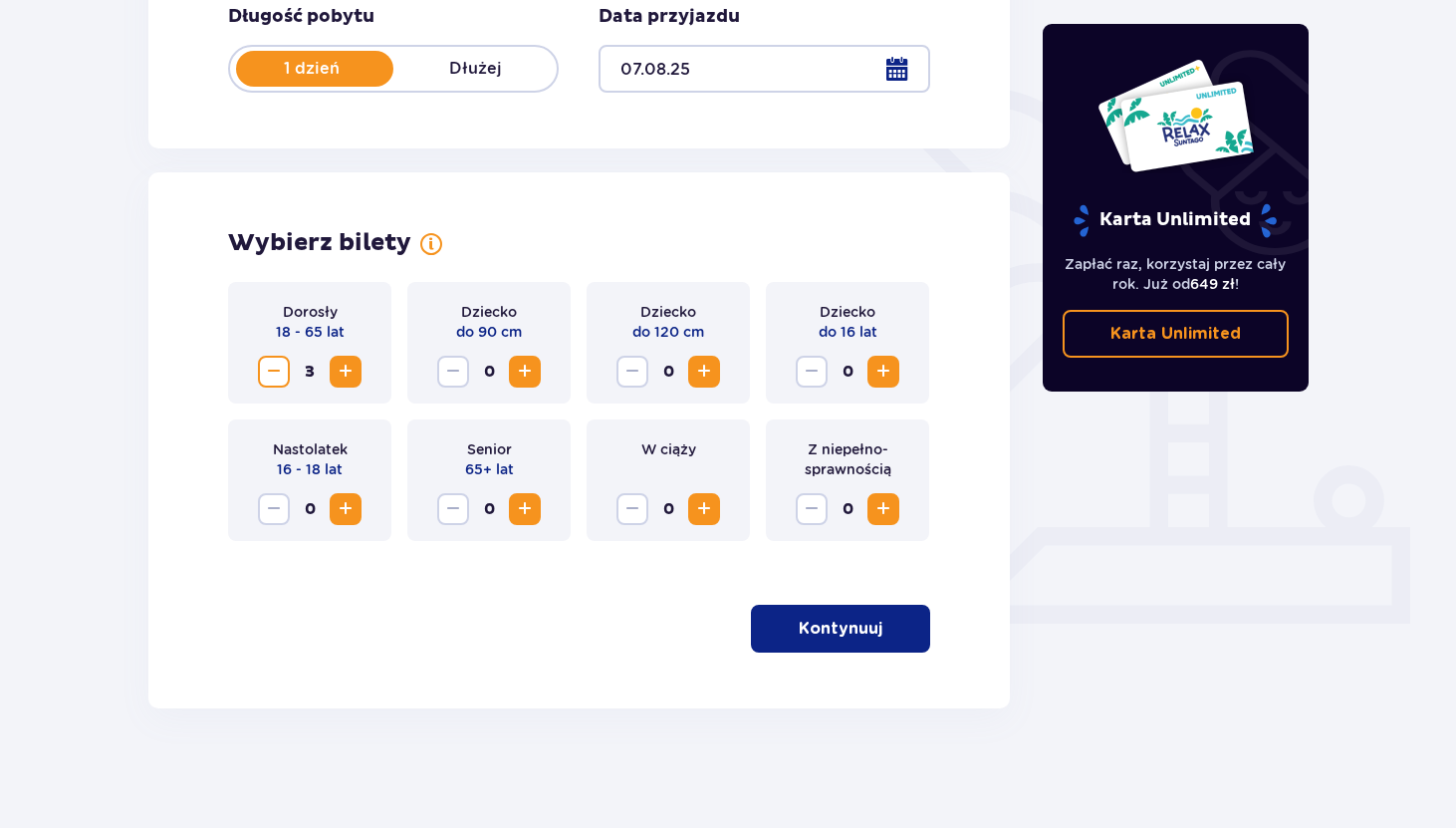 click at bounding box center [883, 372] 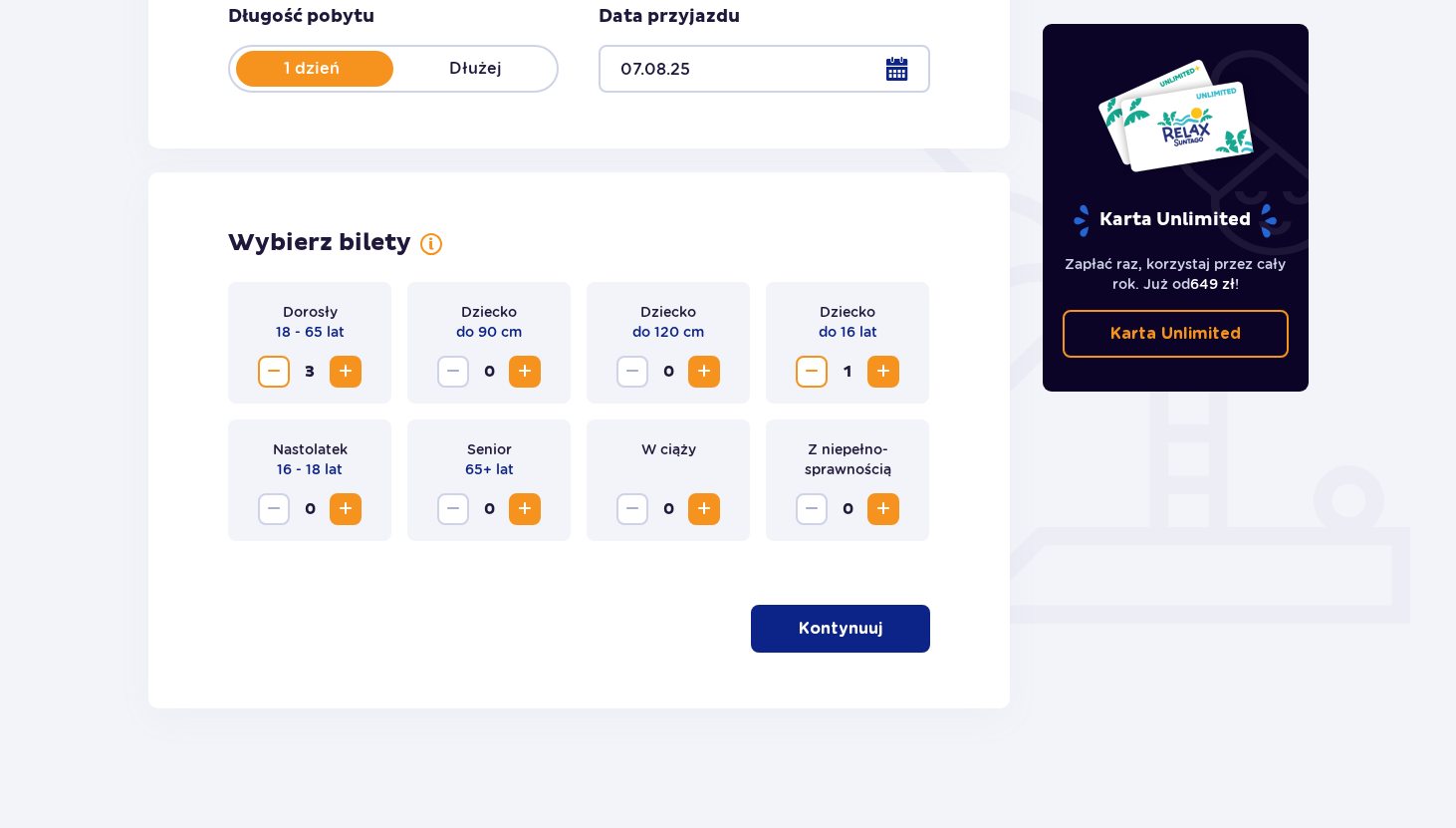 click at bounding box center (883, 372) 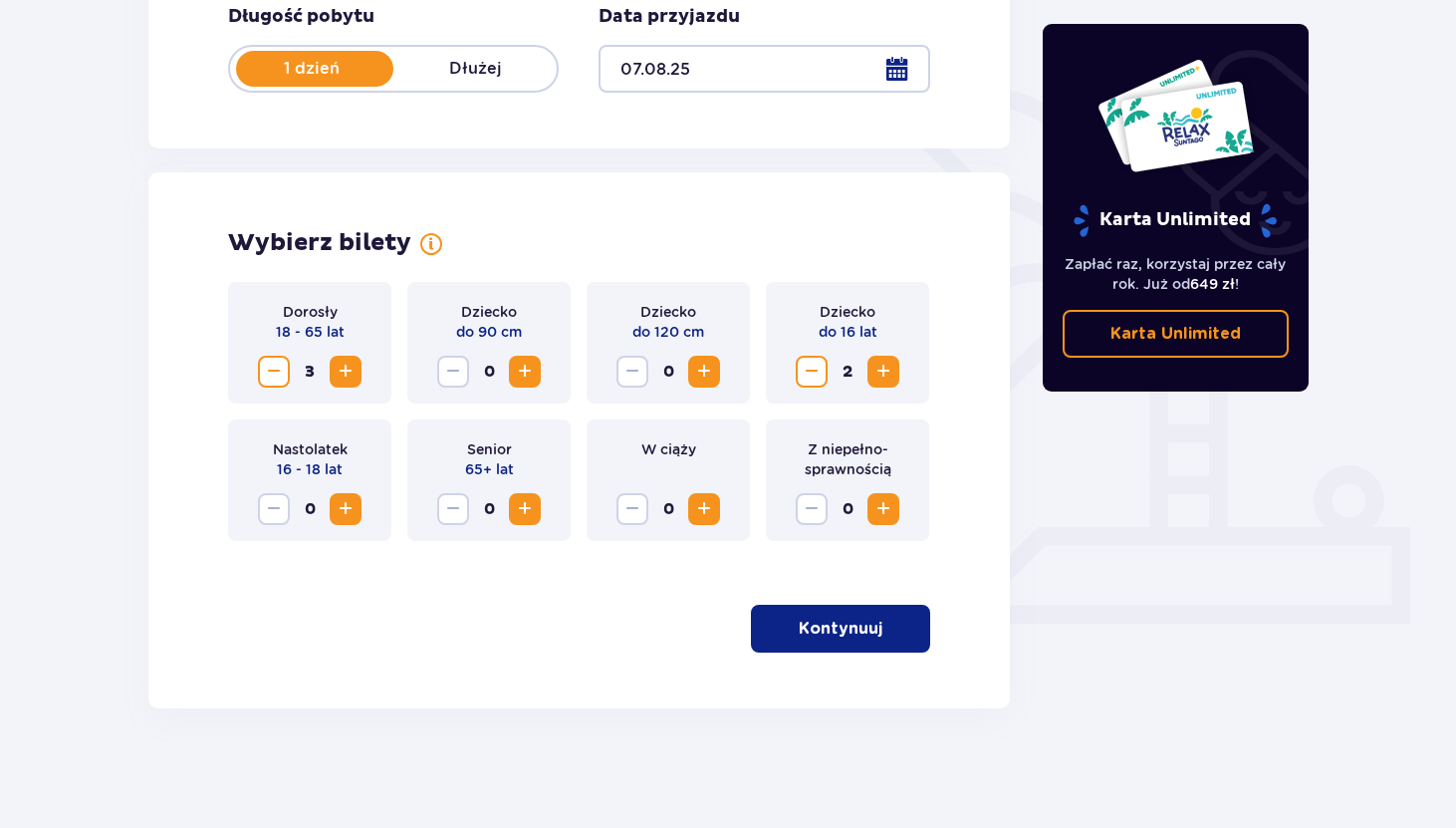 click on "Kontynuuj" at bounding box center (841, 629) 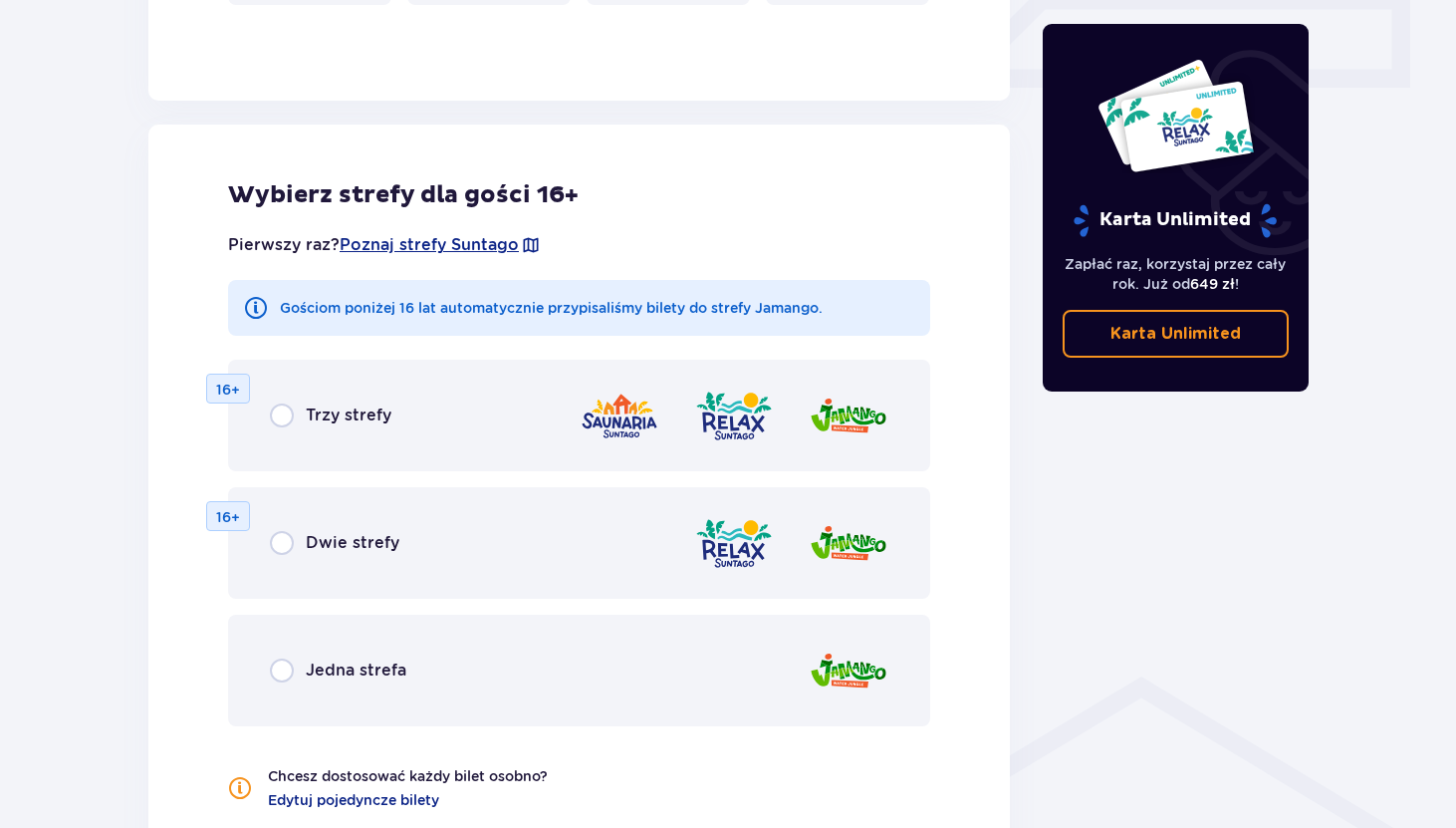 scroll, scrollTop: 1018, scrollLeft: 0, axis: vertical 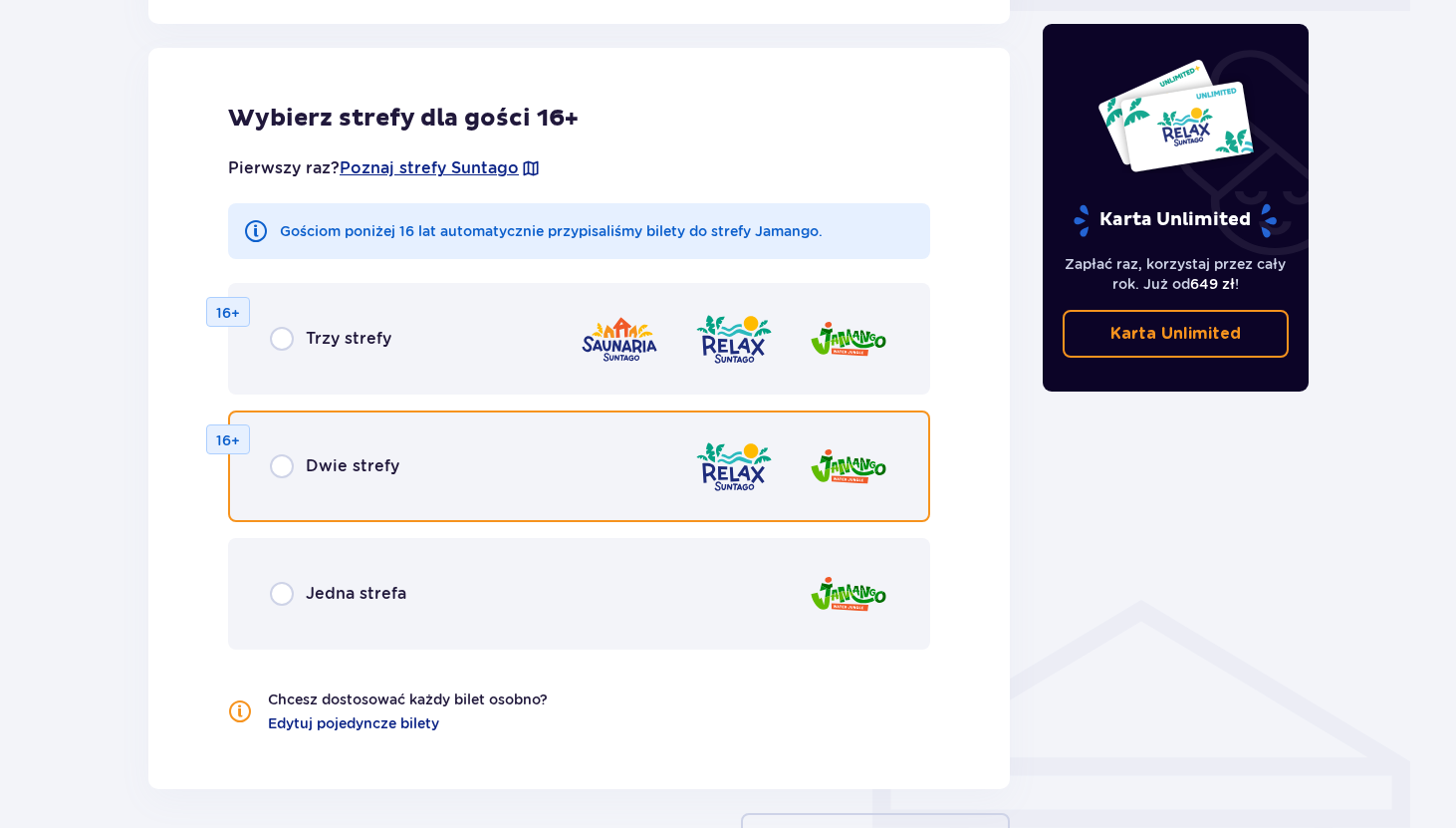 click at bounding box center [282, 466] 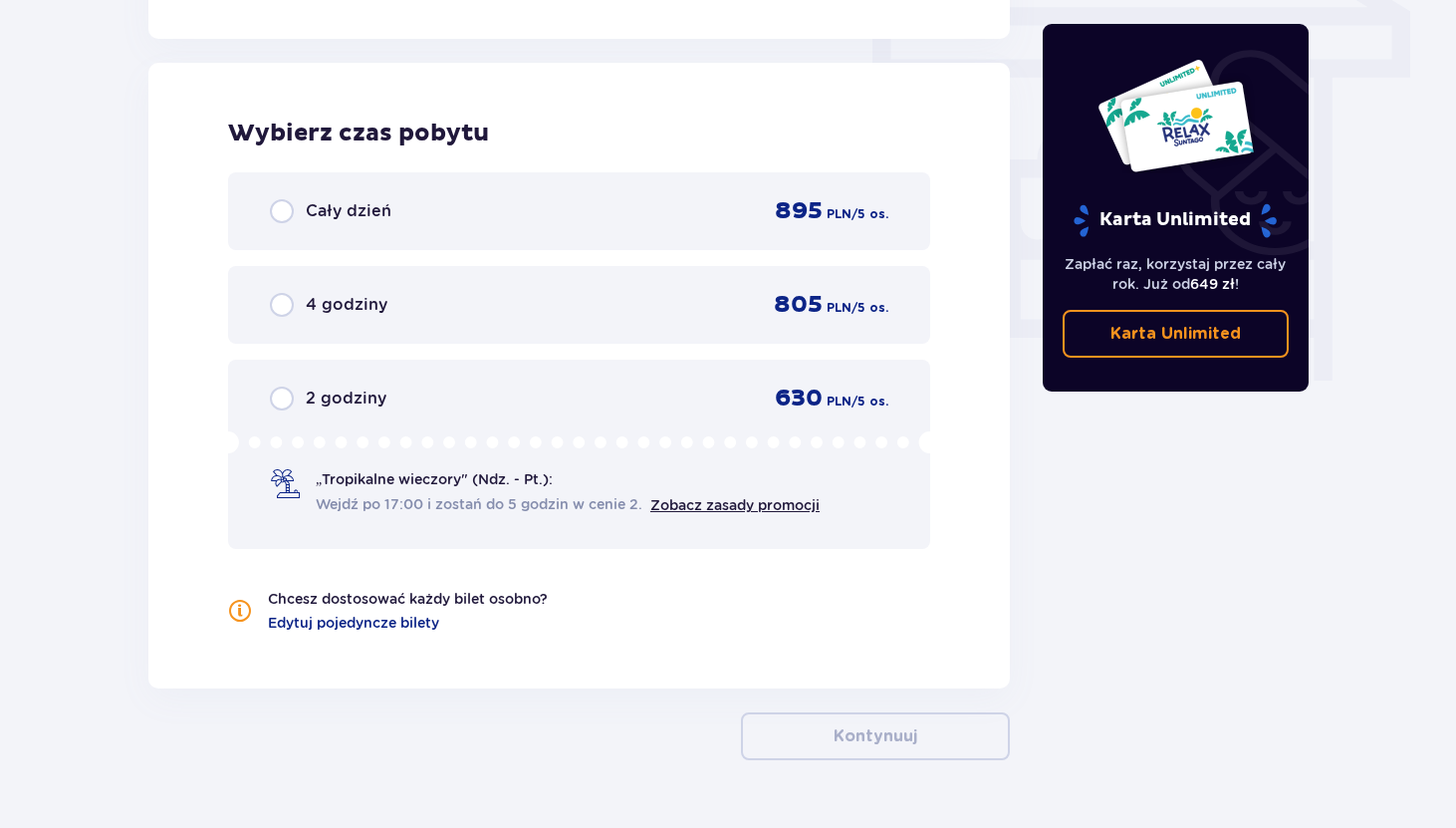 scroll, scrollTop: 1784, scrollLeft: 0, axis: vertical 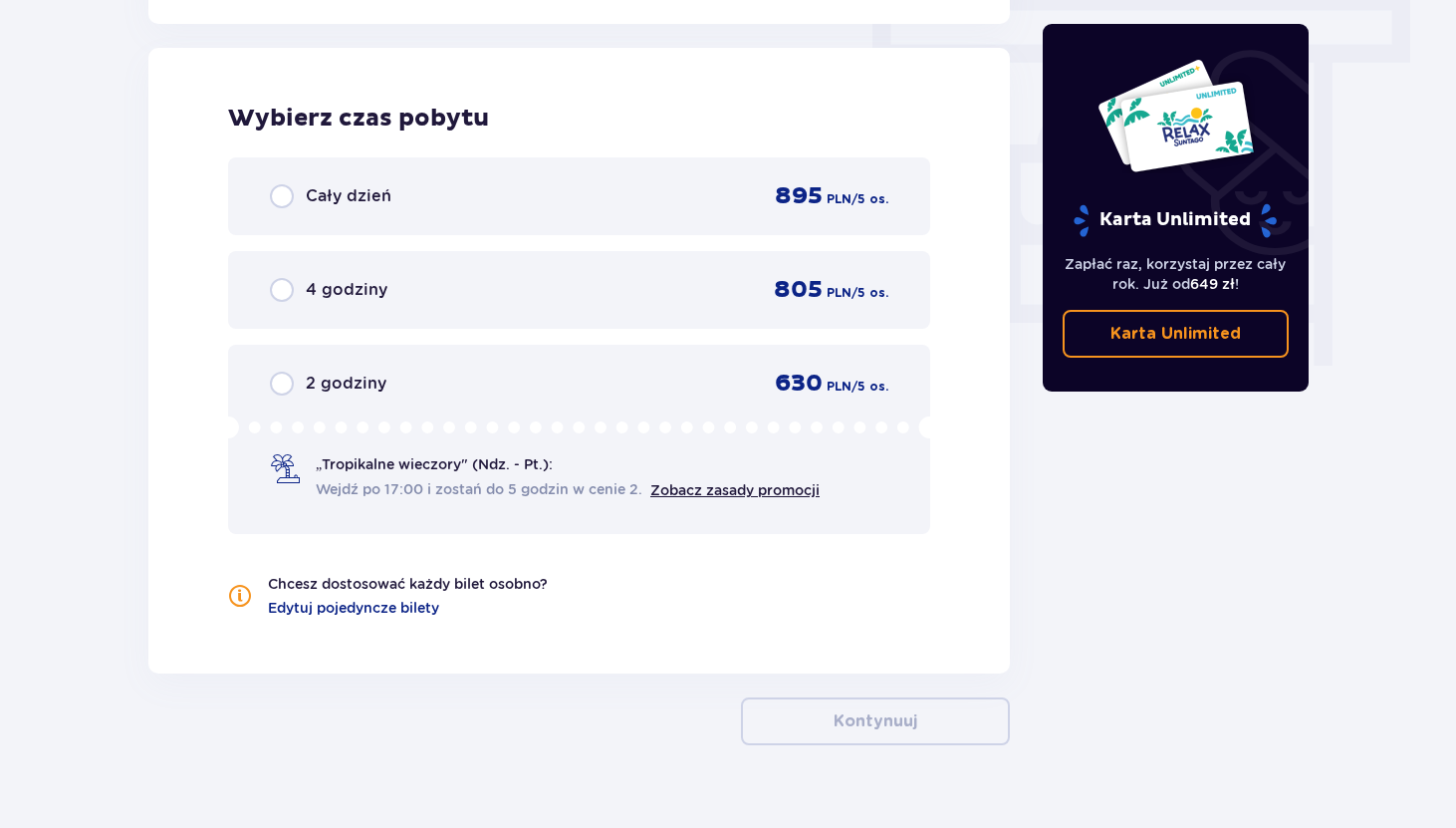 click on "4 godziny   805 PLN / 5 os." at bounding box center (579, 290) 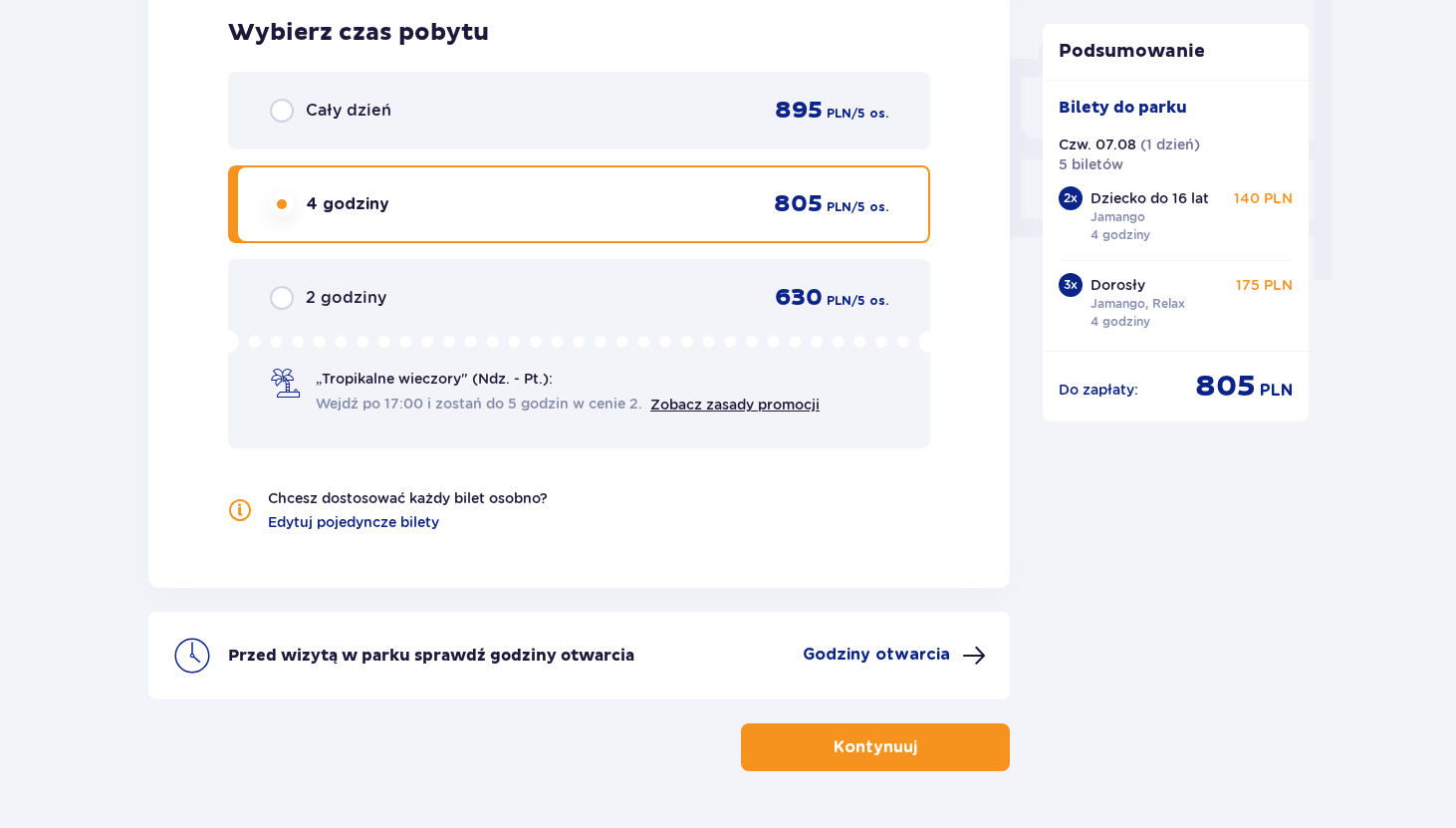 scroll, scrollTop: 1932, scrollLeft: 0, axis: vertical 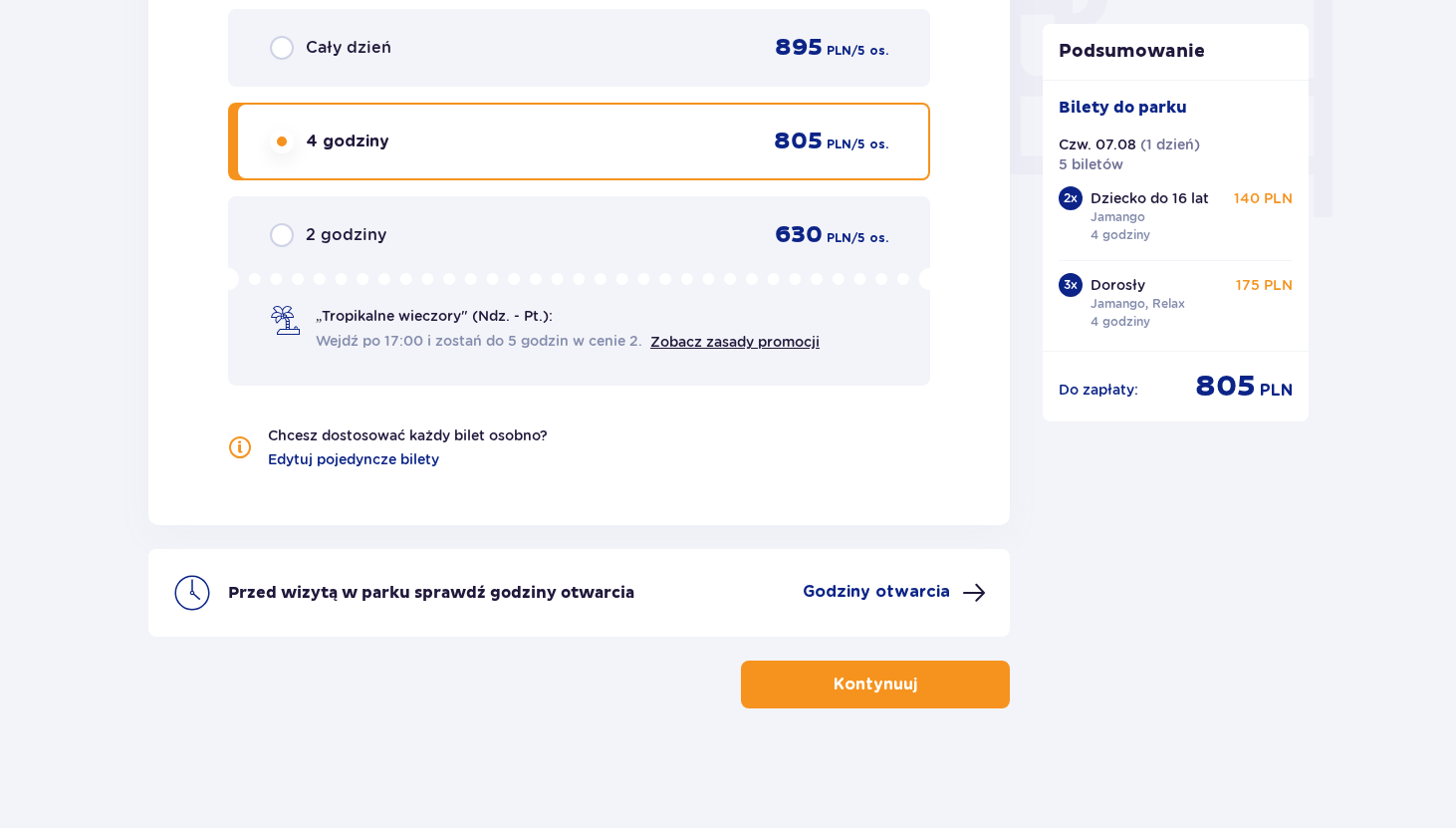 click on "Kontynuuj" at bounding box center (875, 685) 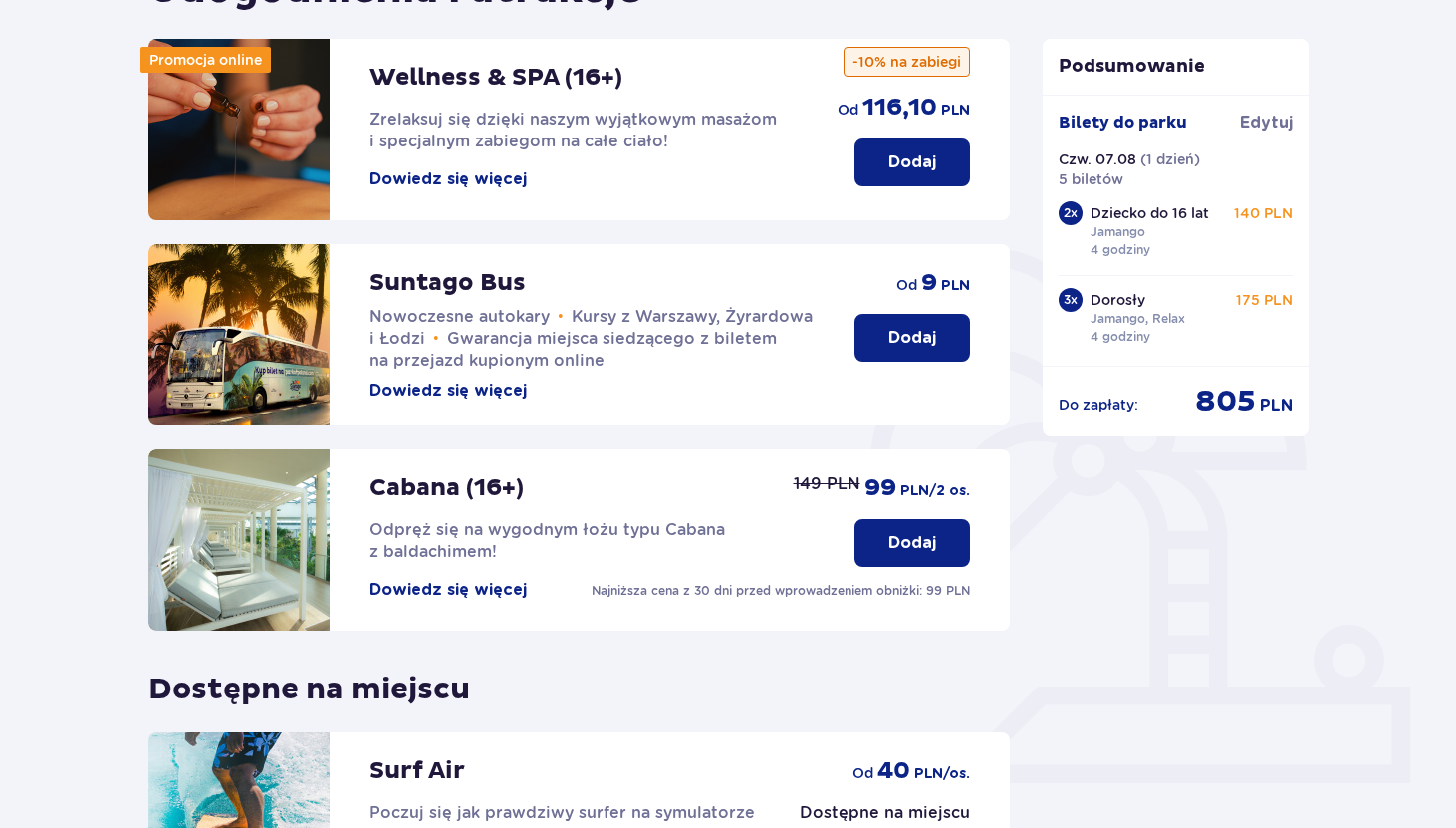 scroll, scrollTop: 523, scrollLeft: 0, axis: vertical 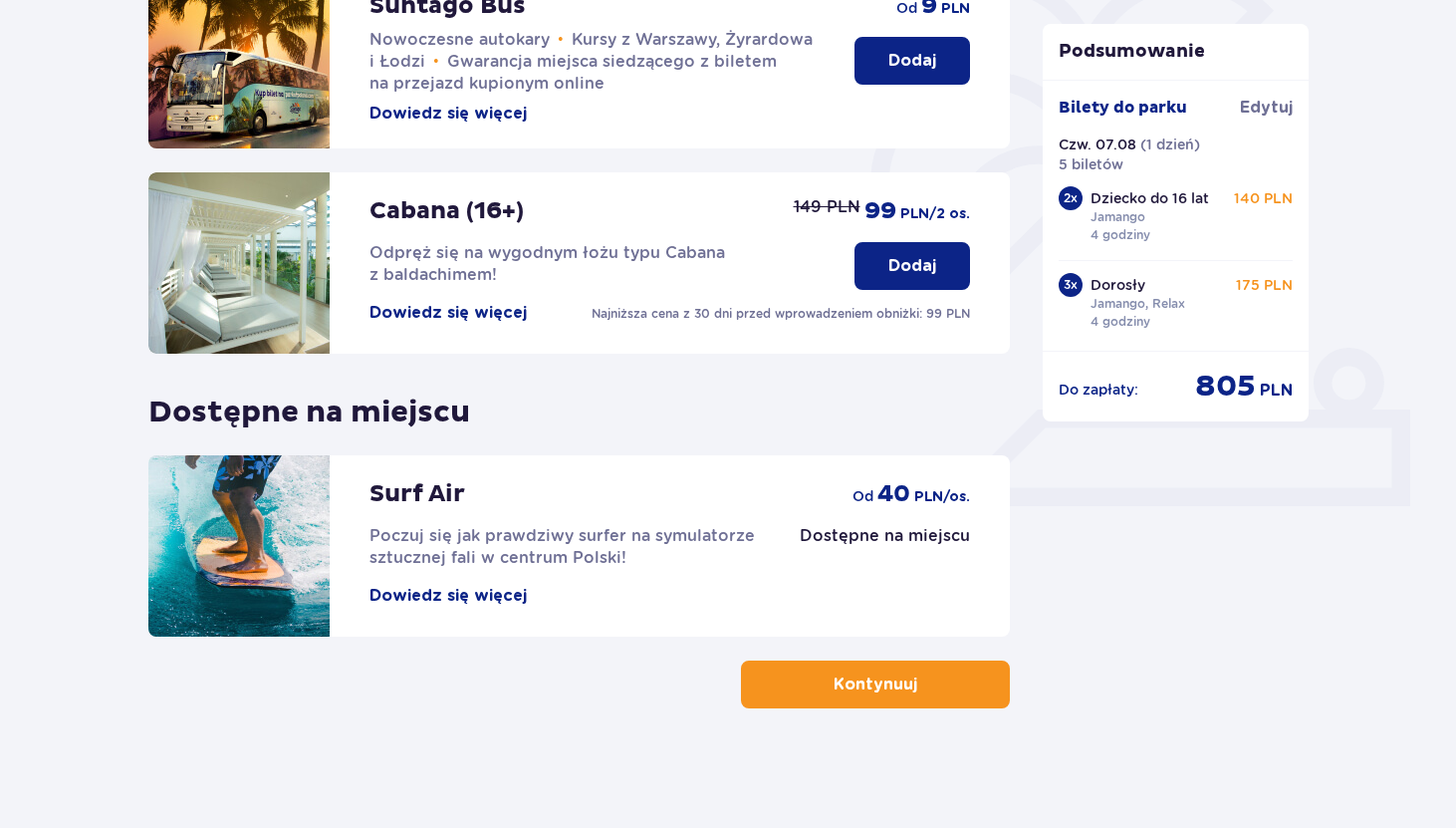 click at bounding box center (921, 685) 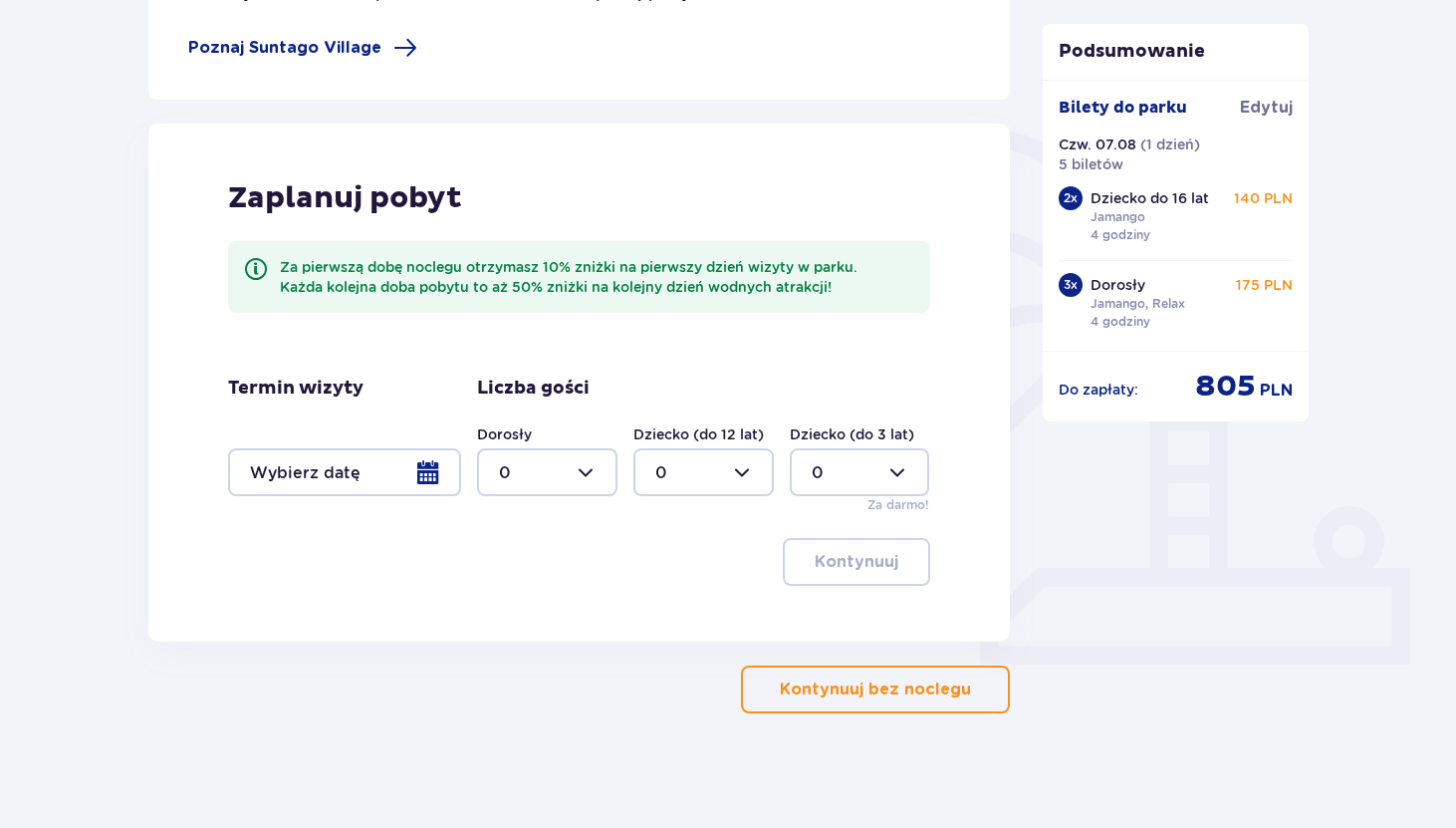 scroll, scrollTop: 370, scrollLeft: 0, axis: vertical 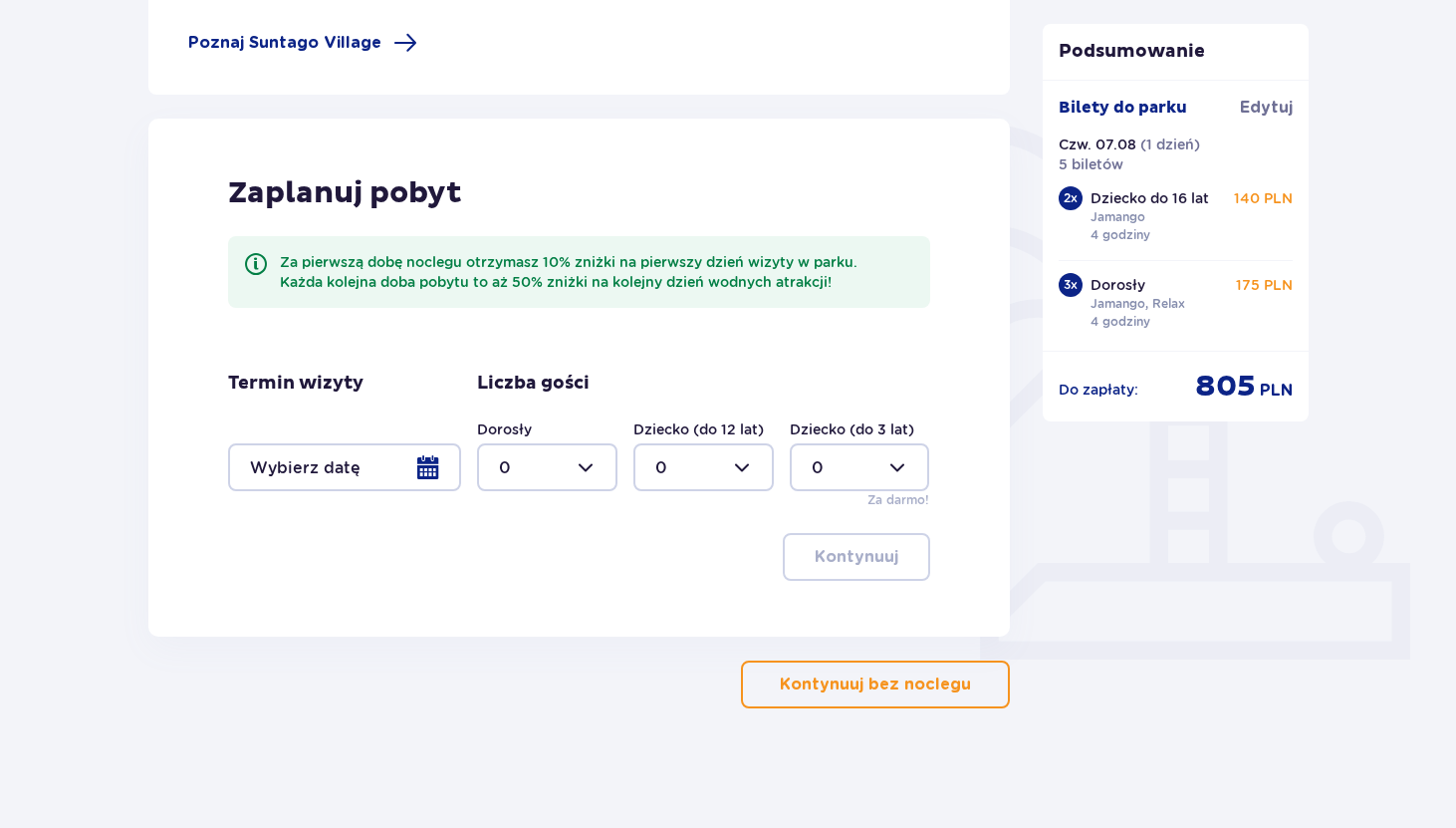 click at bounding box center (547, 467) 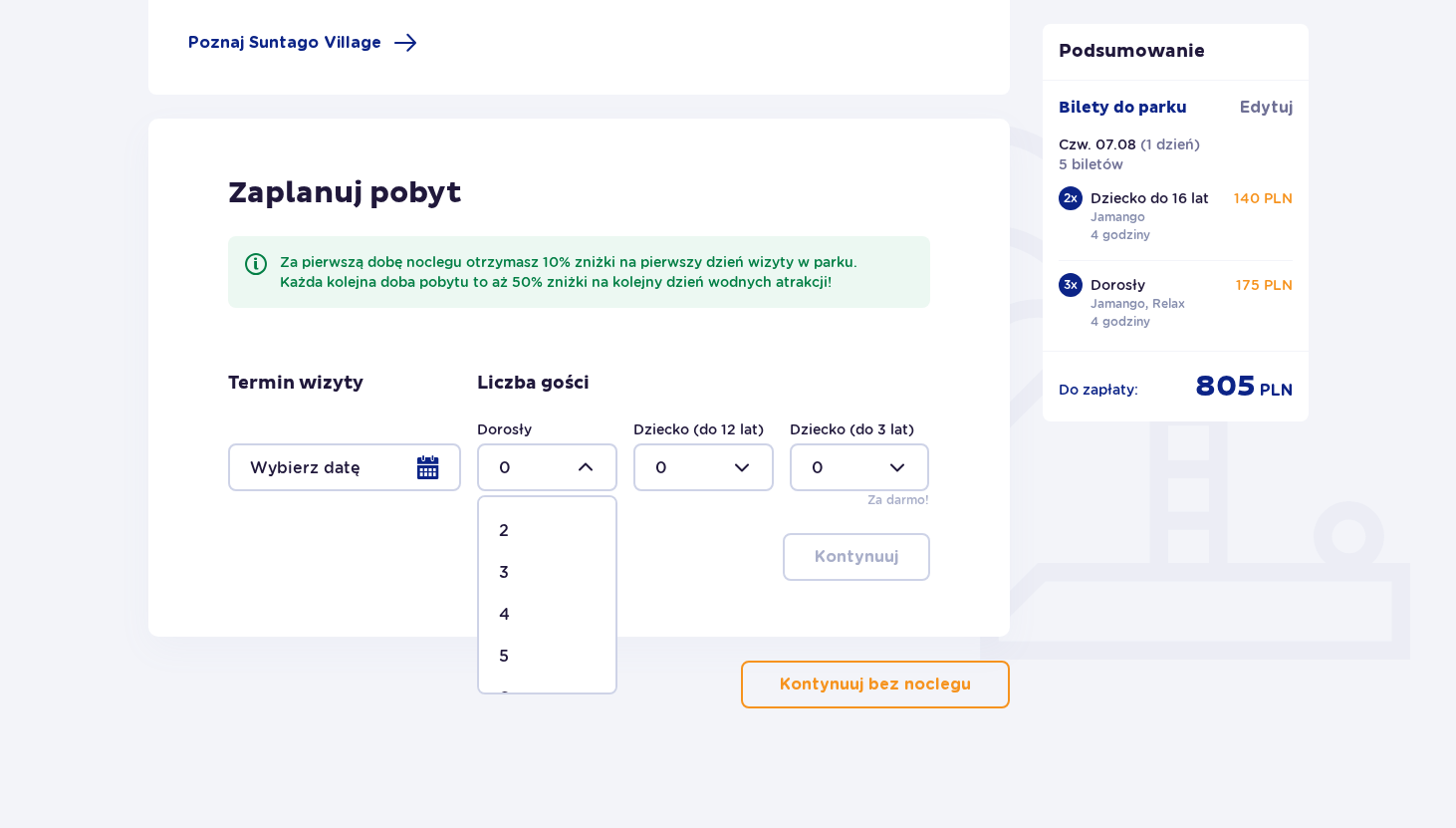 scroll, scrollTop: 83, scrollLeft: 0, axis: vertical 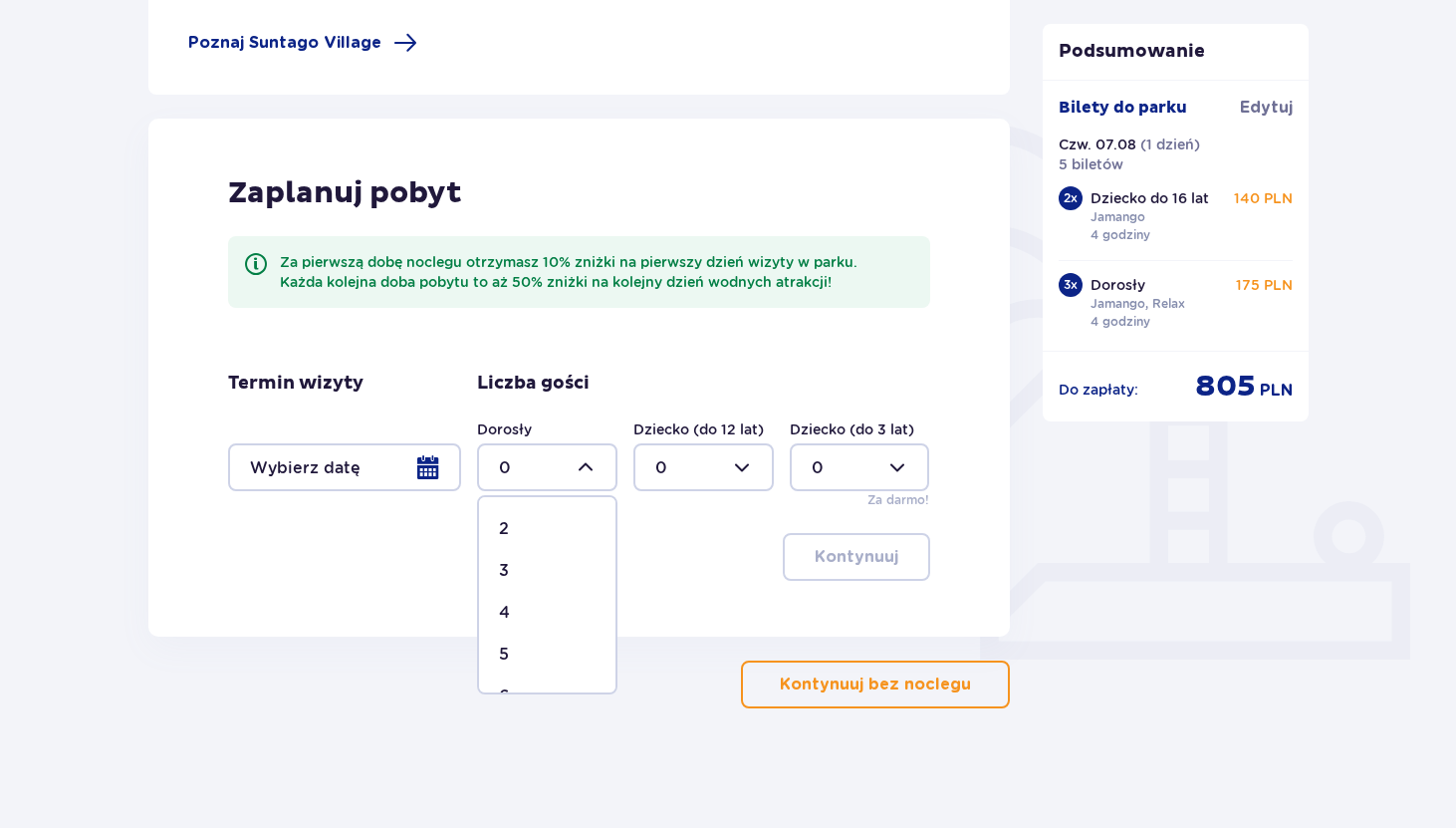 click on "3" at bounding box center (547, 571) 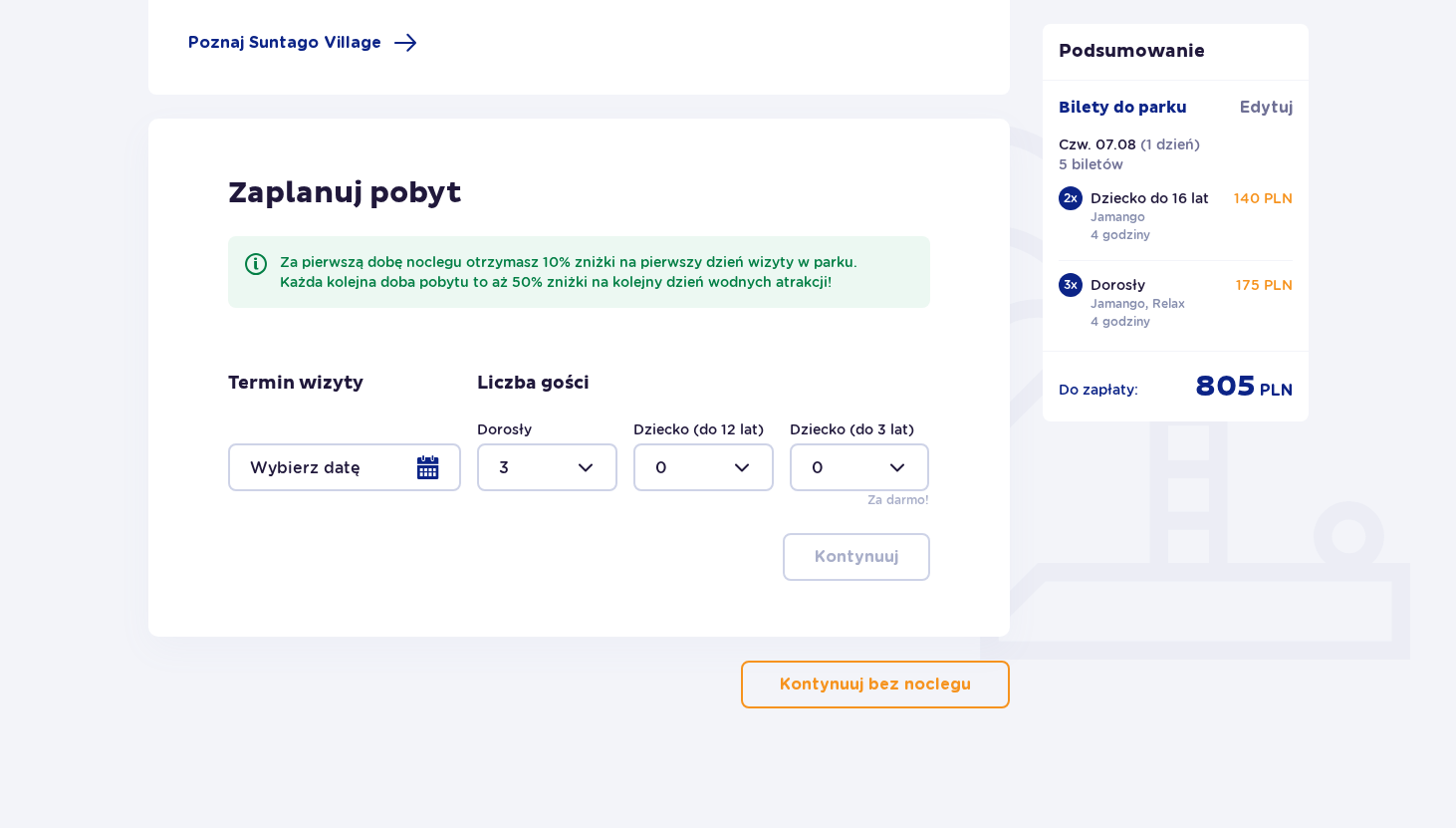 click at bounding box center [703, 467] 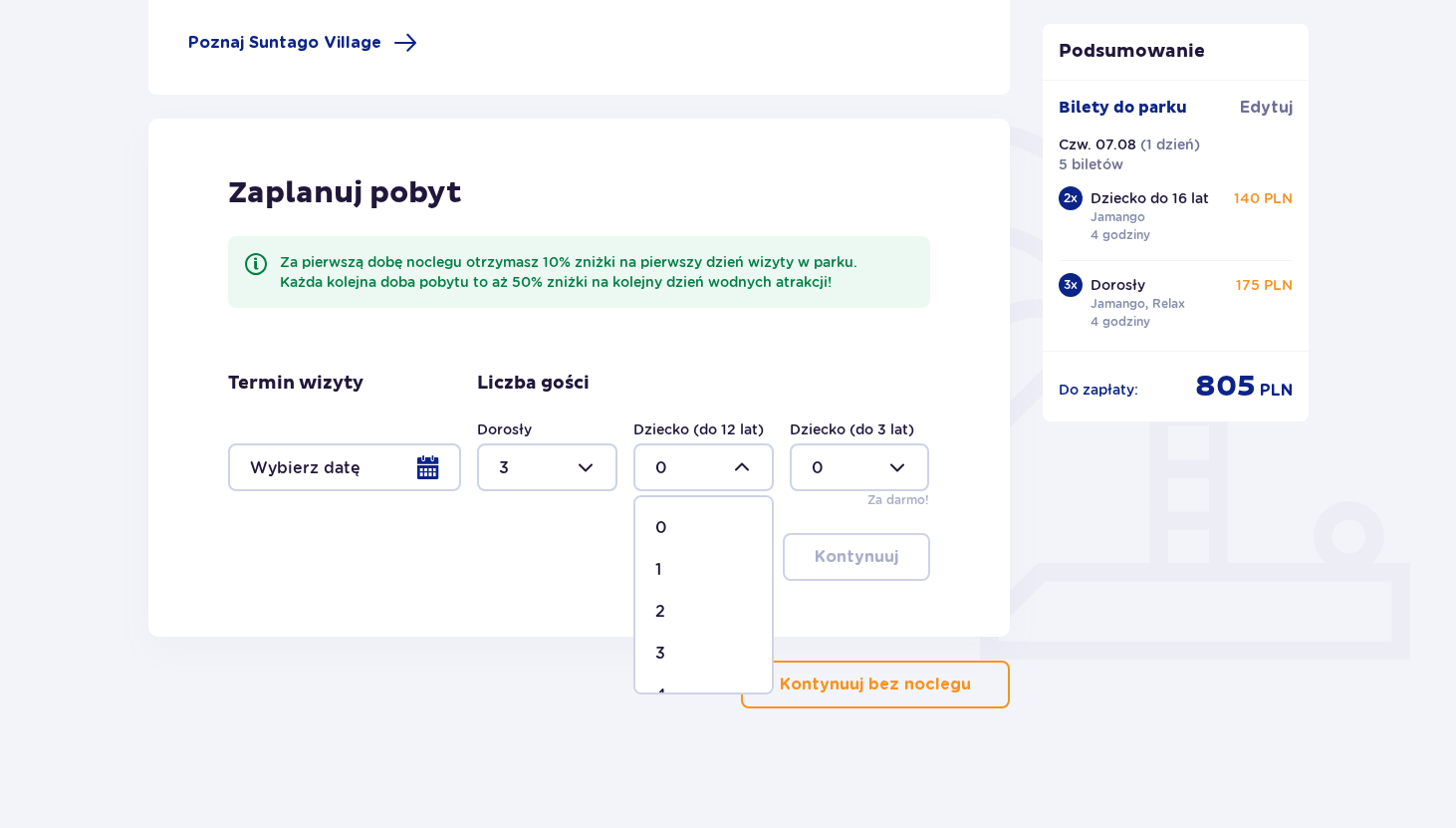 click on "1" at bounding box center [703, 570] 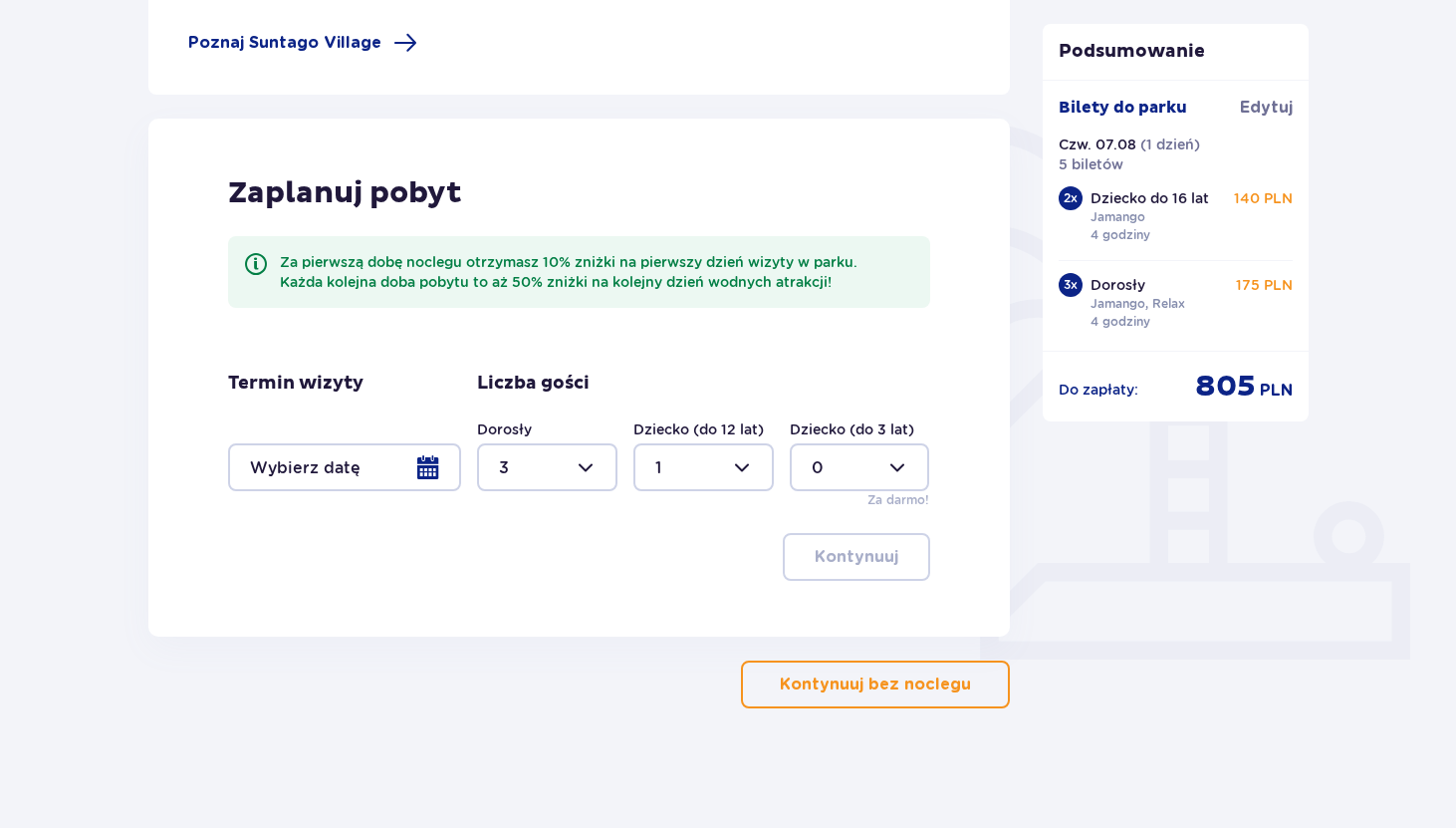 click at bounding box center (859, 467) 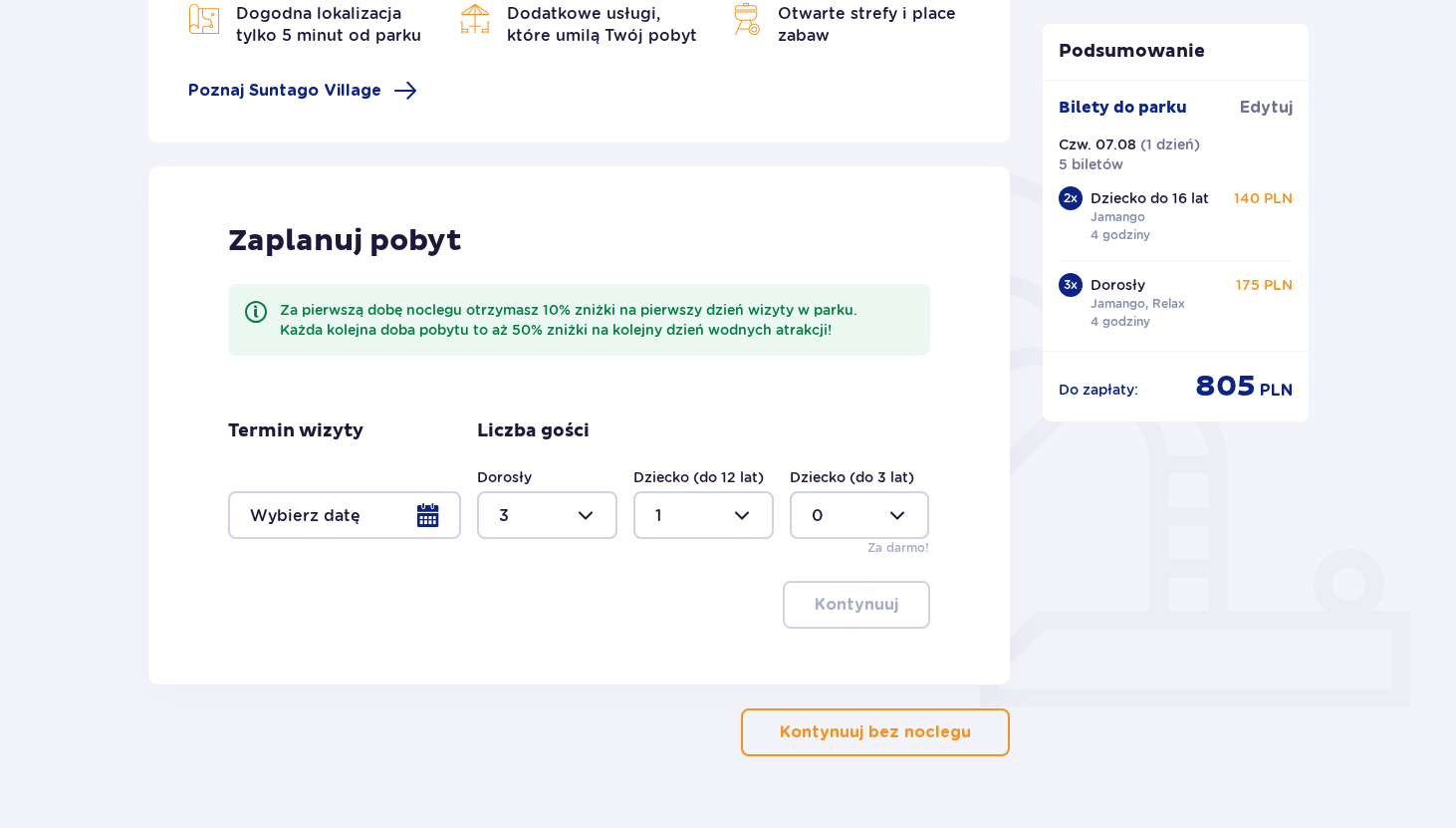 scroll, scrollTop: 370, scrollLeft: 0, axis: vertical 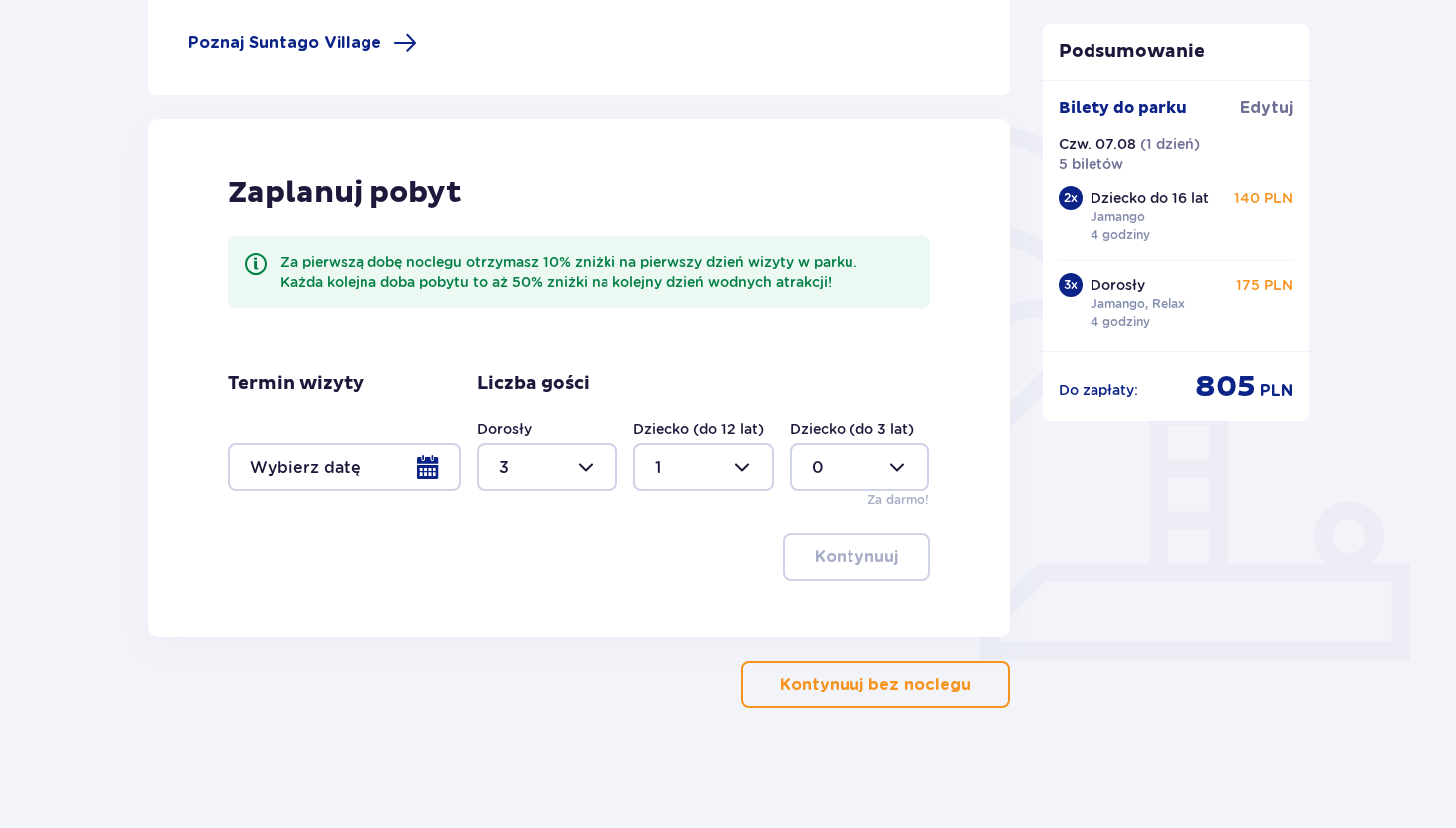 click on "Kontynuuj bez noclegu" at bounding box center [875, 685] 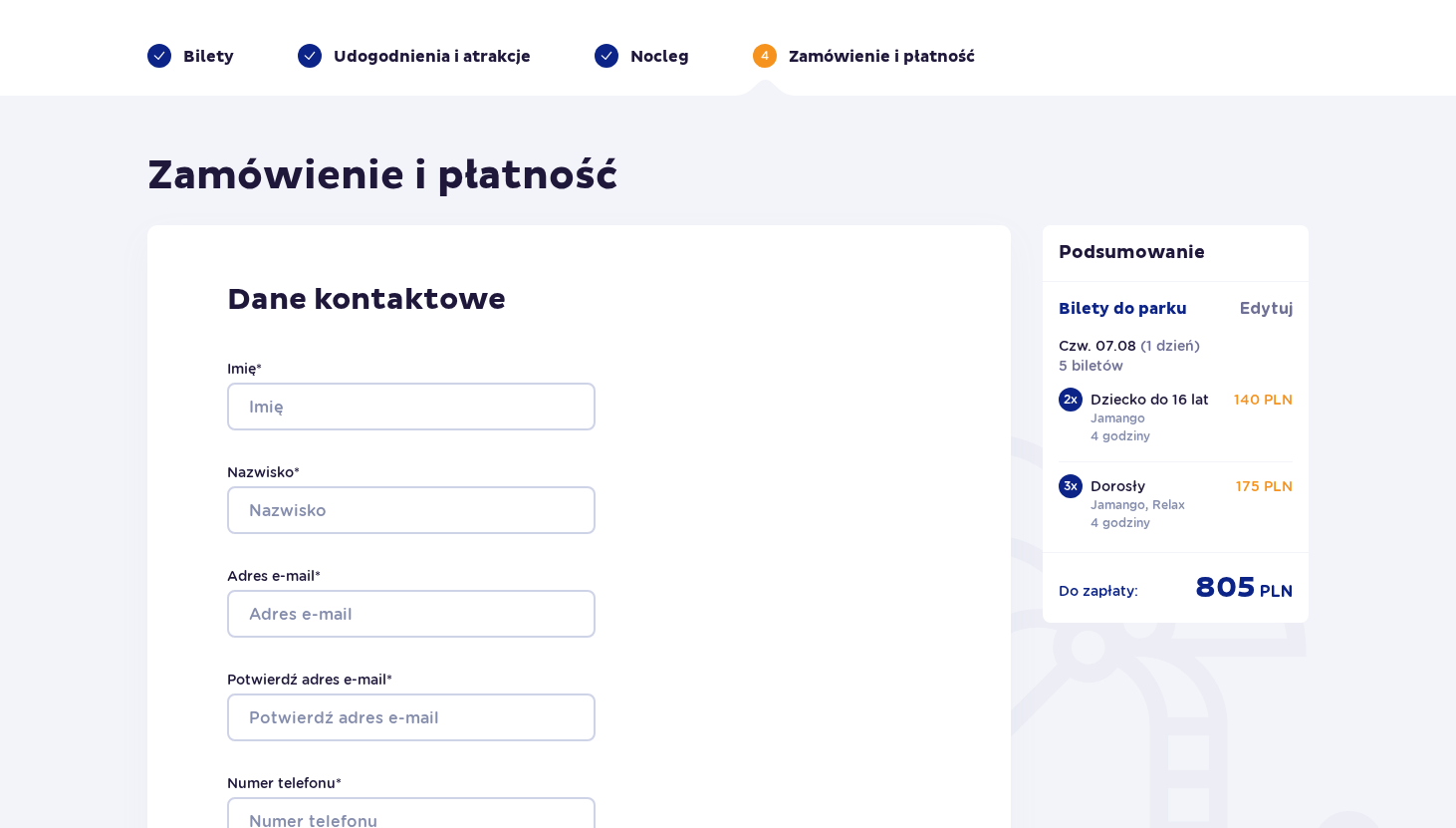 scroll, scrollTop: 71, scrollLeft: 0, axis: vertical 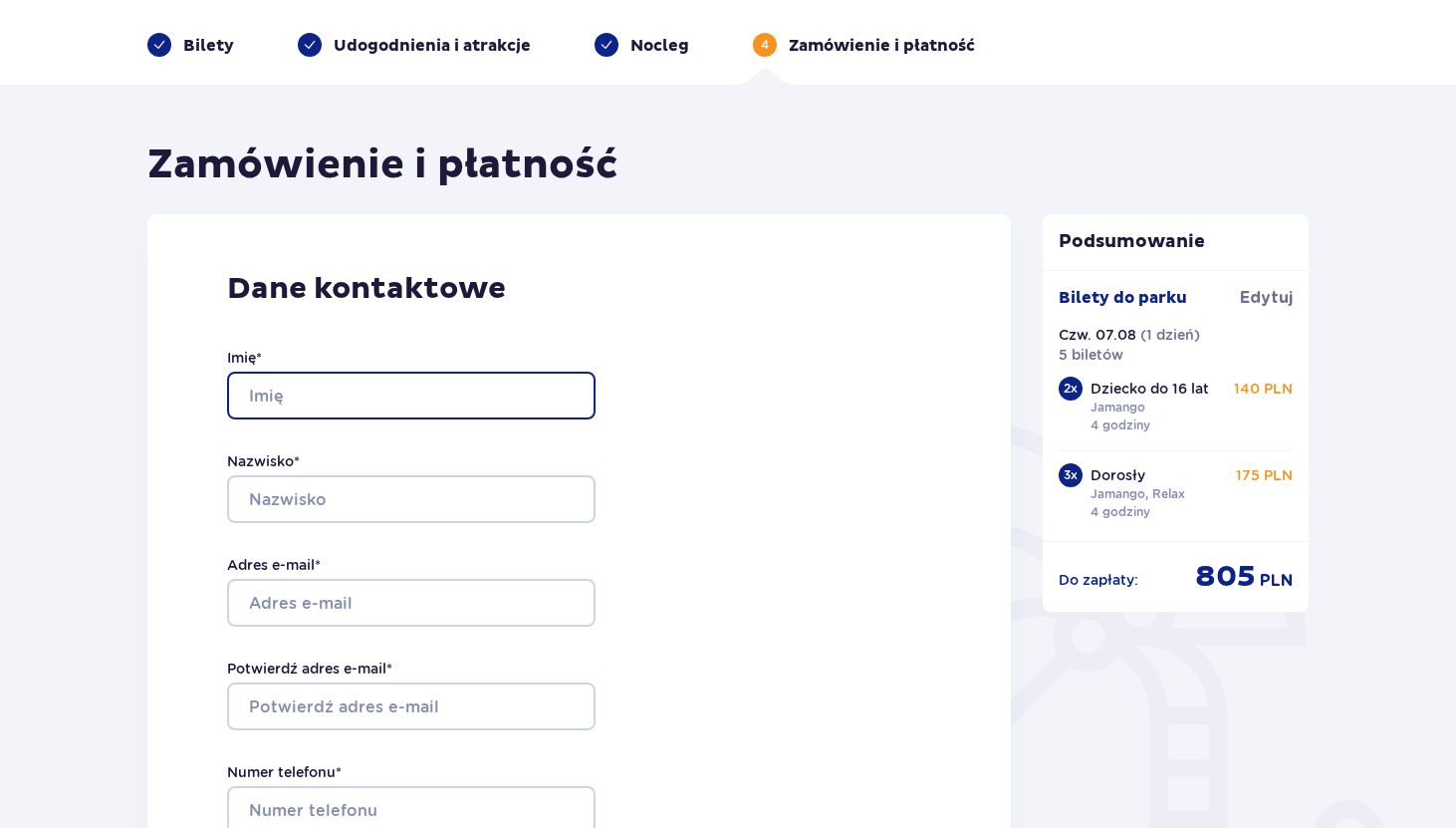 click on "Imię *" at bounding box center [411, 396] 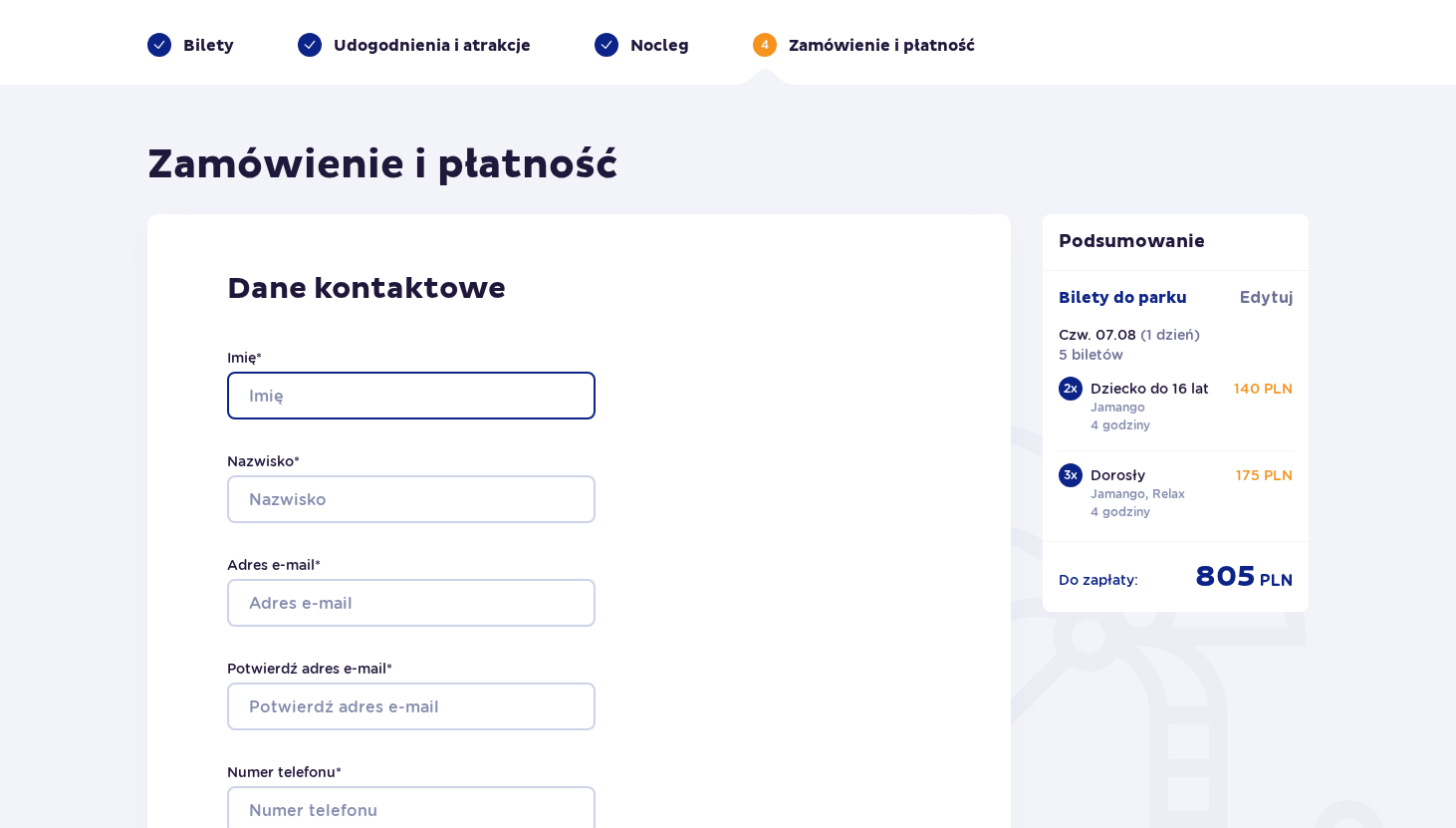 type on "OLHA" 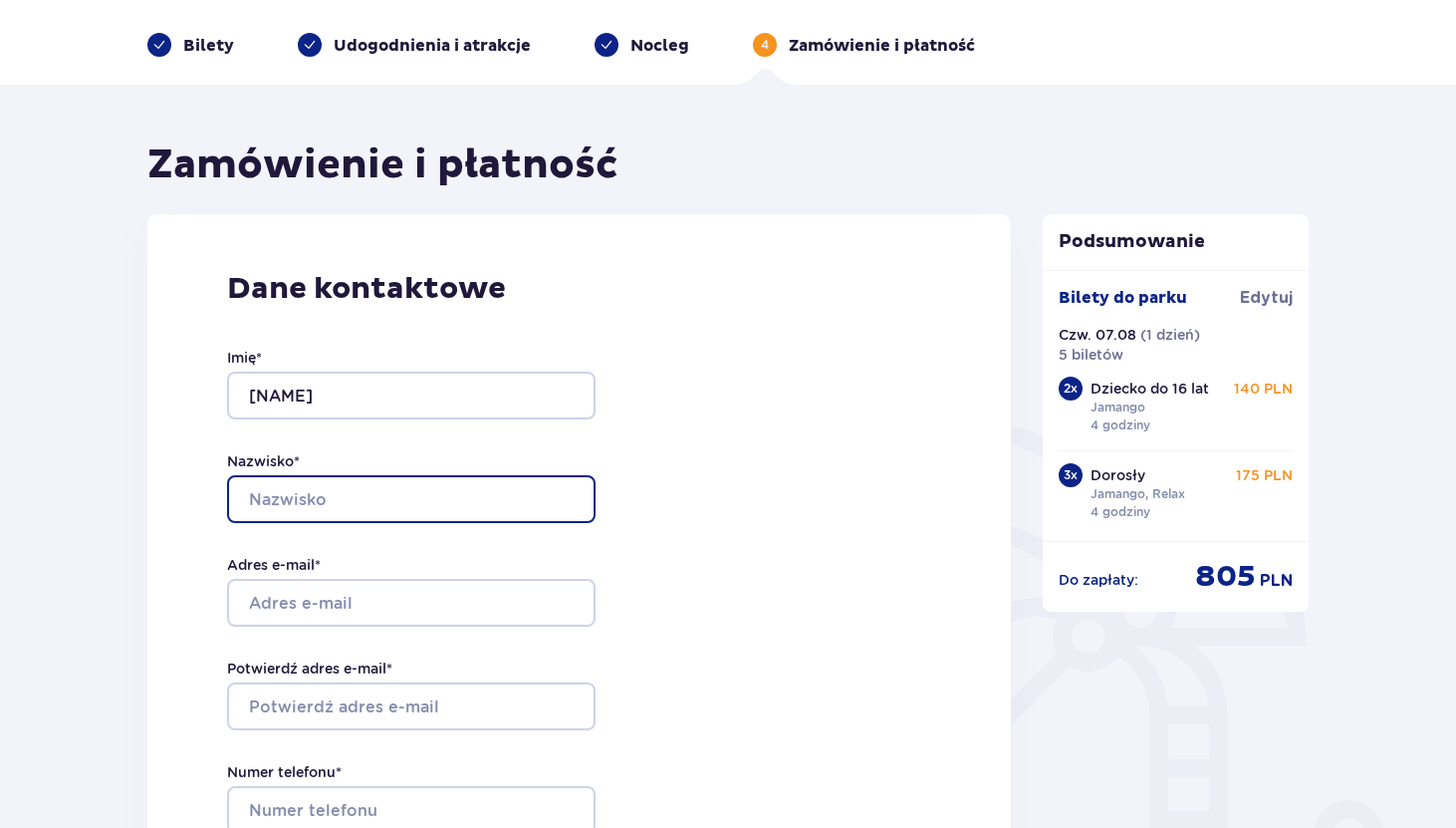 type on "[NAME]" 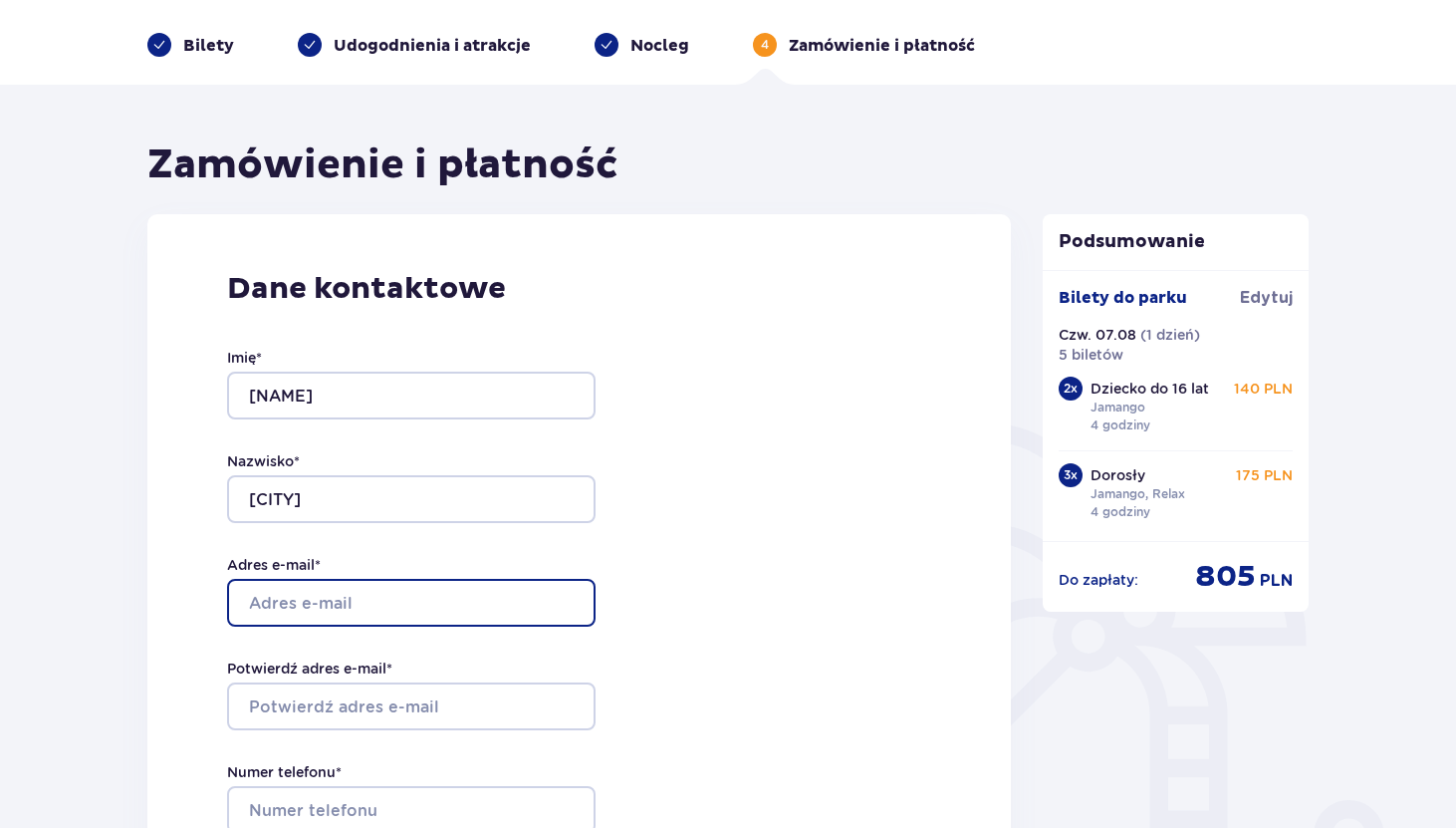 type on "[NAME]@[DOMAIN]" 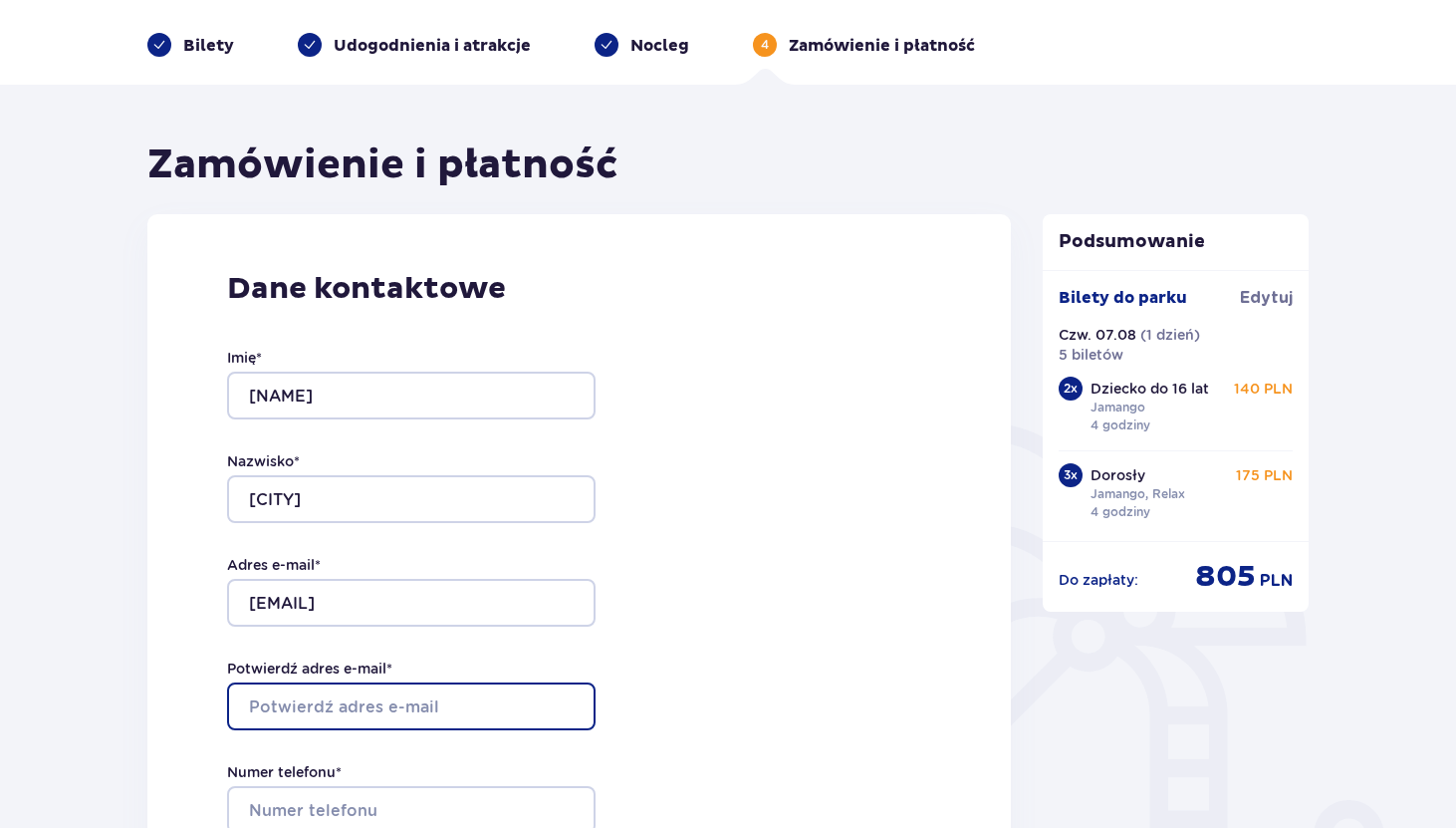 type on "[NAME]@[DOMAIN]" 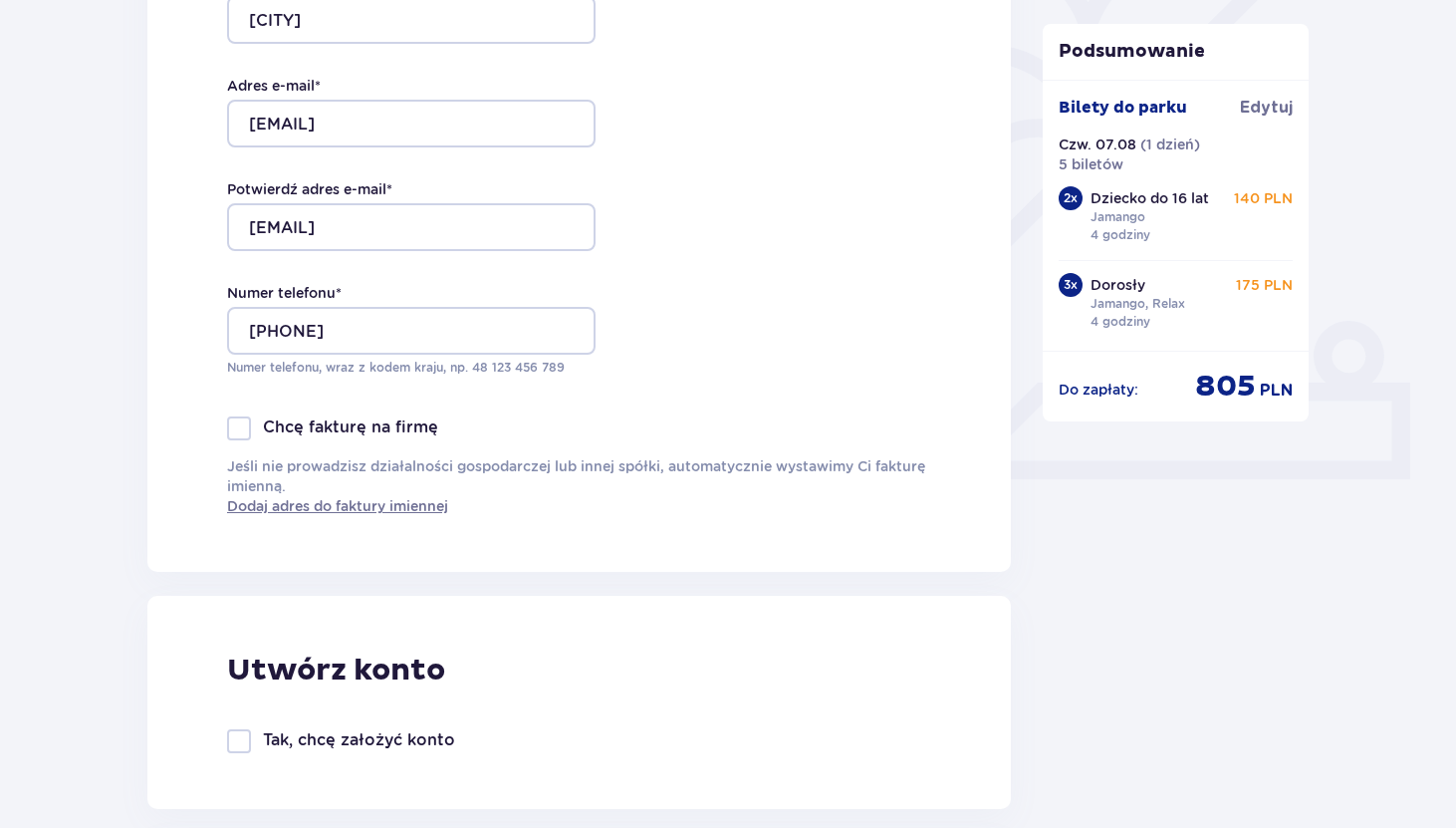 scroll, scrollTop: 585, scrollLeft: 0, axis: vertical 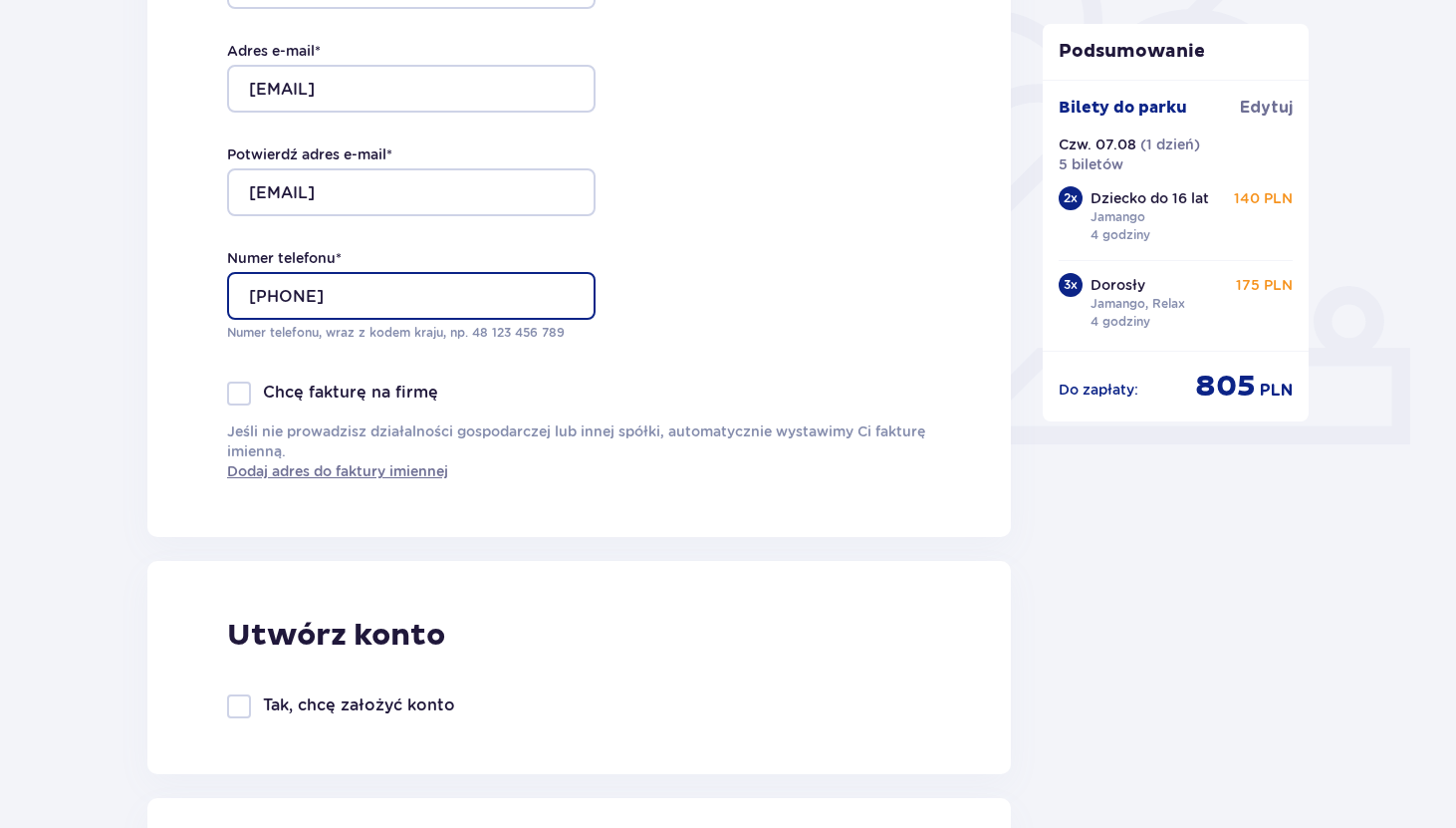 click on "[NUMBER]" at bounding box center [411, 296] 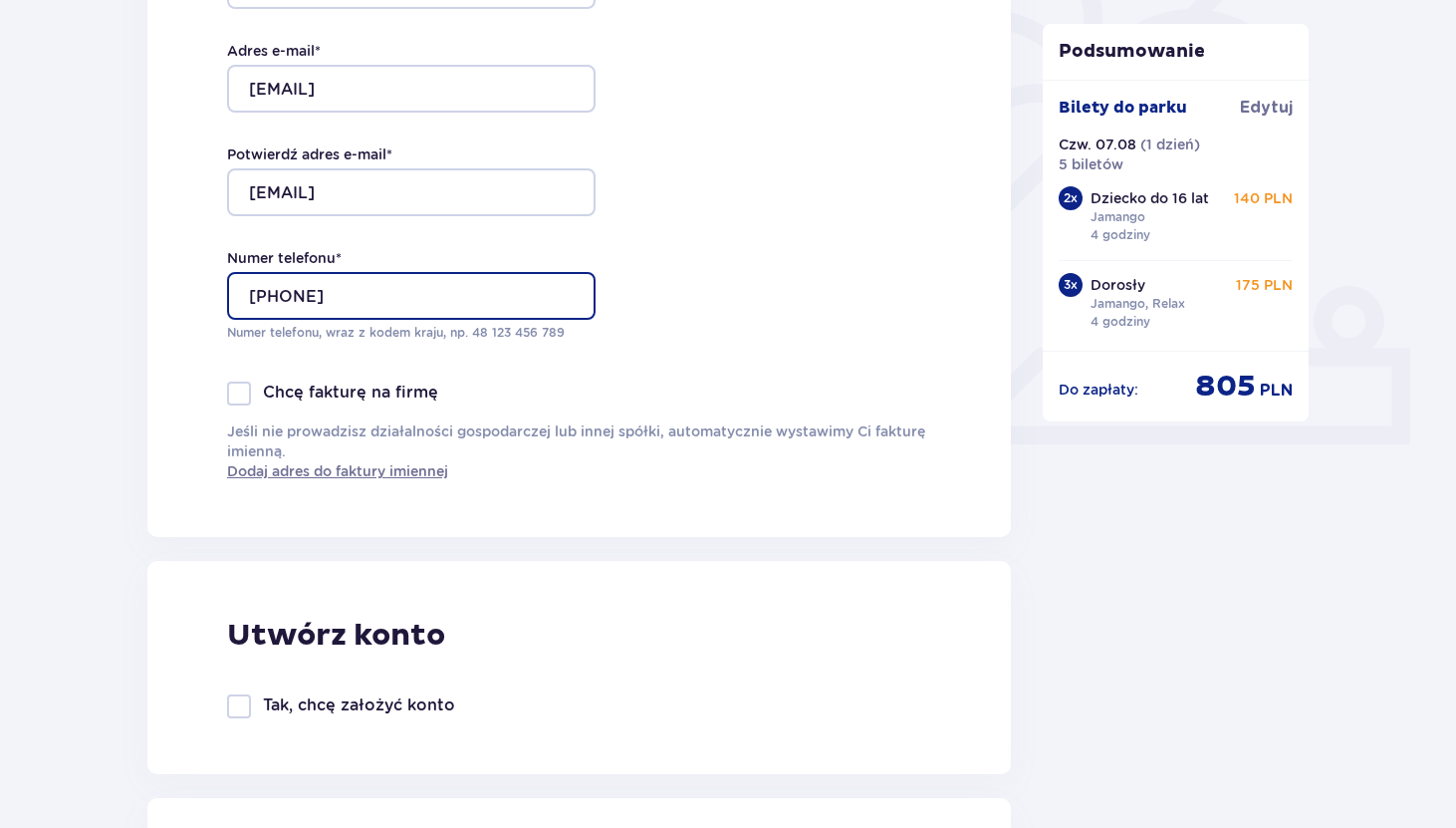 type on "[NUMBER]" 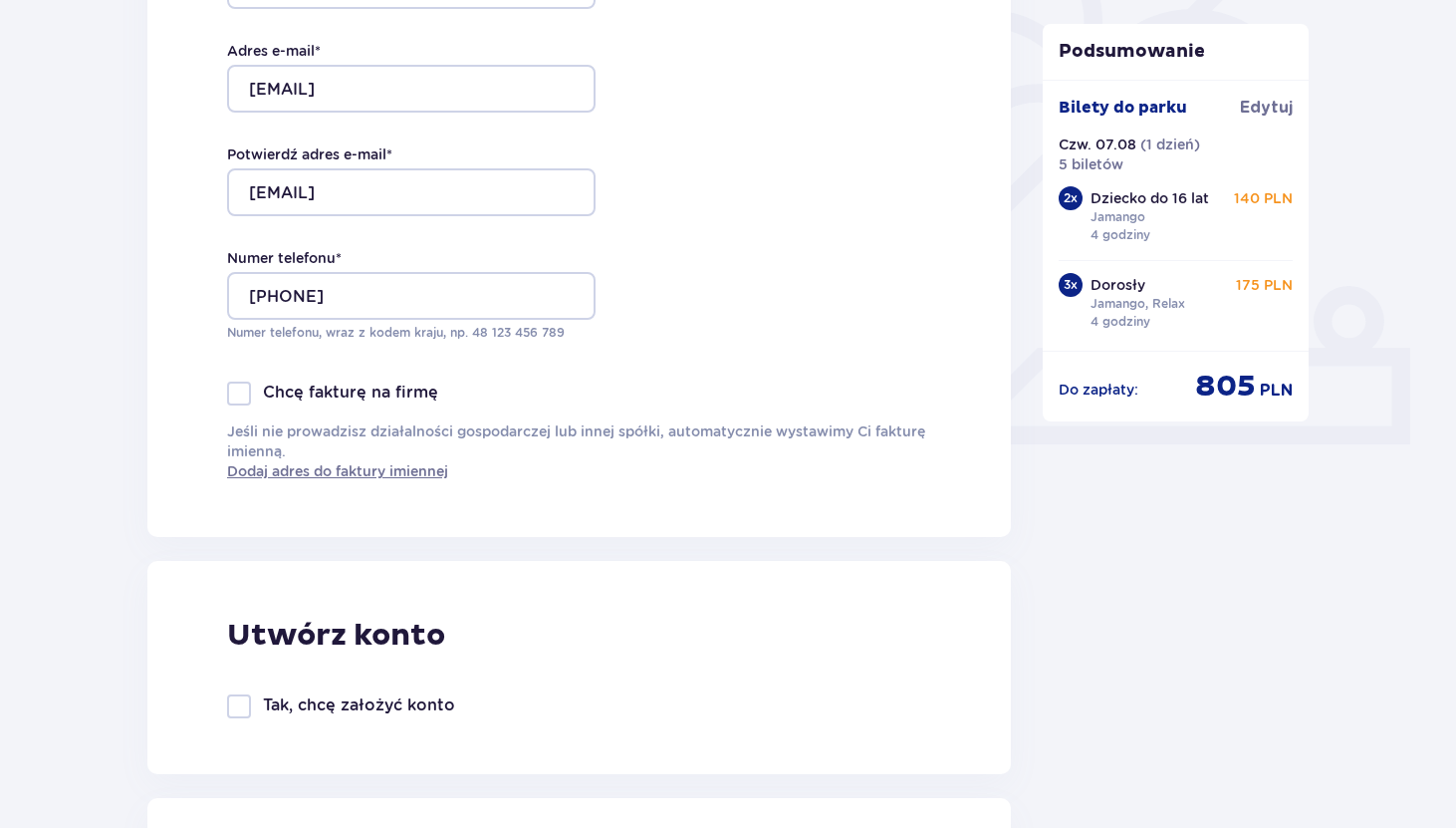 click at bounding box center [239, 706] 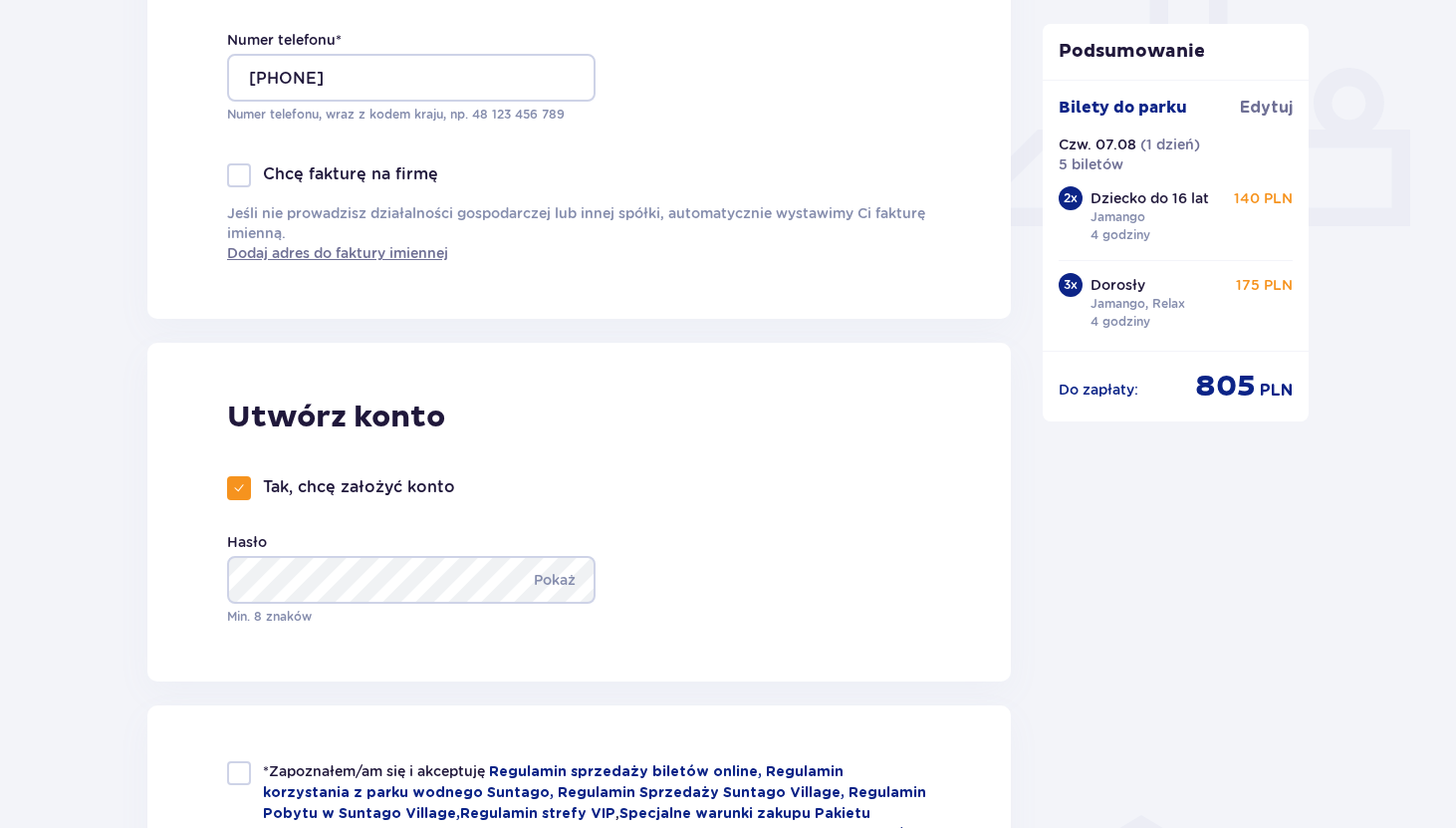 scroll, scrollTop: 806, scrollLeft: 0, axis: vertical 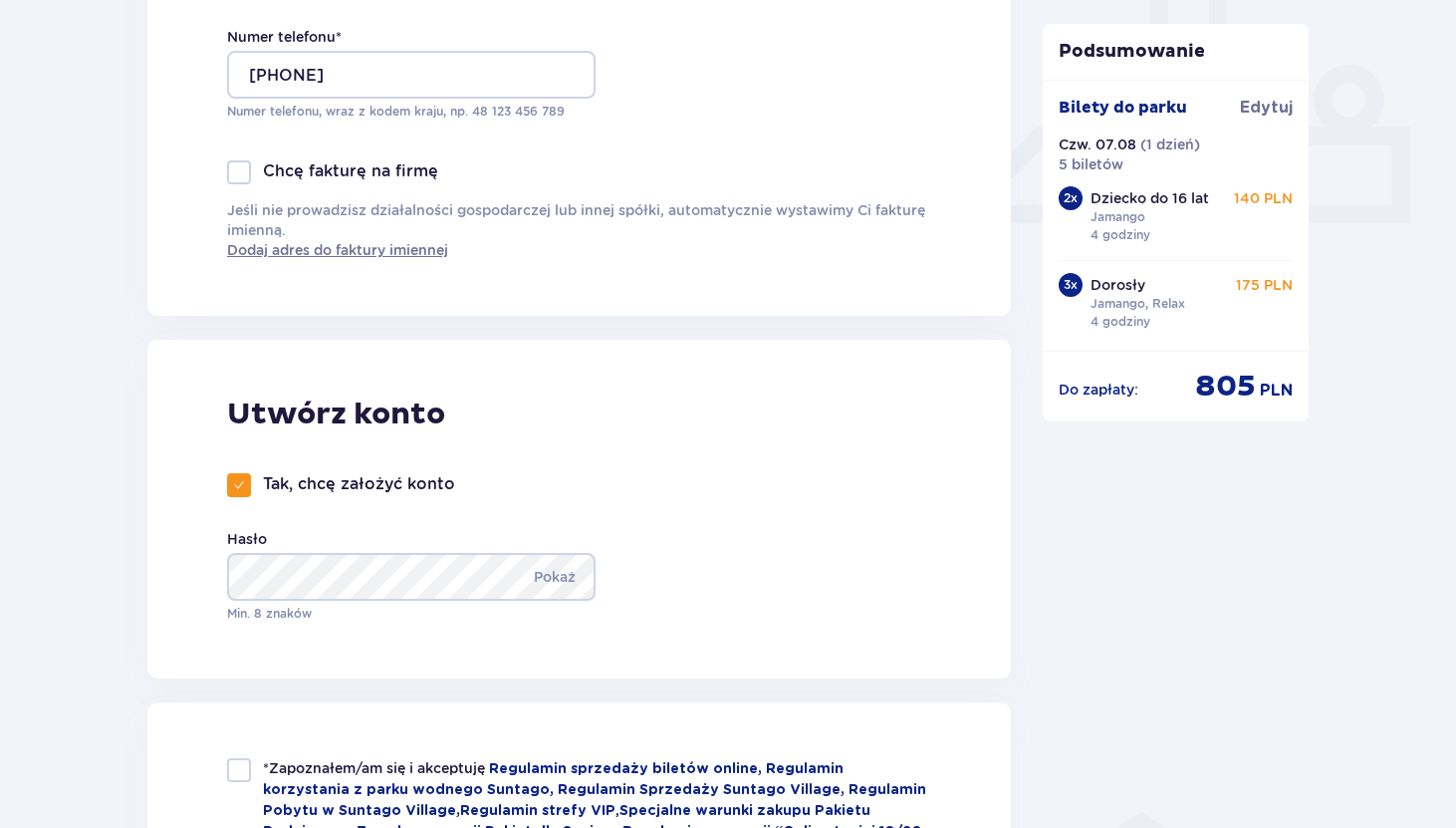 click at bounding box center [239, 485] 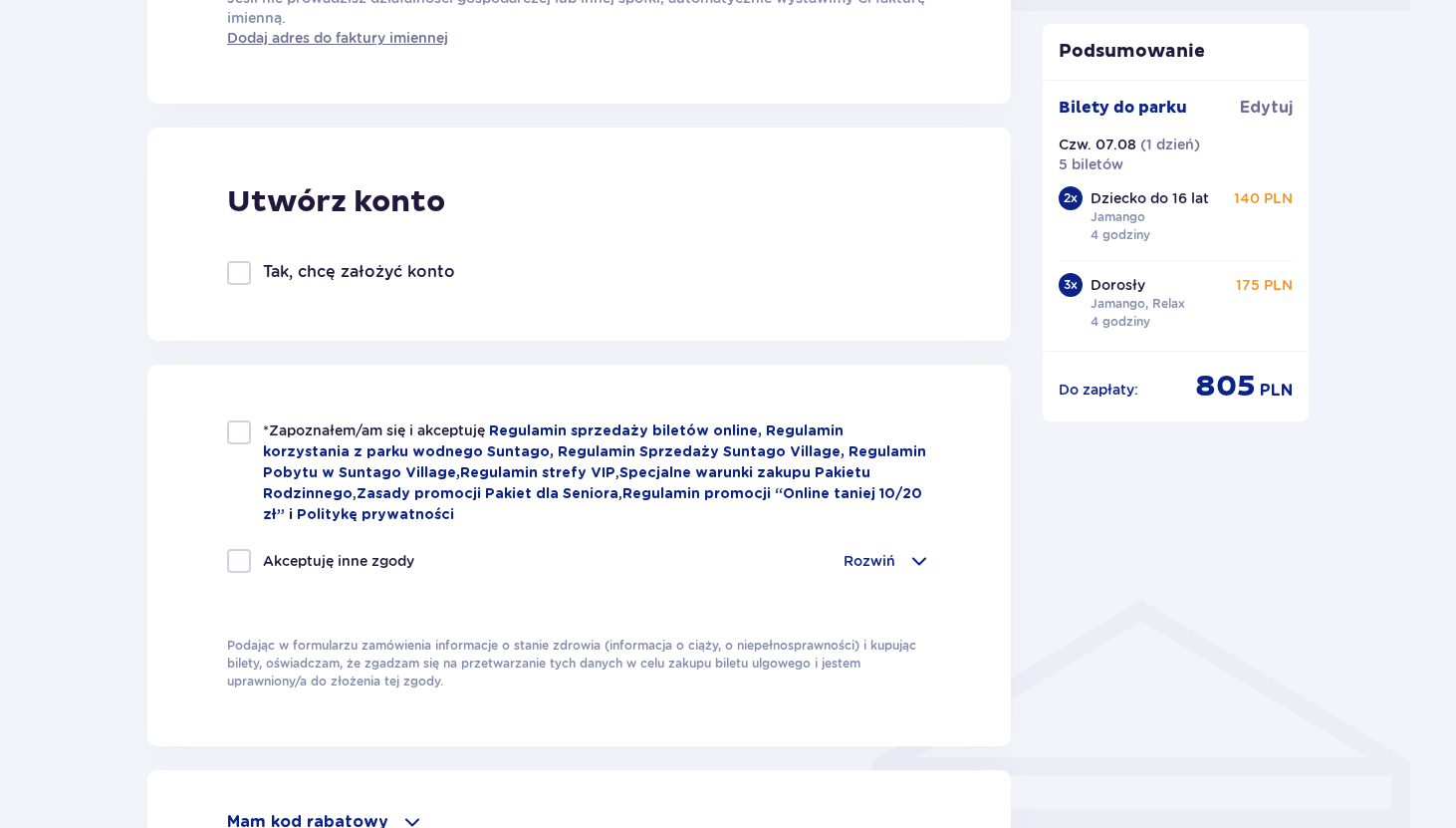 scroll, scrollTop: 1047, scrollLeft: 0, axis: vertical 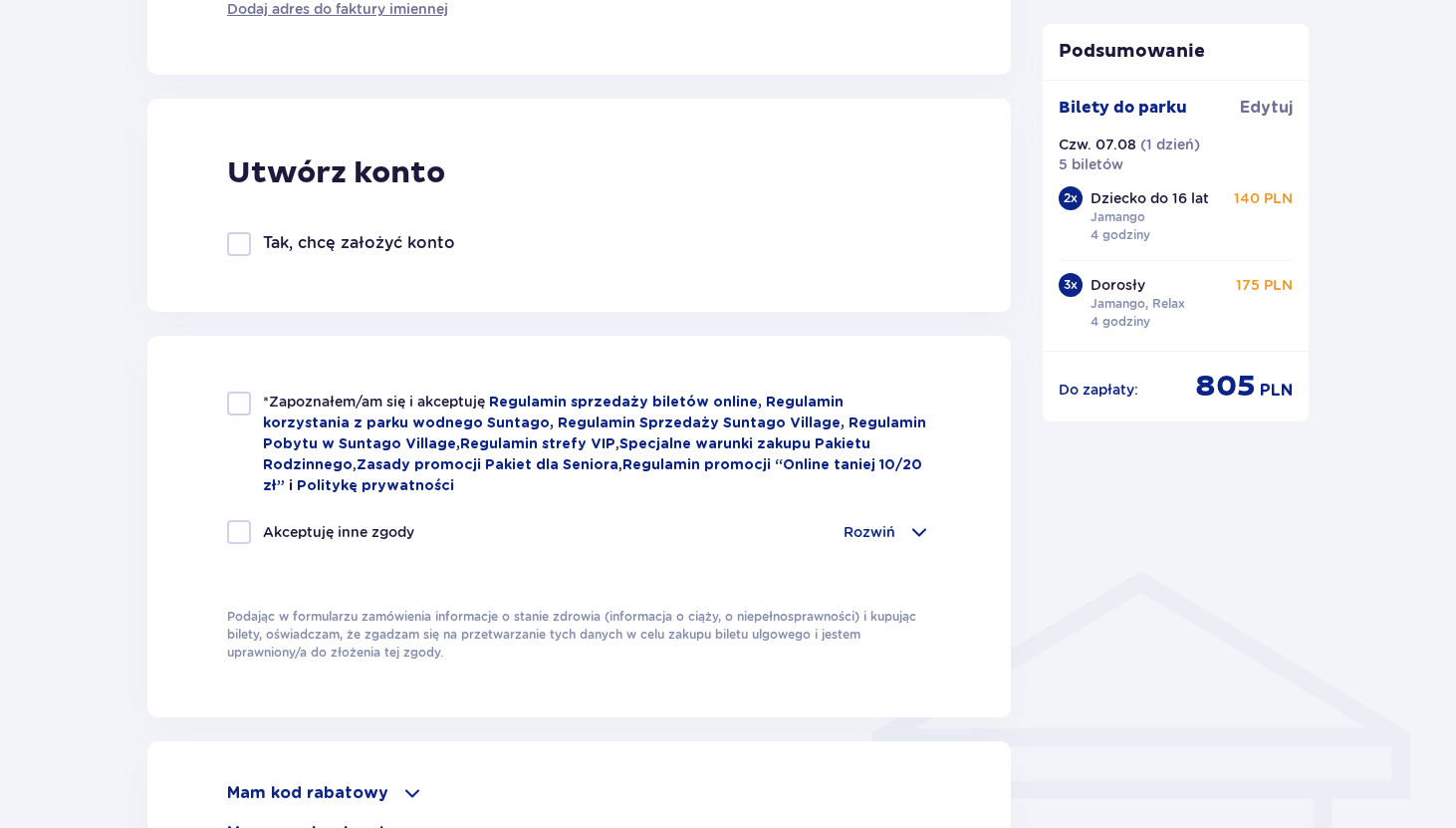 click at bounding box center (239, 404) 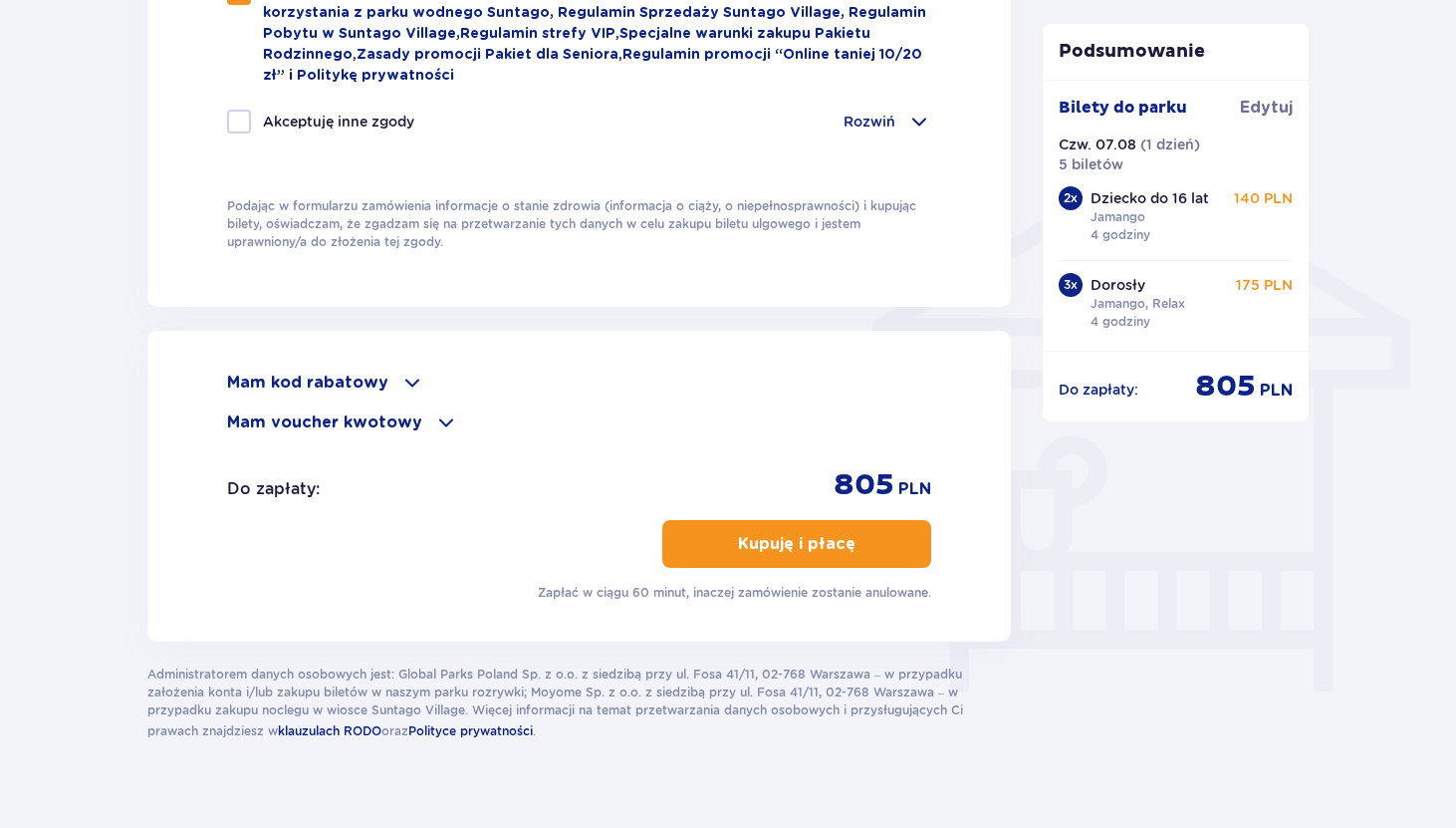 scroll, scrollTop: 1491, scrollLeft: 0, axis: vertical 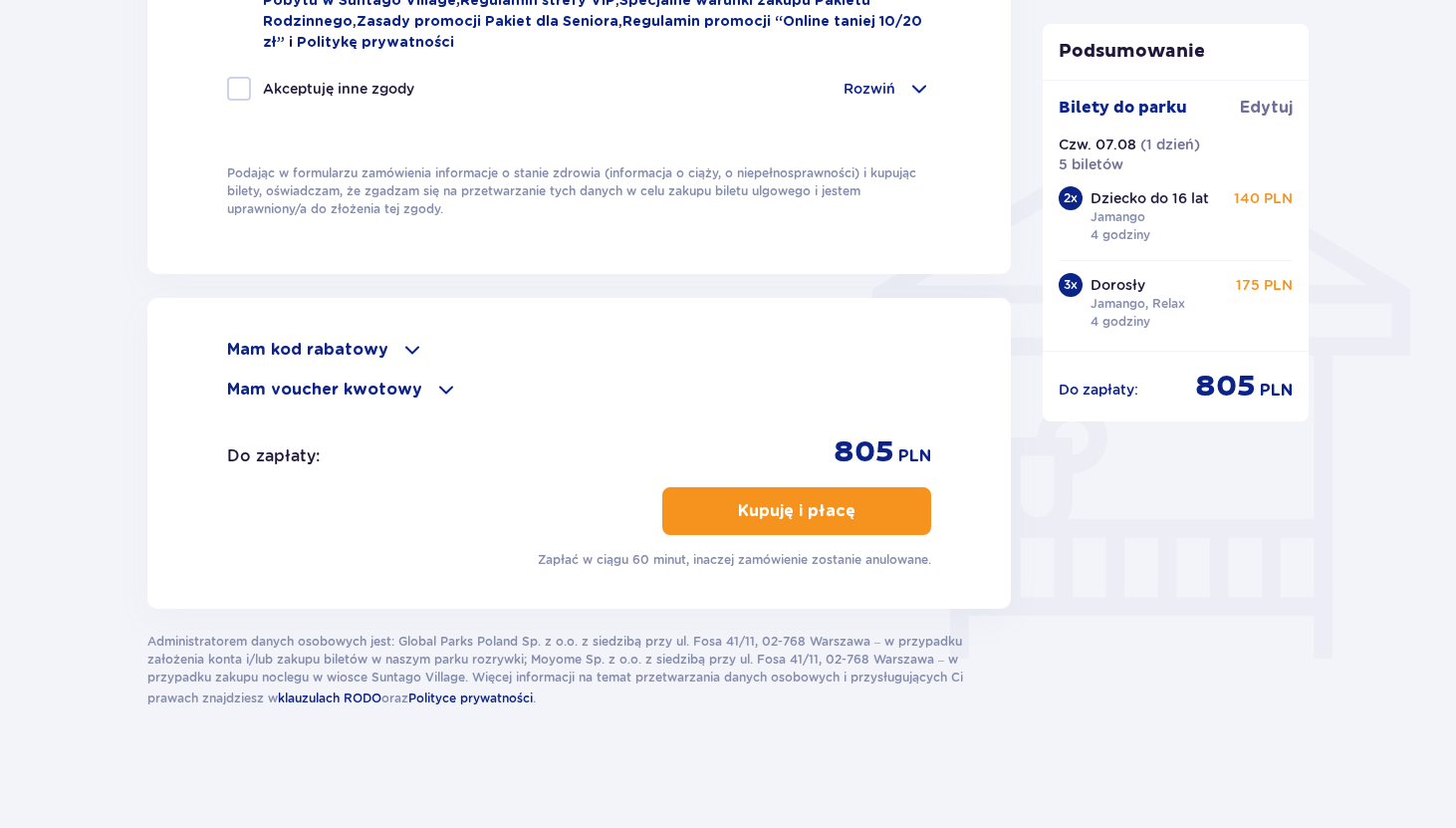 click on "Kupuję i płacę" at bounding box center (797, 511) 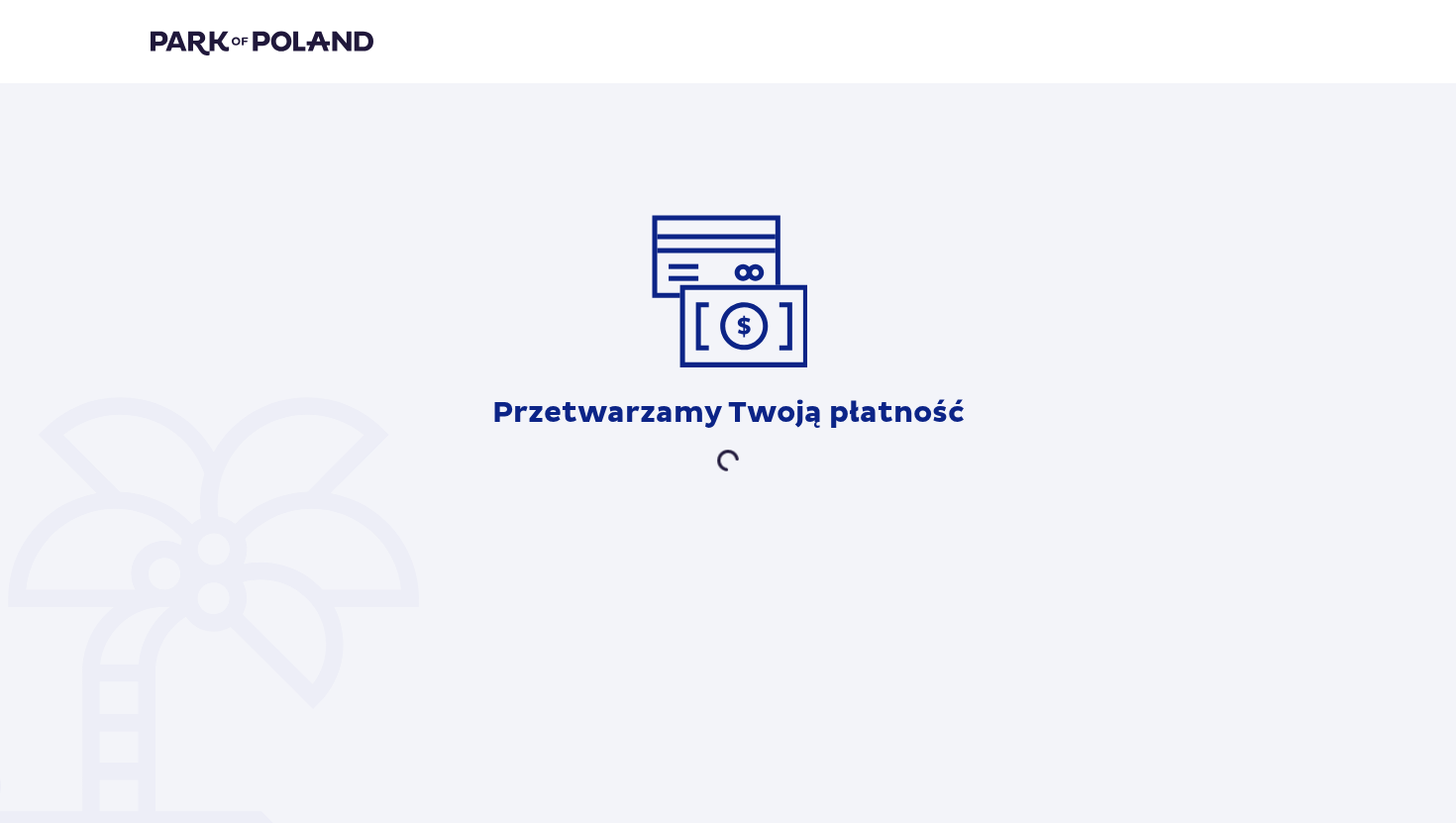 scroll, scrollTop: 0, scrollLeft: 0, axis: both 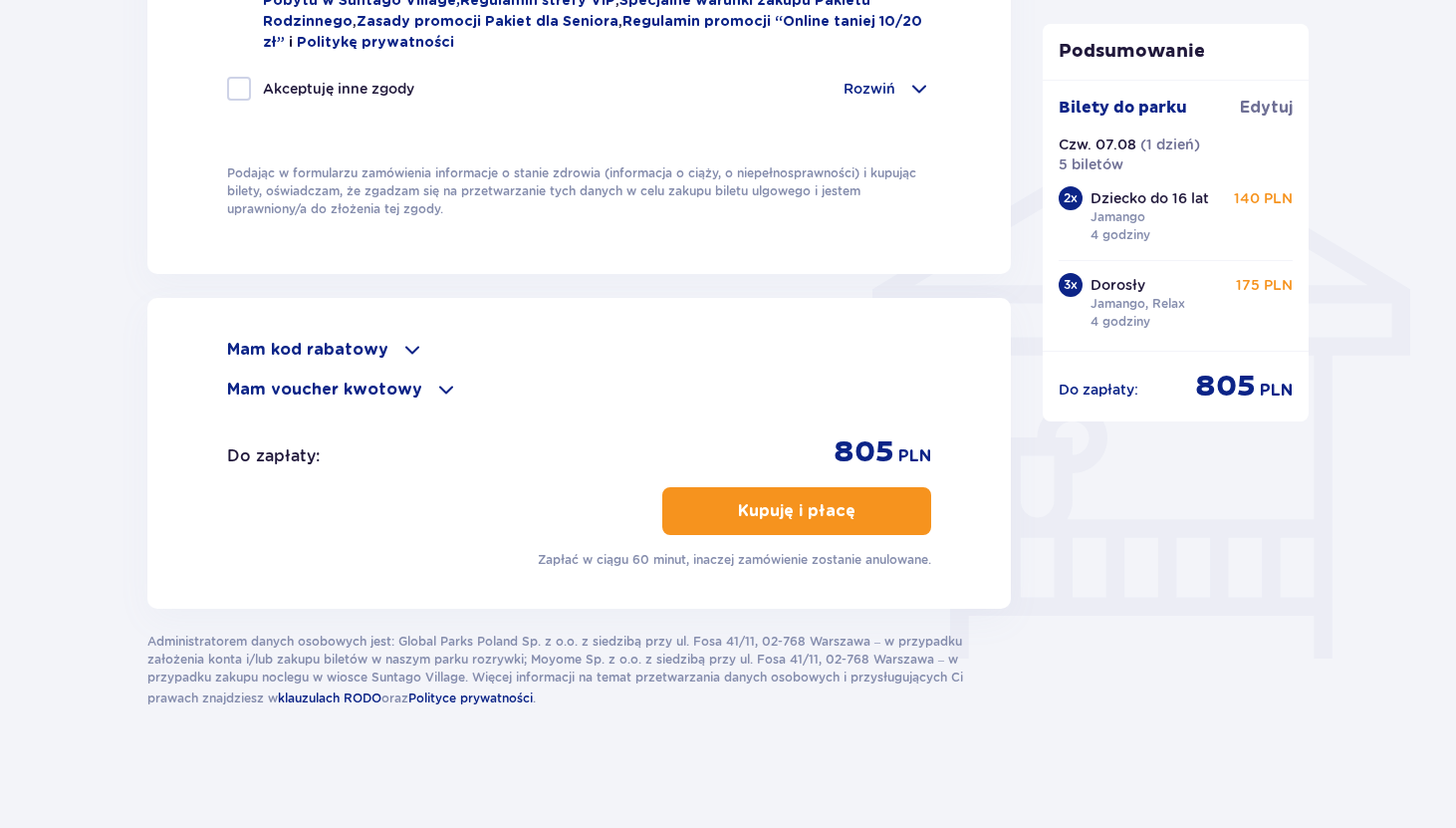 click on "Kupuję i płacę" at bounding box center [797, 511] 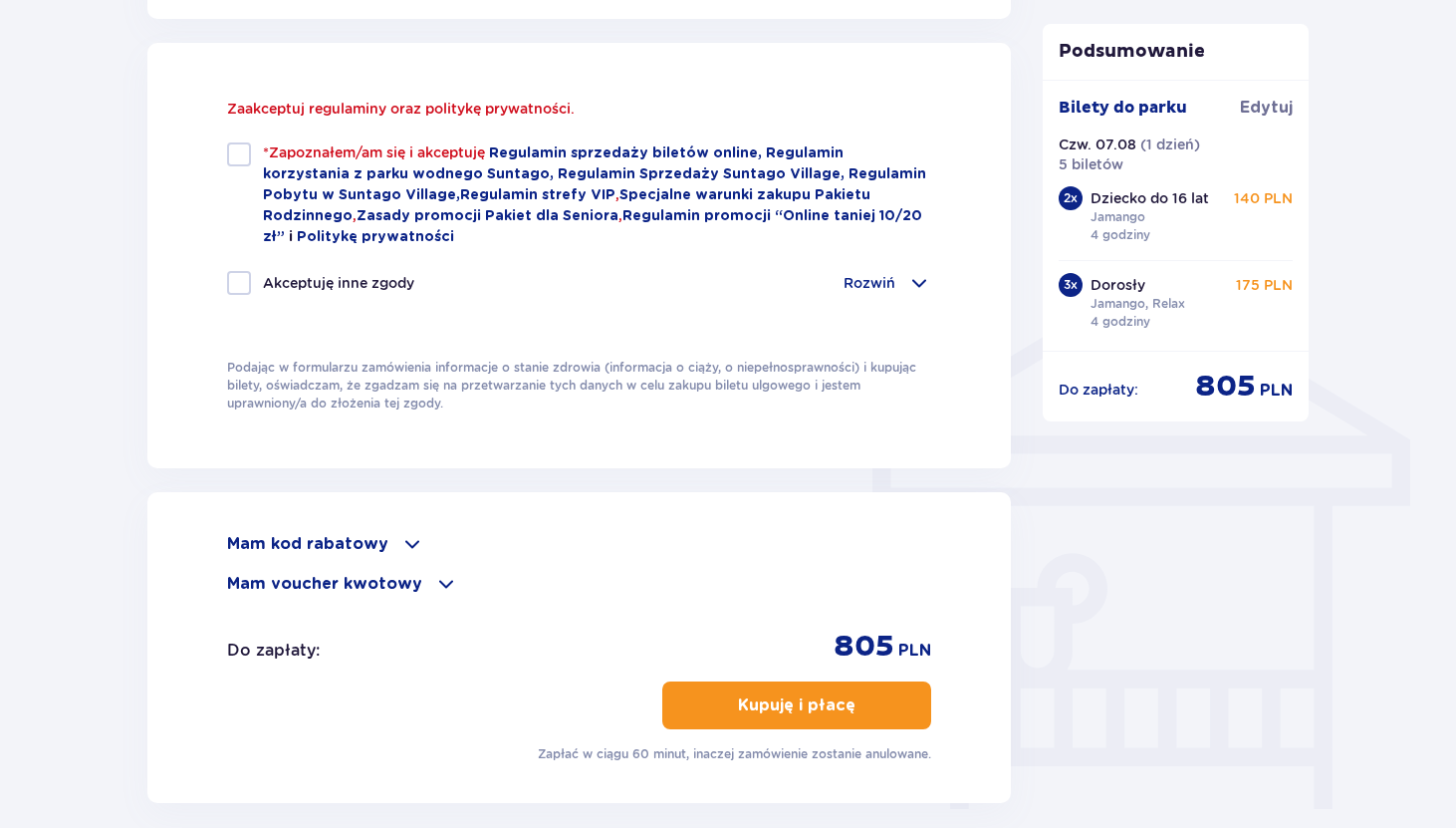 scroll, scrollTop: 1339, scrollLeft: 0, axis: vertical 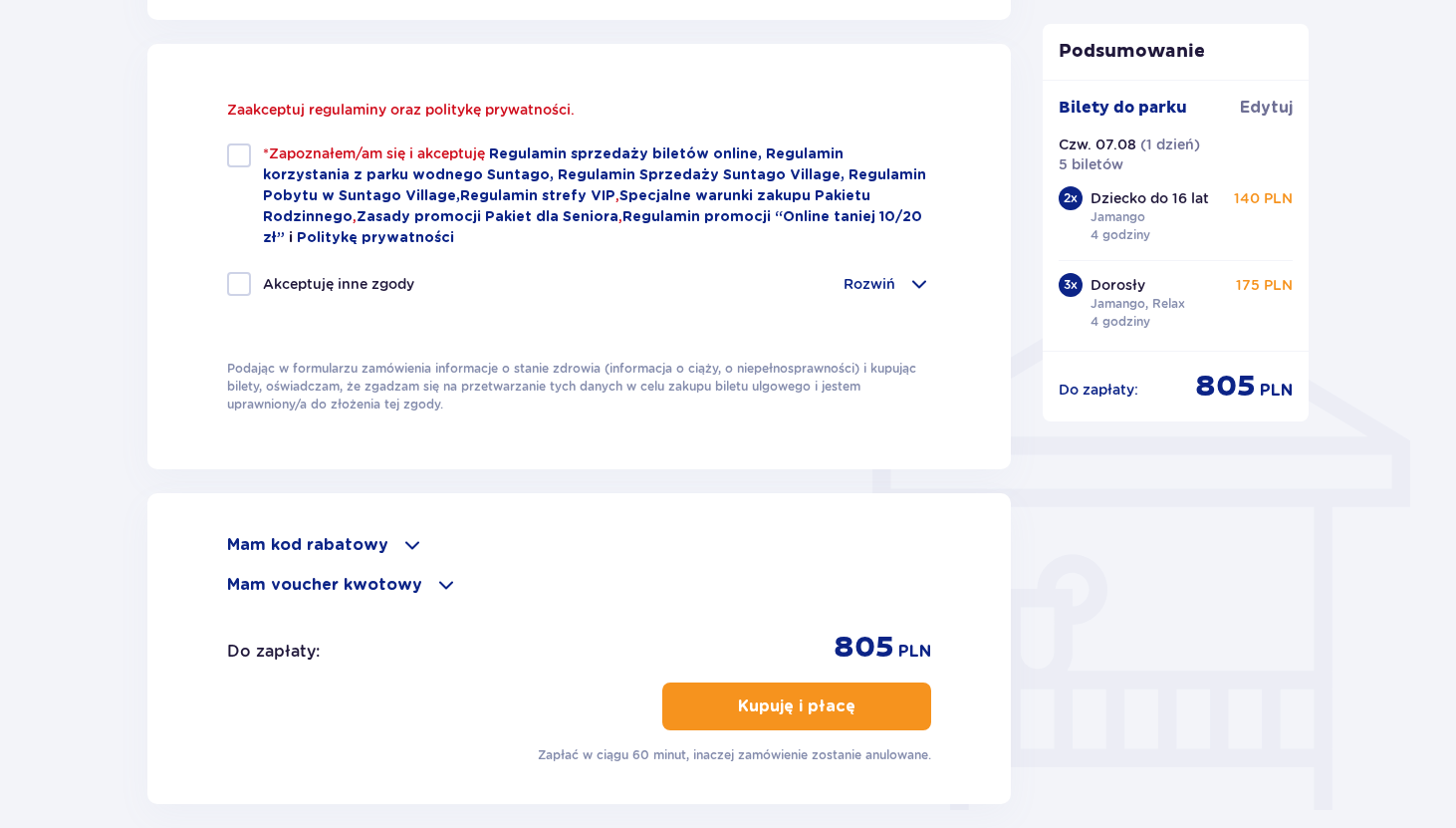 click at bounding box center (239, 155) 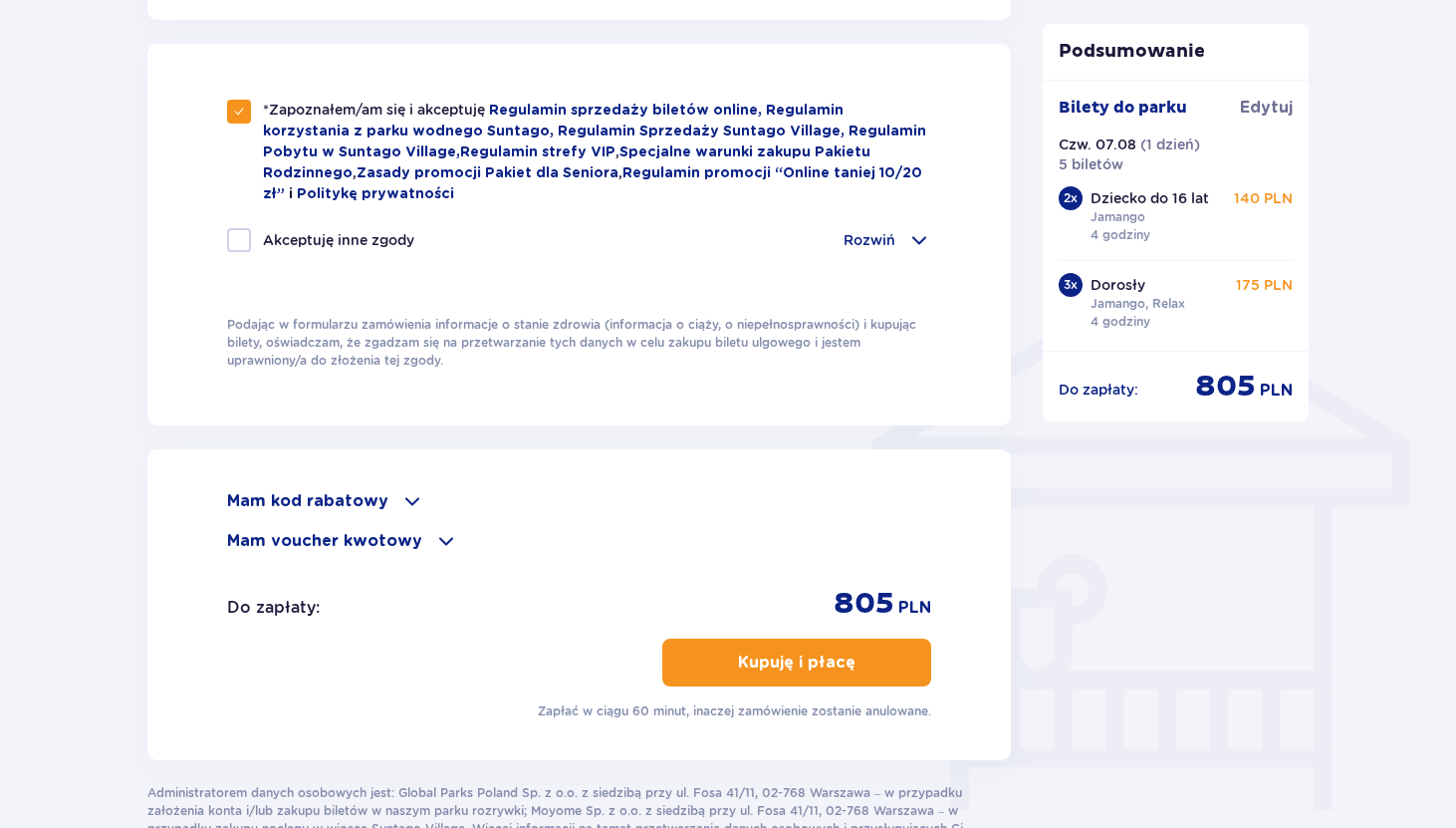 click on "Kupuję i płacę" at bounding box center (797, 663) 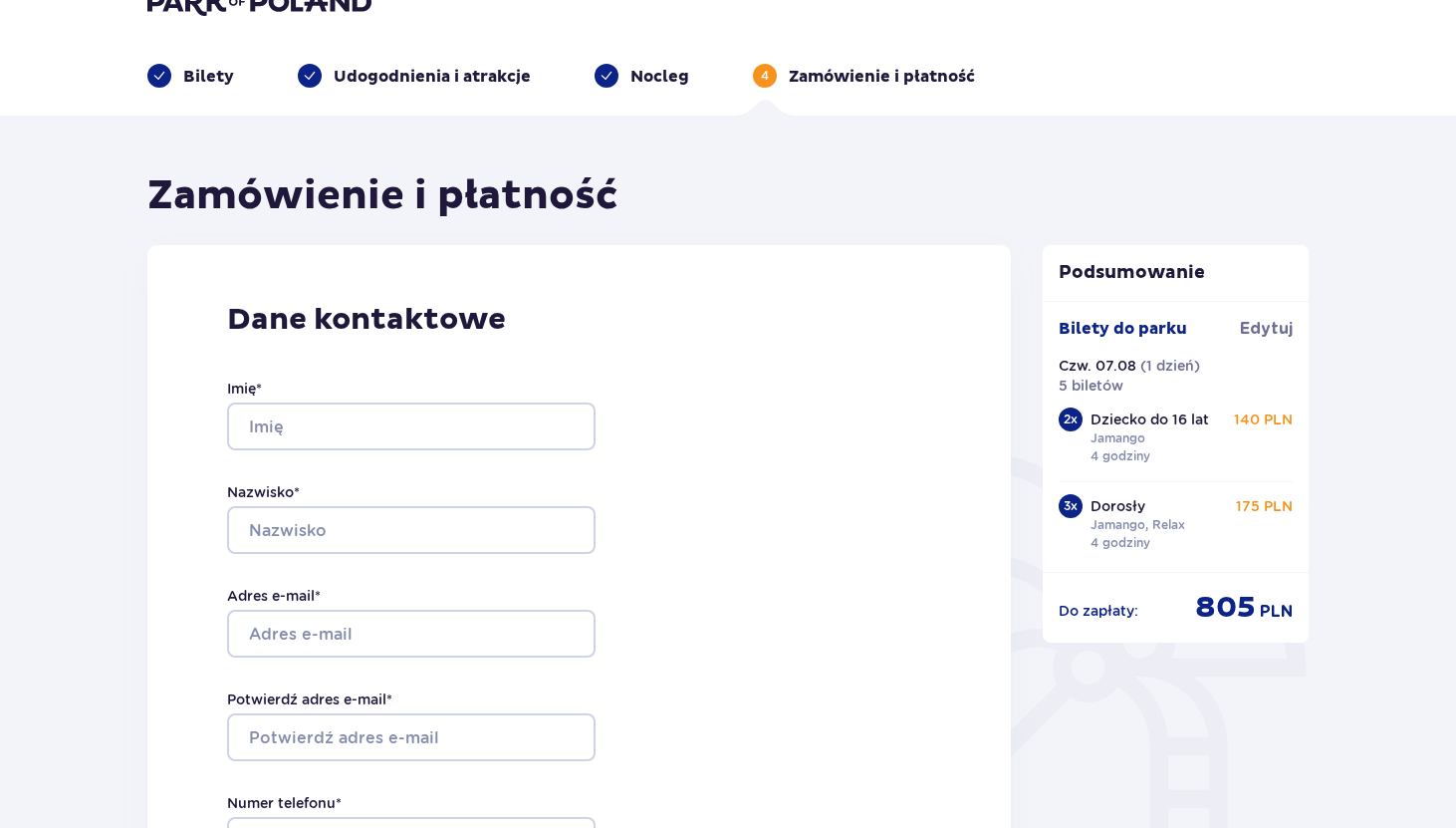 scroll, scrollTop: 44, scrollLeft: 0, axis: vertical 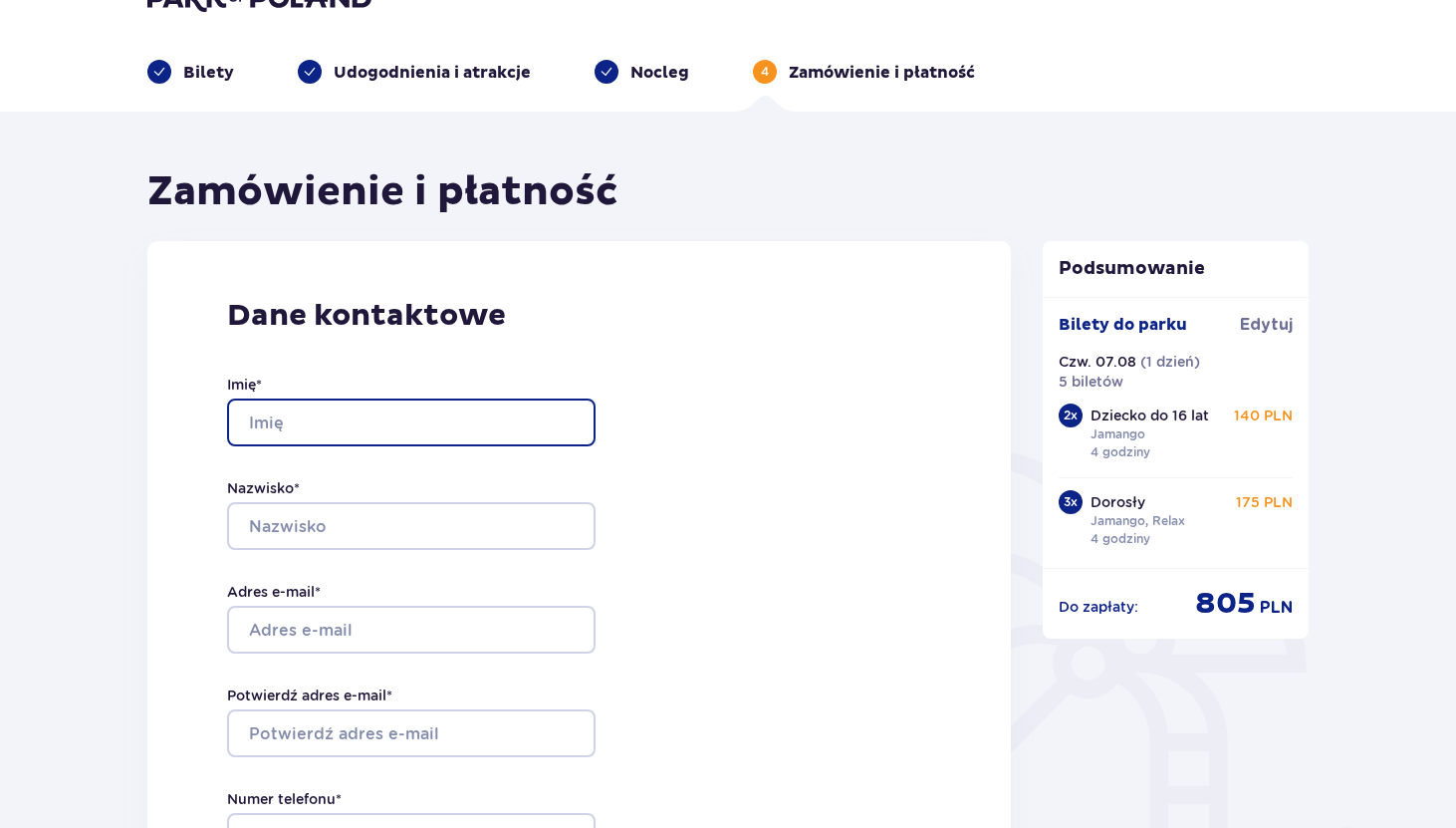 click on "Imię *" at bounding box center (411, 422) 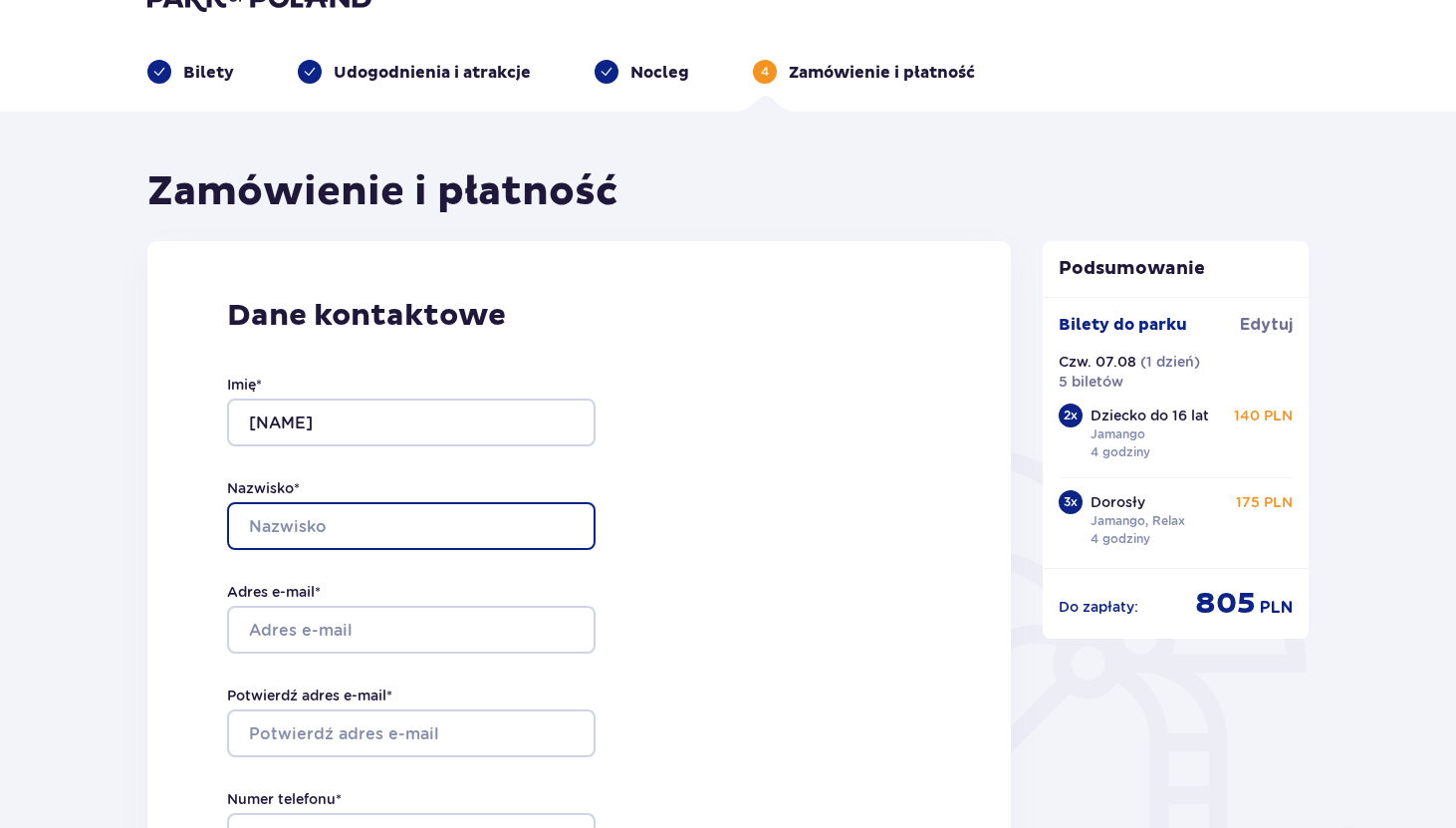 type on "DEKALO" 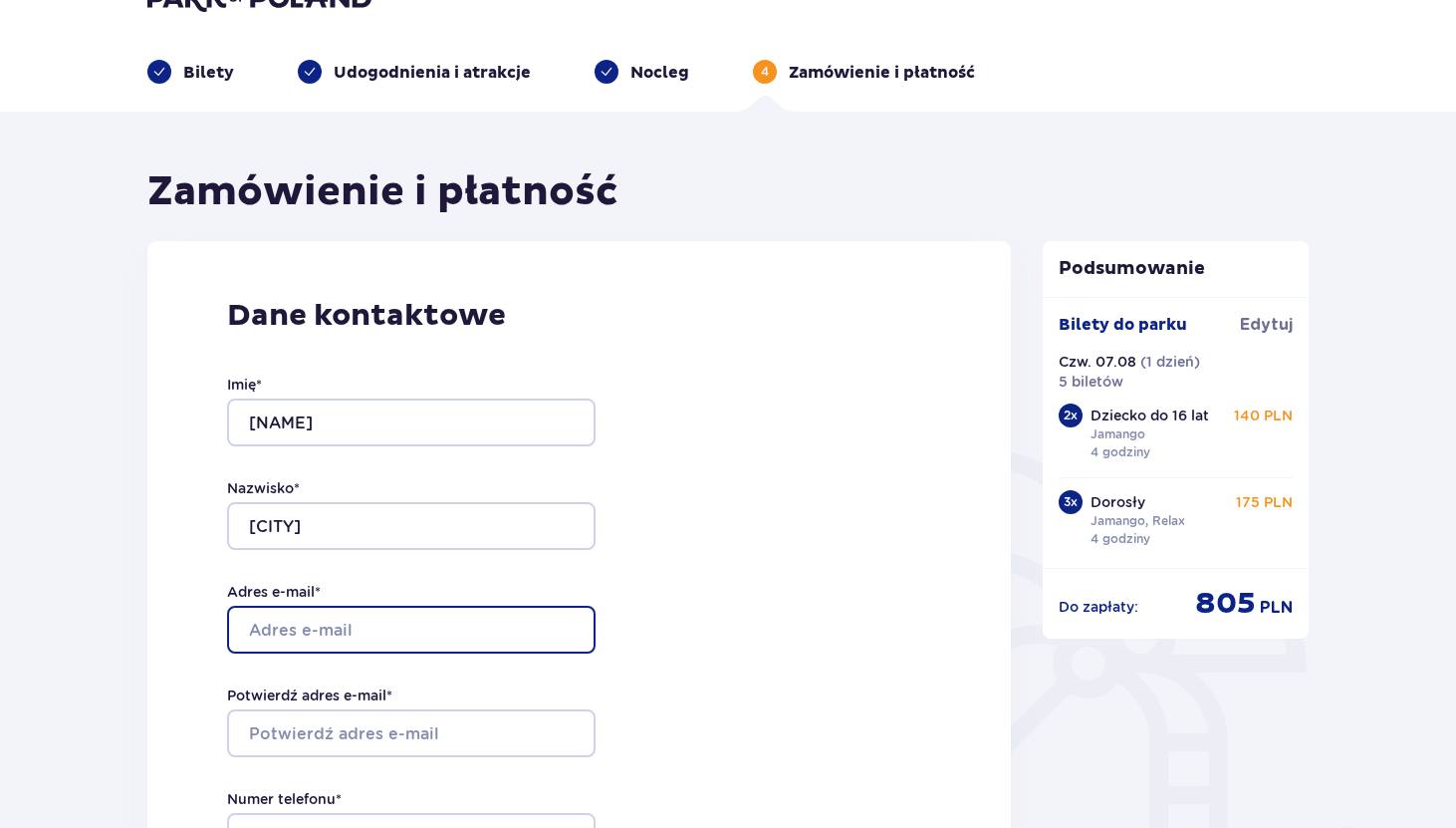 type on "dekalo.olga@gmail.com" 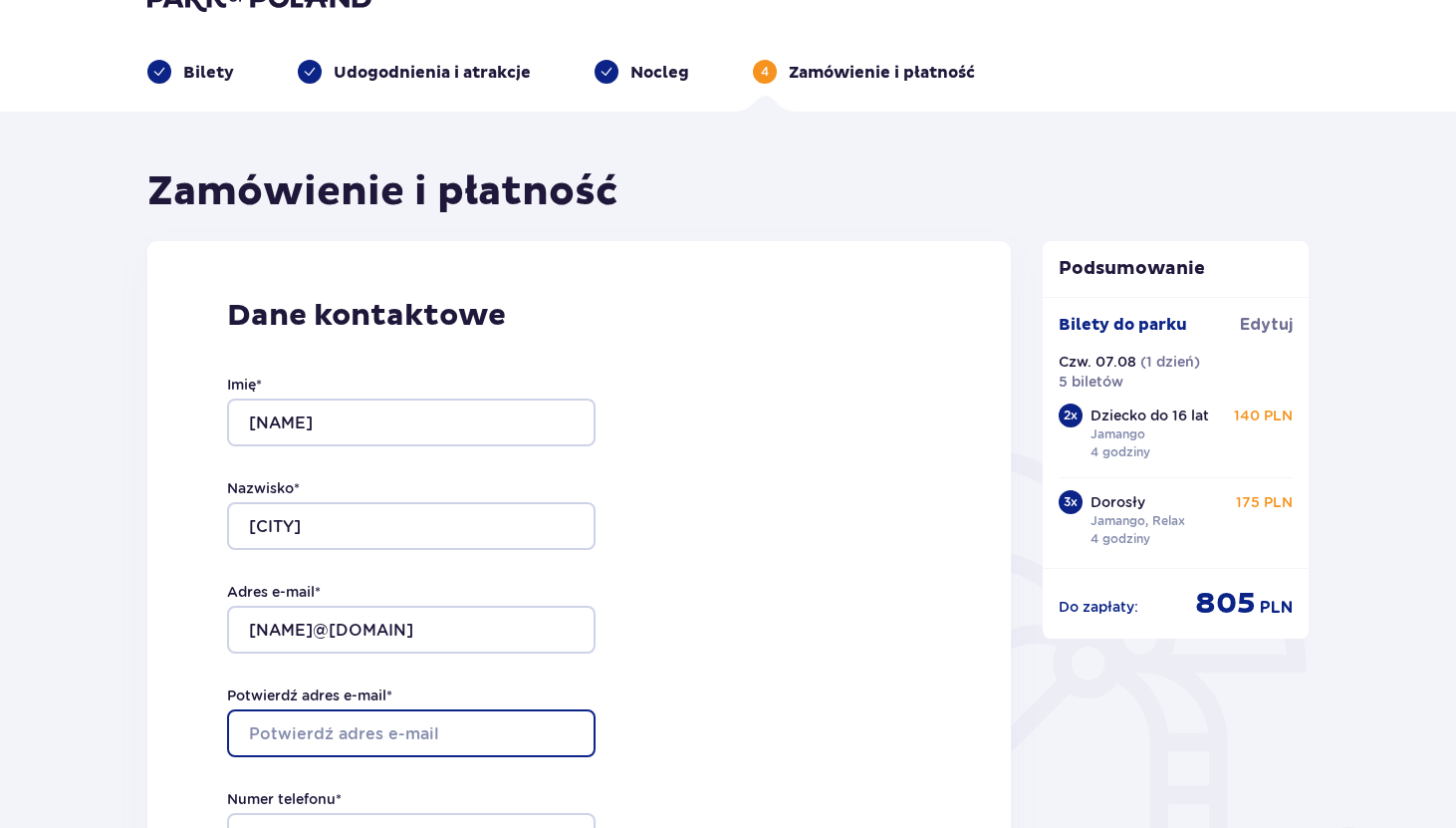 type on "dekalo.olga@gmail.com" 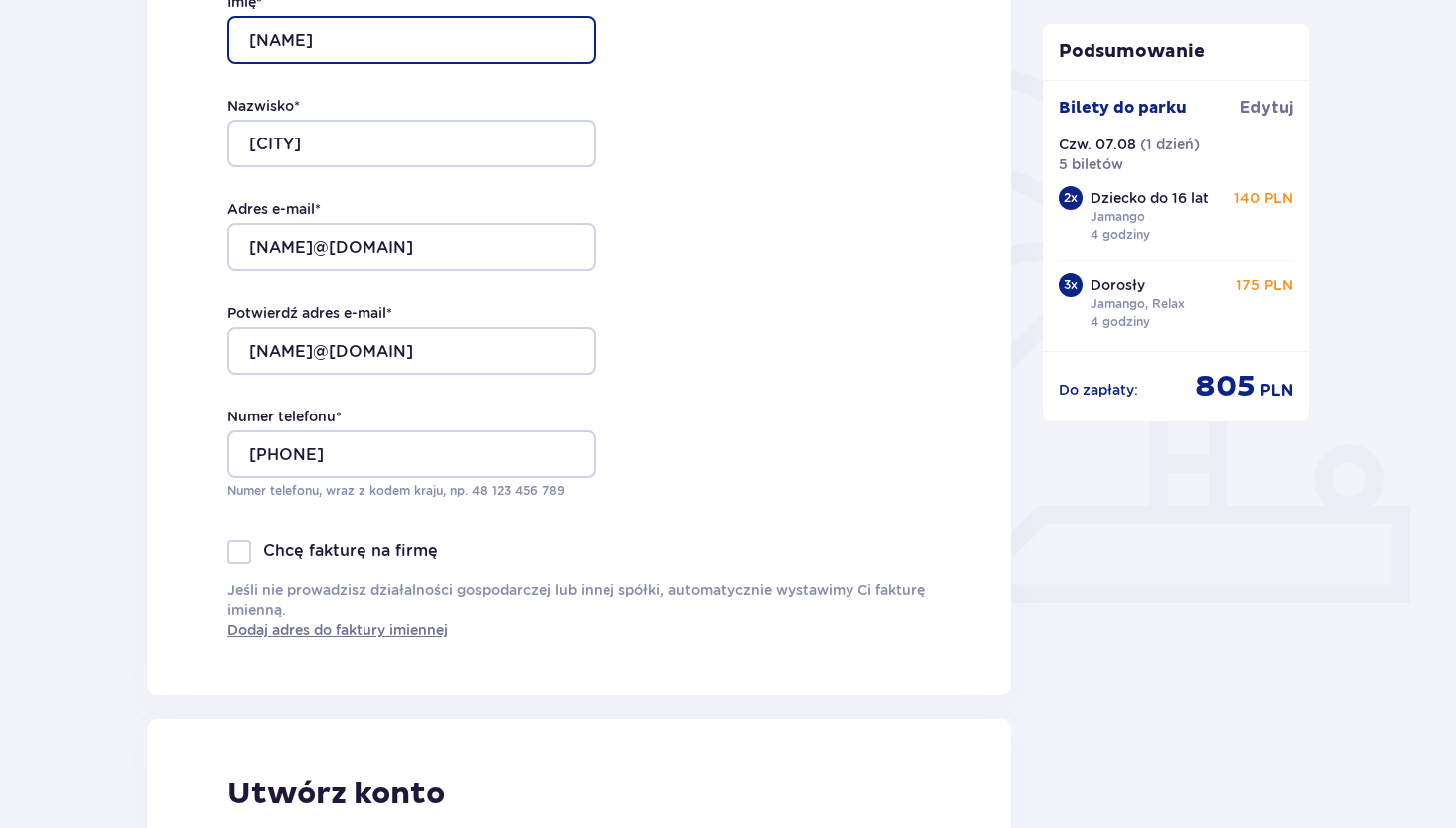 scroll, scrollTop: 488, scrollLeft: 0, axis: vertical 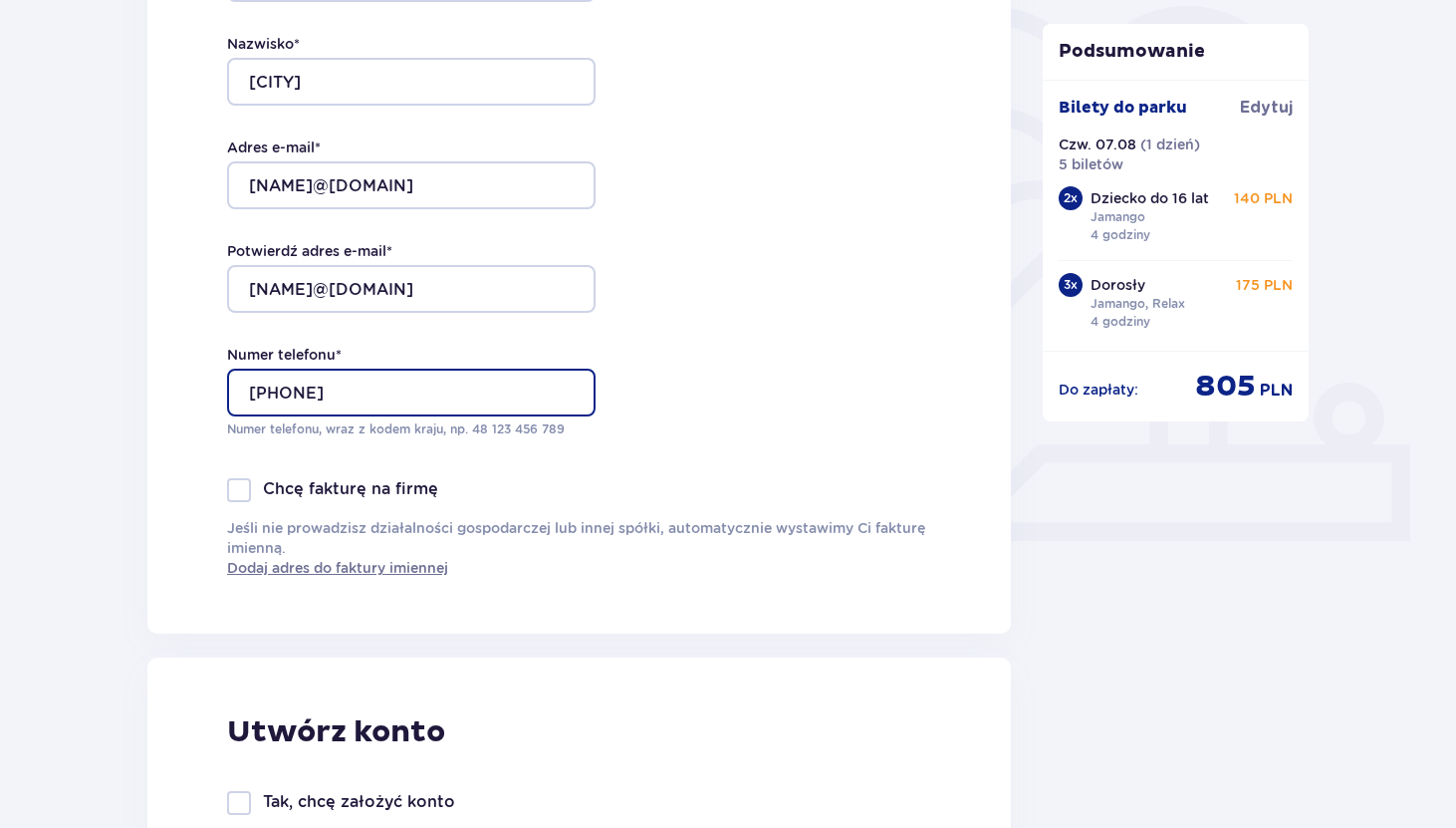click on "451619092" at bounding box center [411, 393] 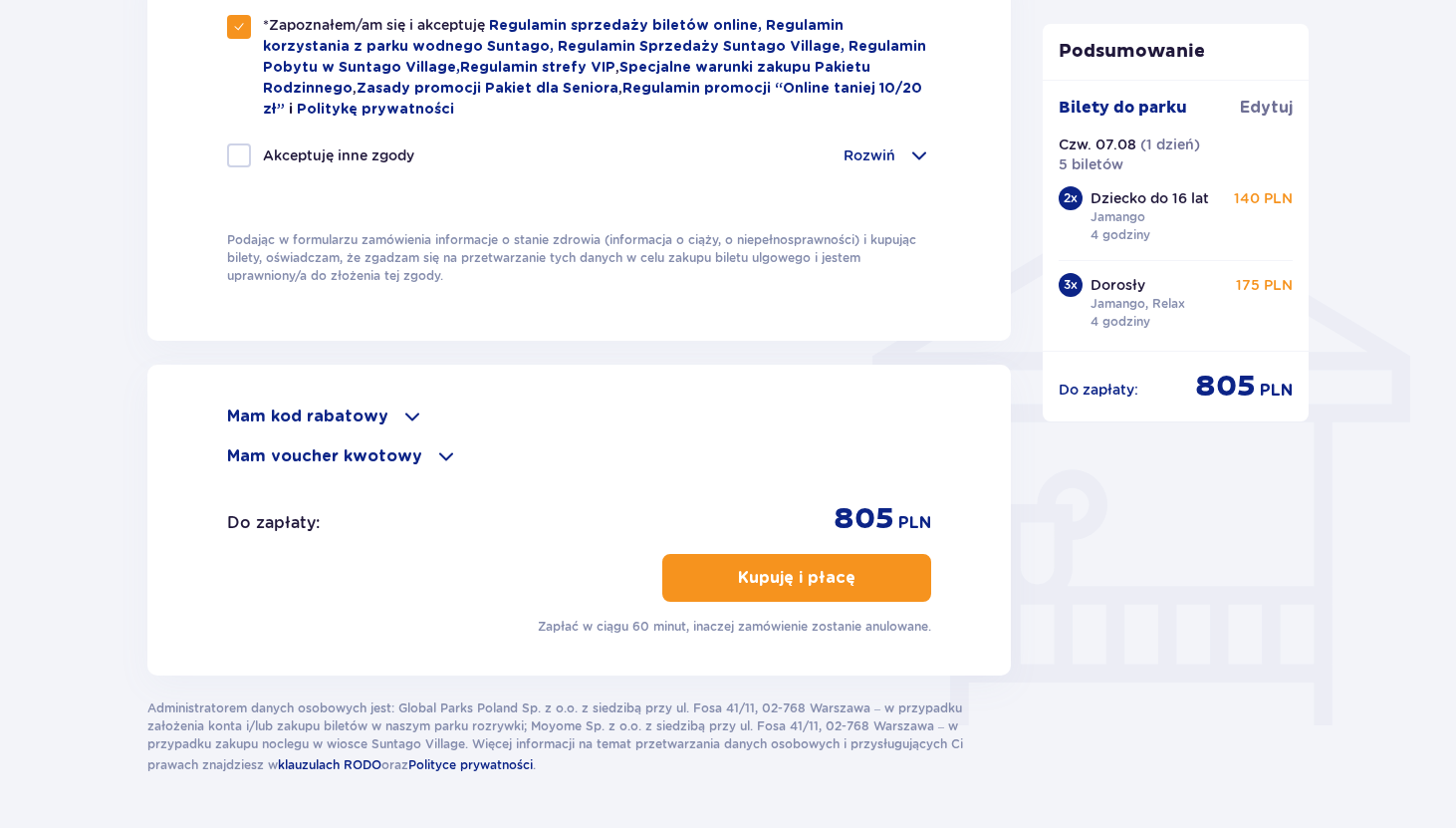 scroll, scrollTop: 1432, scrollLeft: 0, axis: vertical 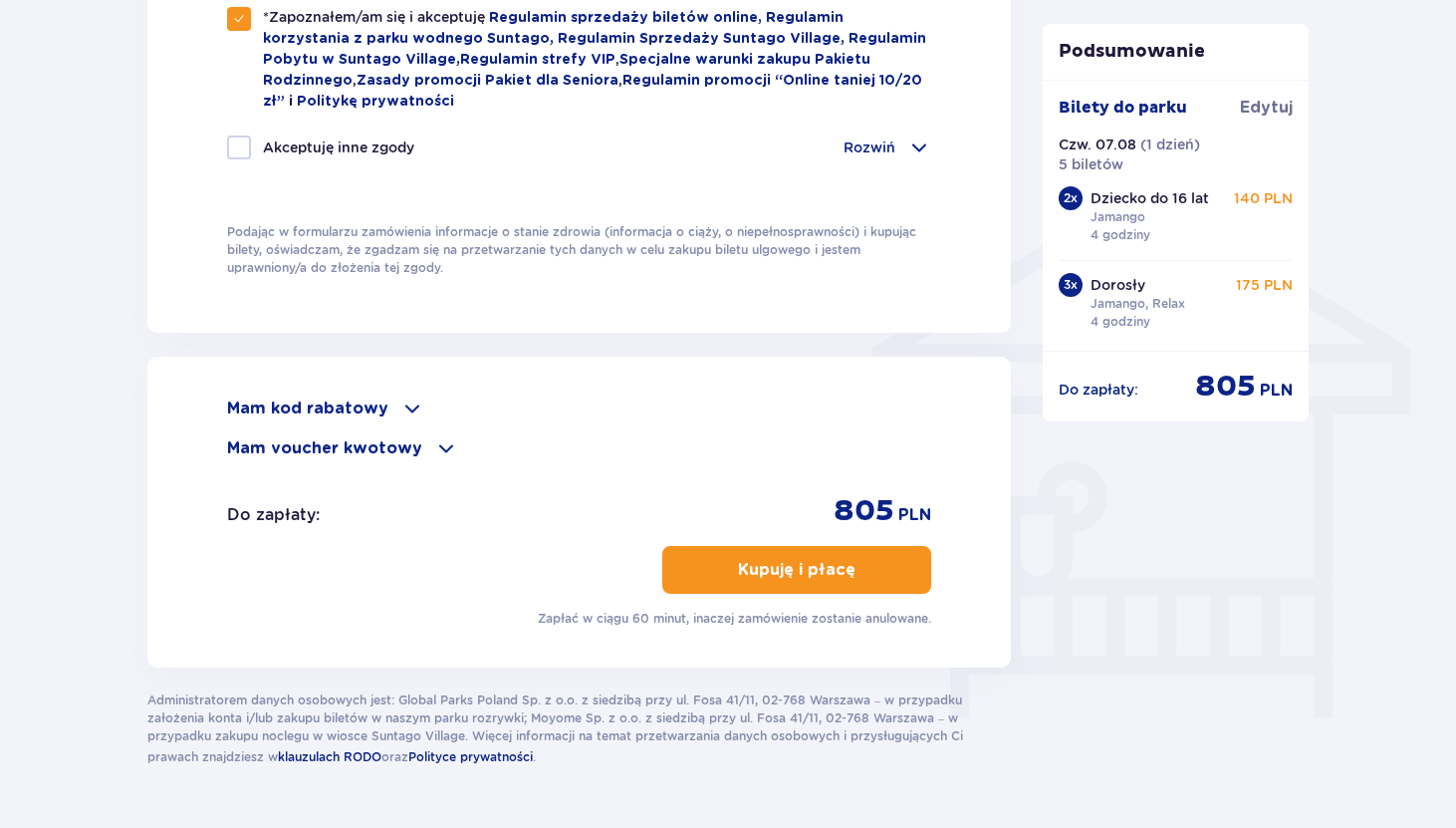 type on "48451619092" 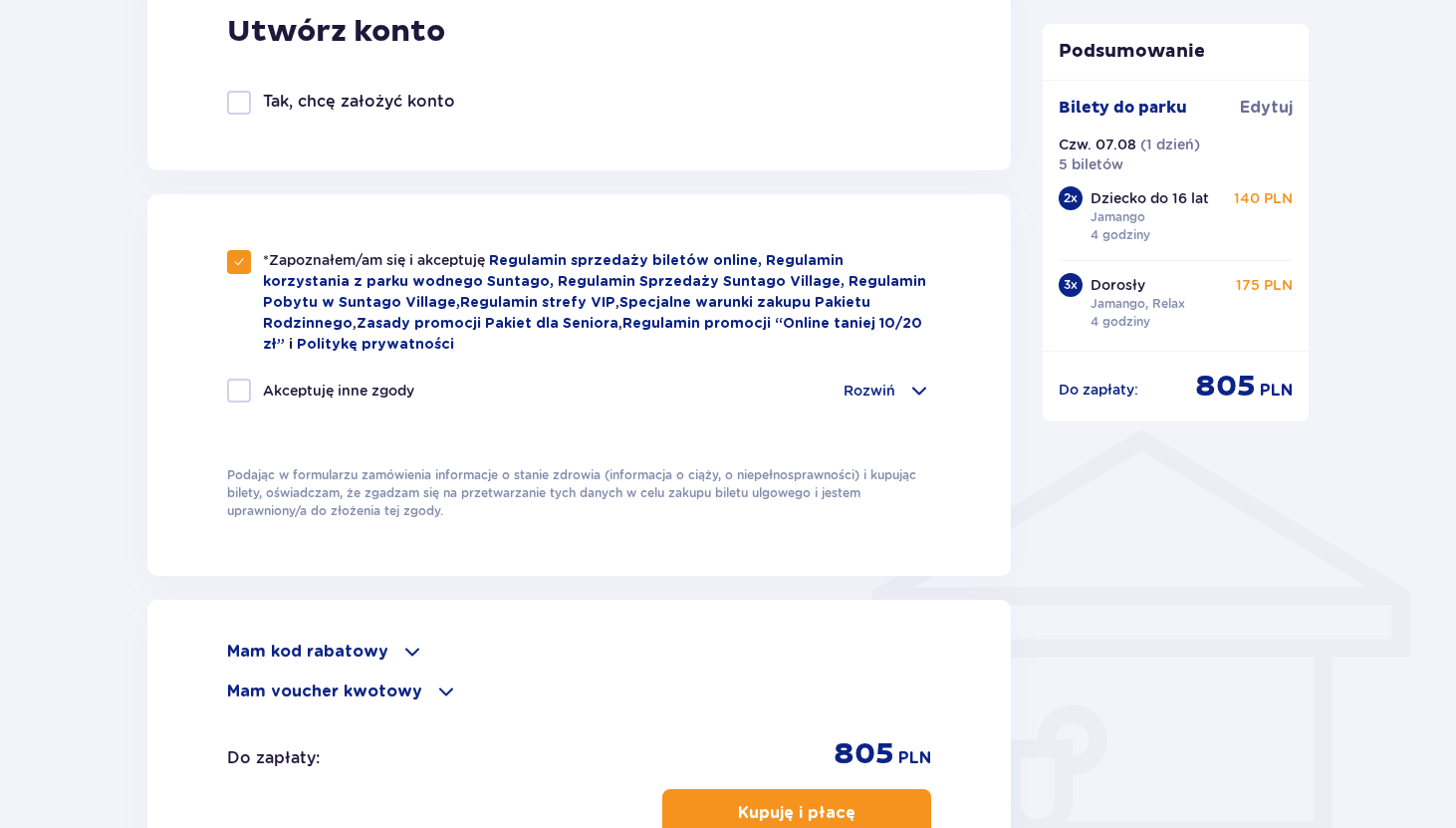scroll, scrollTop: 1262, scrollLeft: 0, axis: vertical 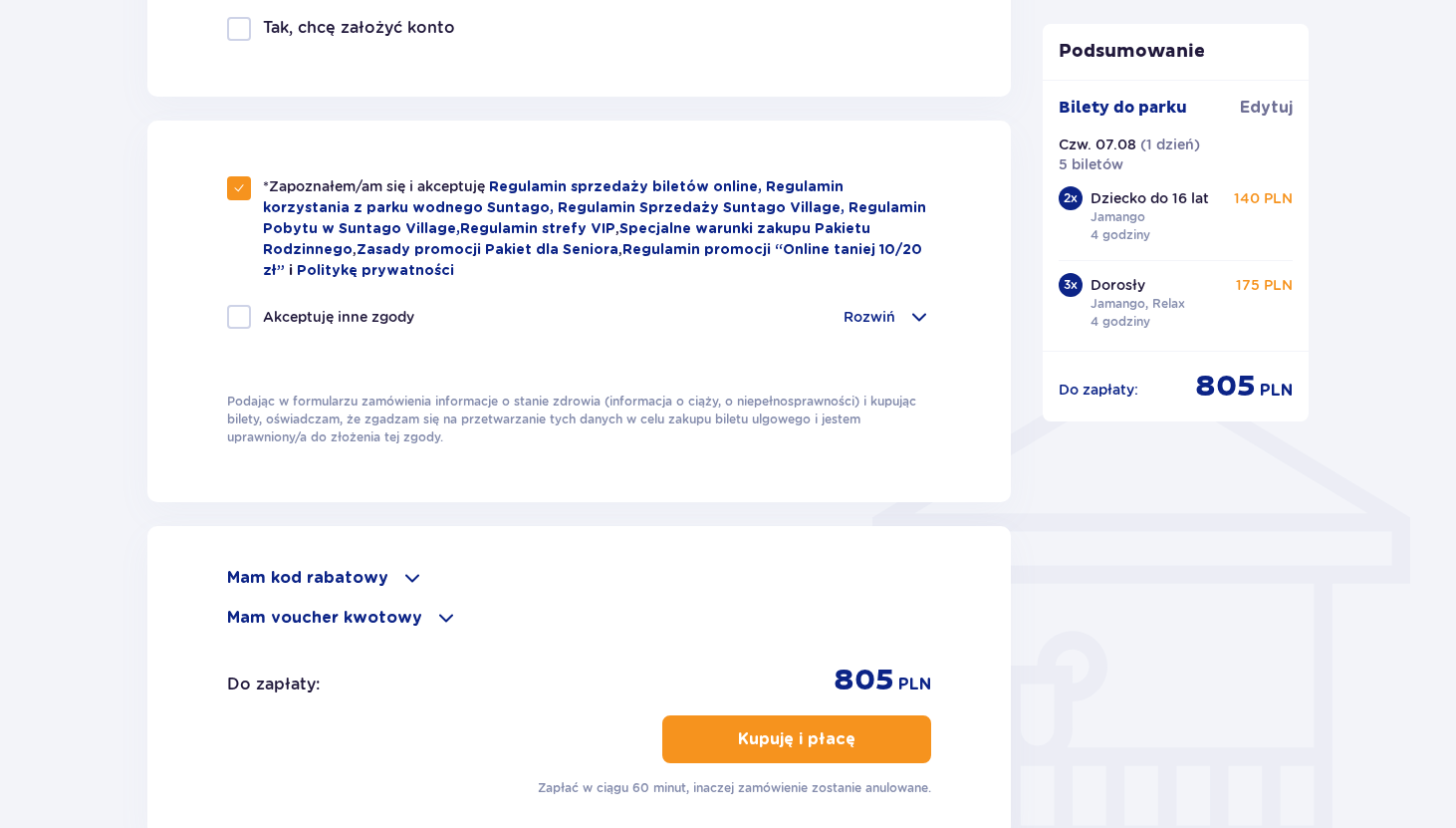 click on "Kupuję i płacę" at bounding box center (797, 739) 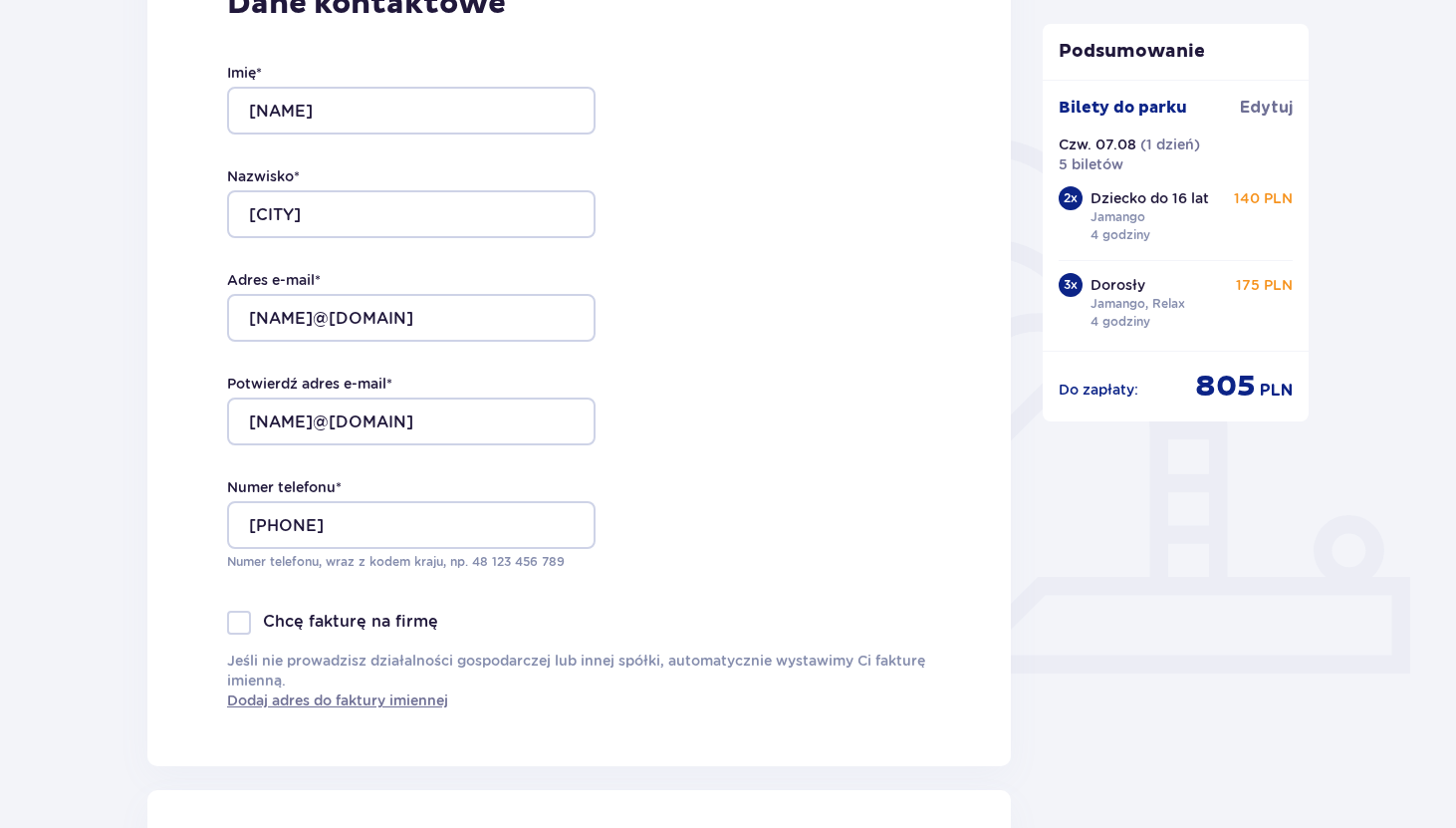 scroll, scrollTop: 341, scrollLeft: 0, axis: vertical 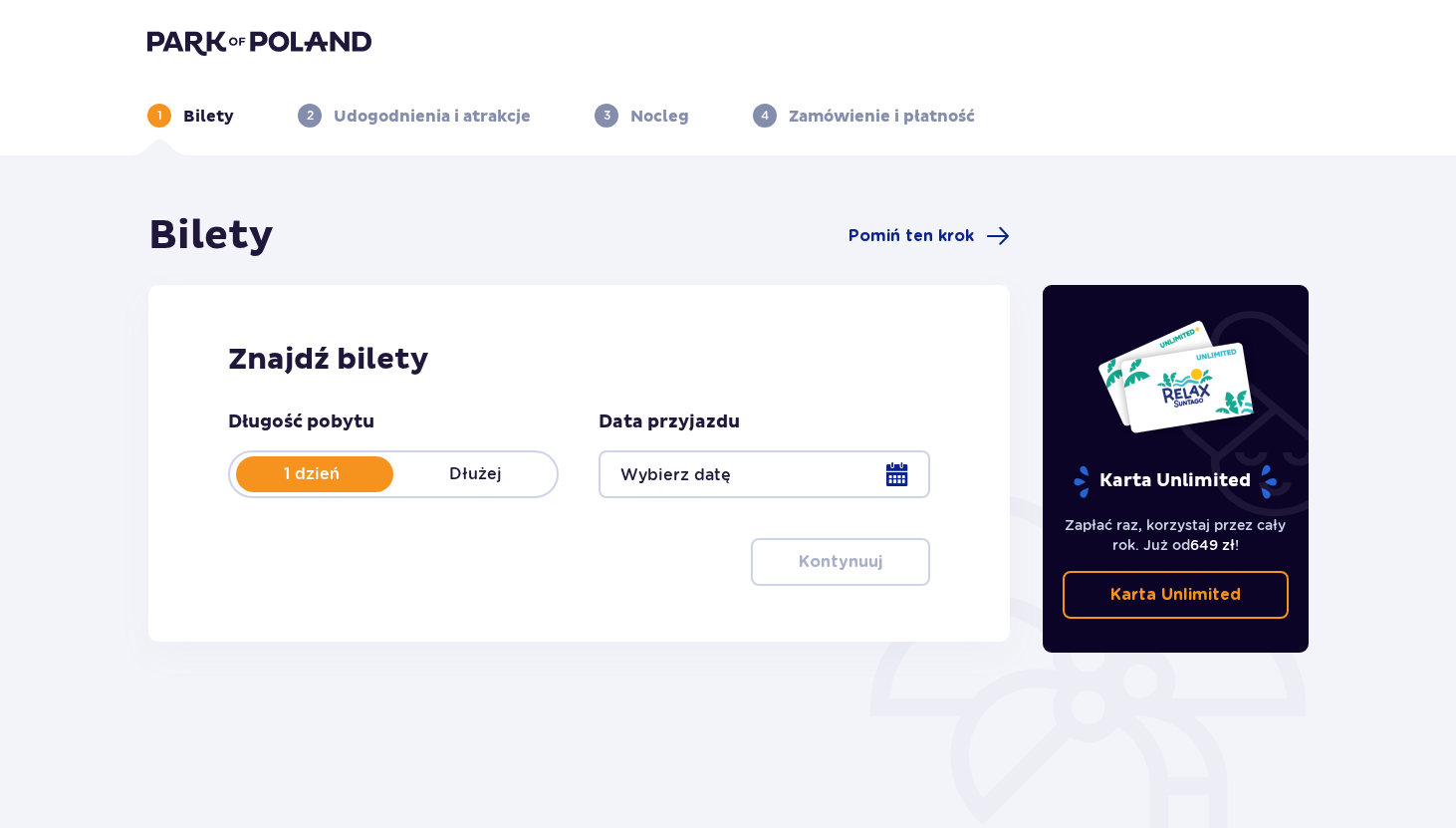 click at bounding box center [764, 474] 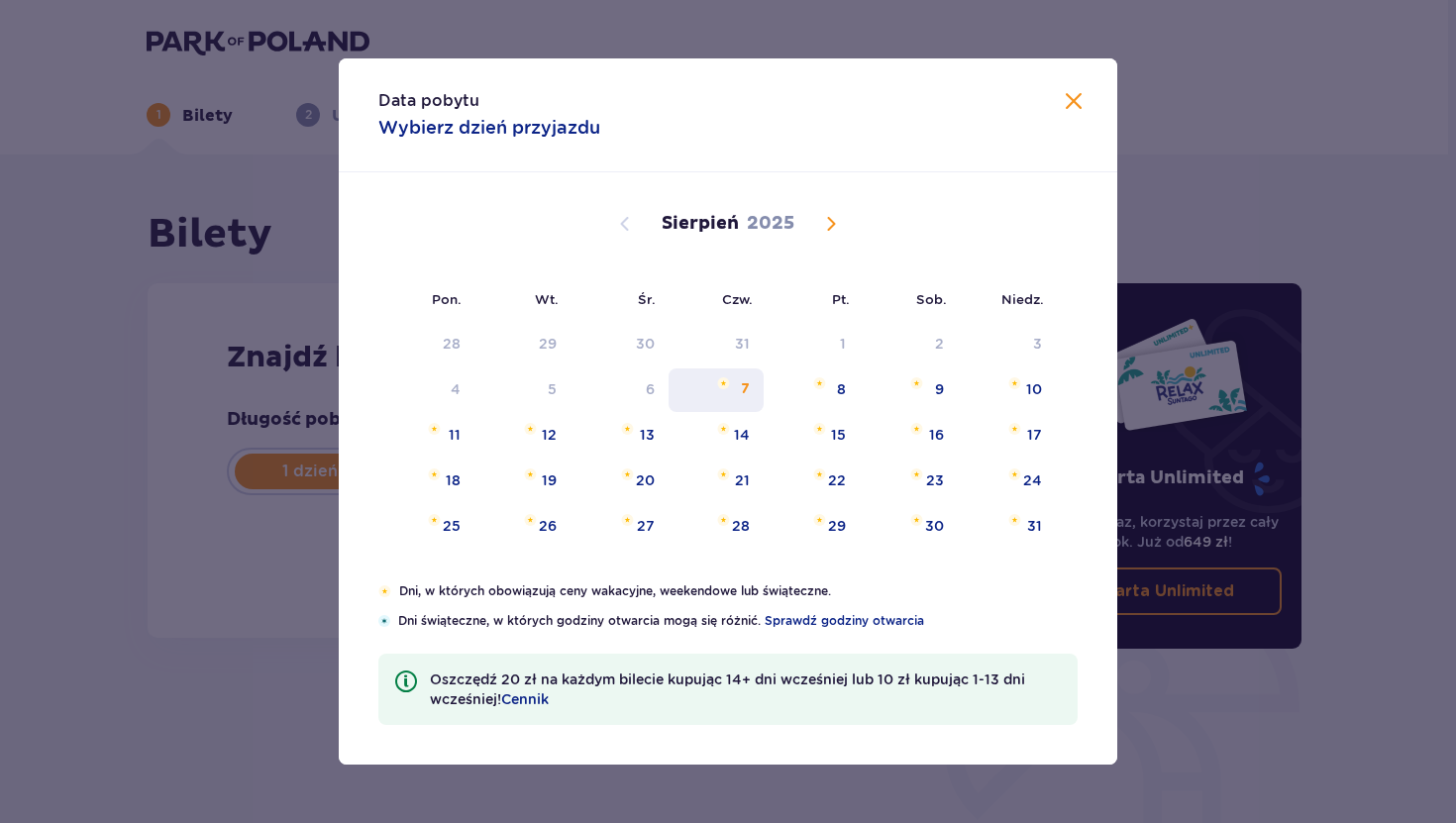 click on "7" at bounding box center [716, 390] 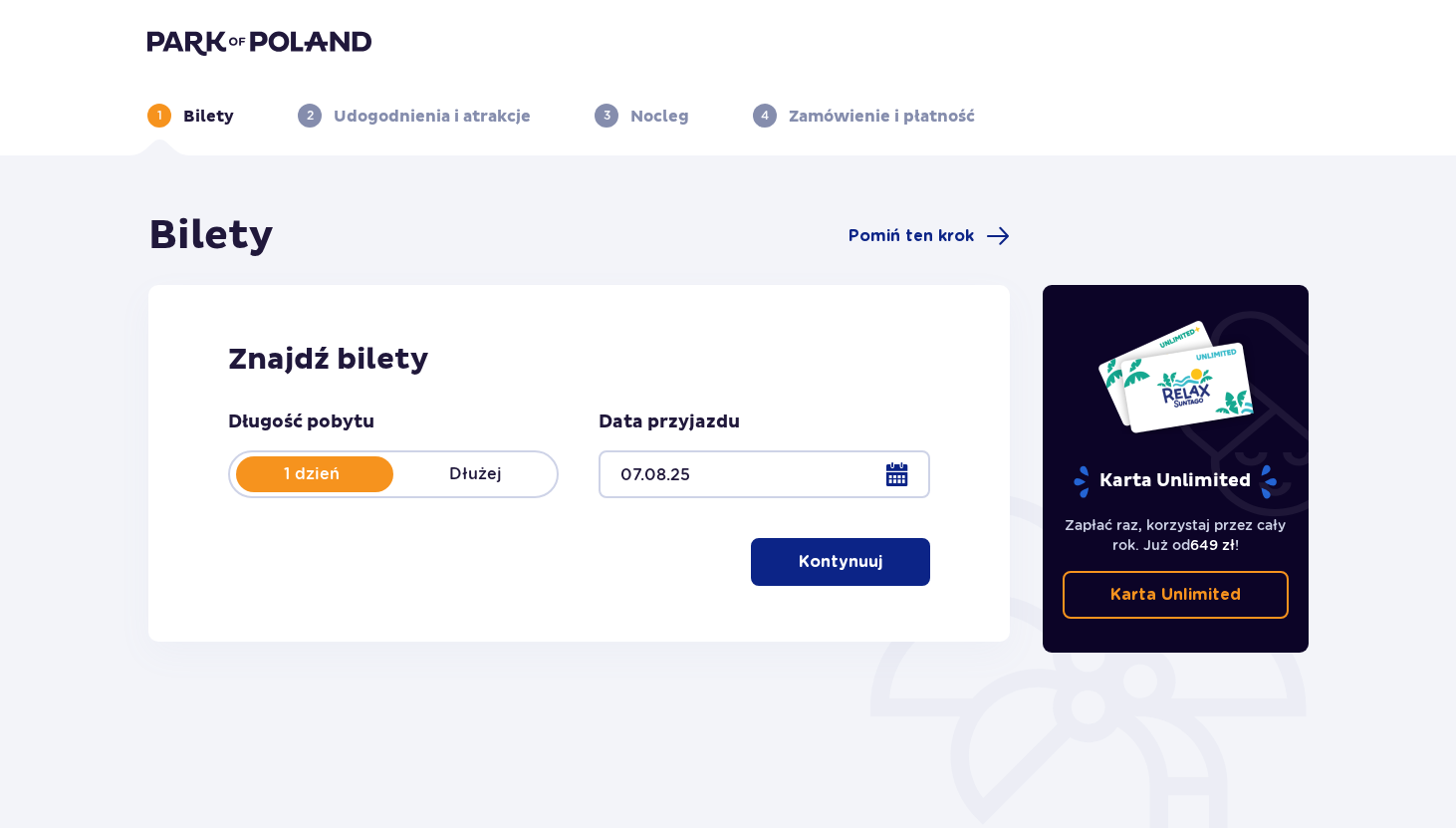 click at bounding box center (886, 562) 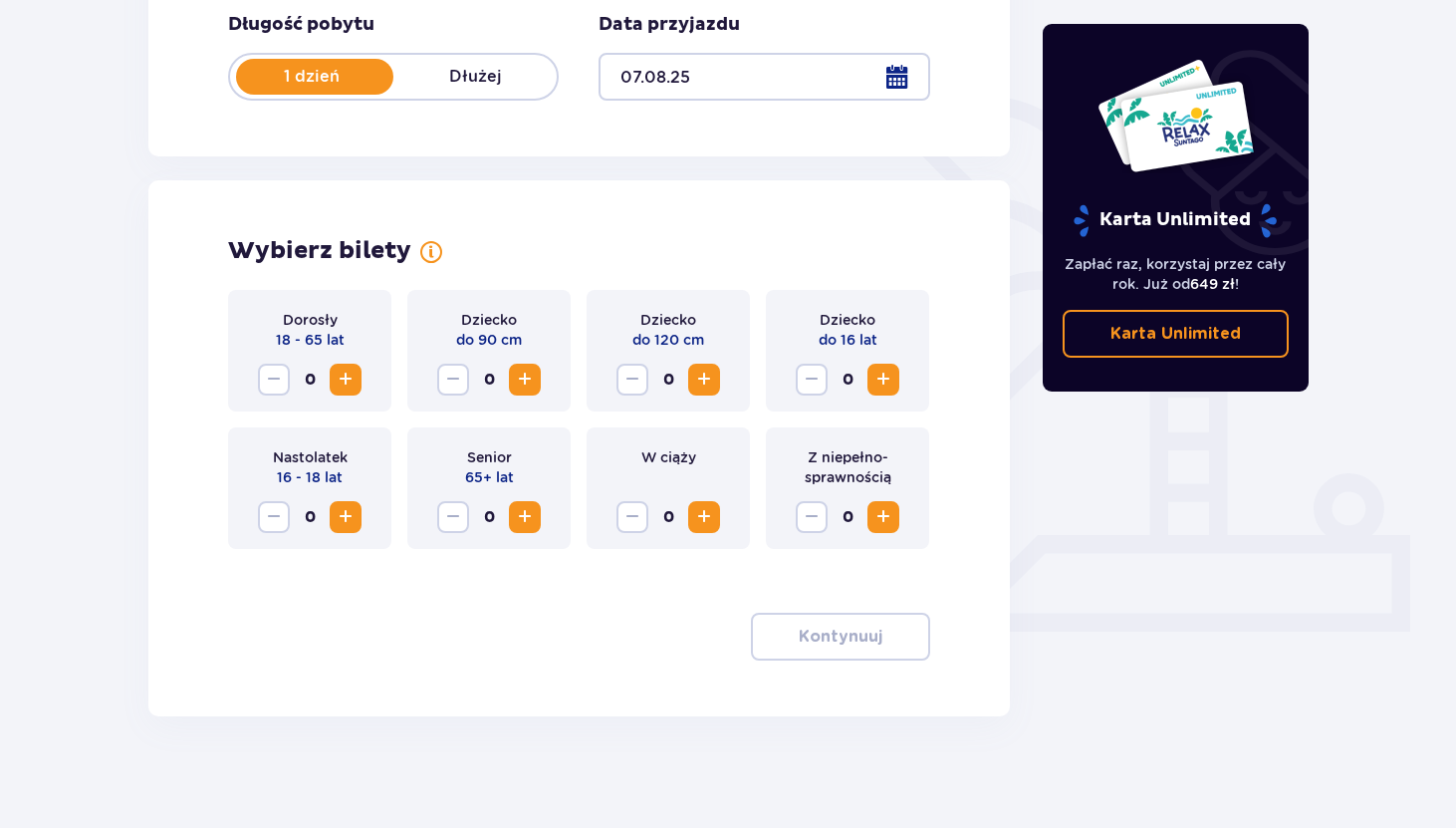 scroll, scrollTop: 406, scrollLeft: 0, axis: vertical 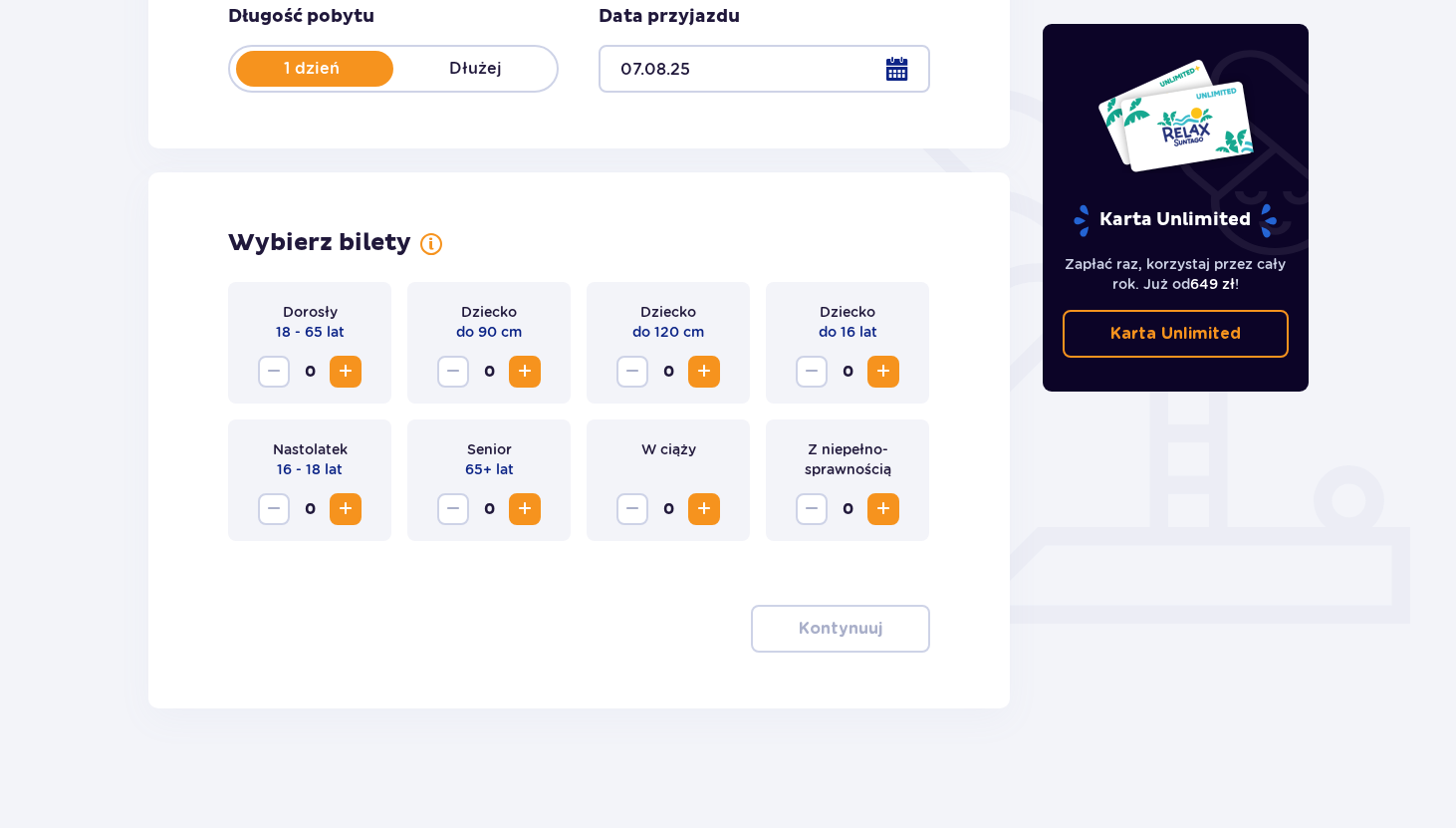 click at bounding box center (346, 372) 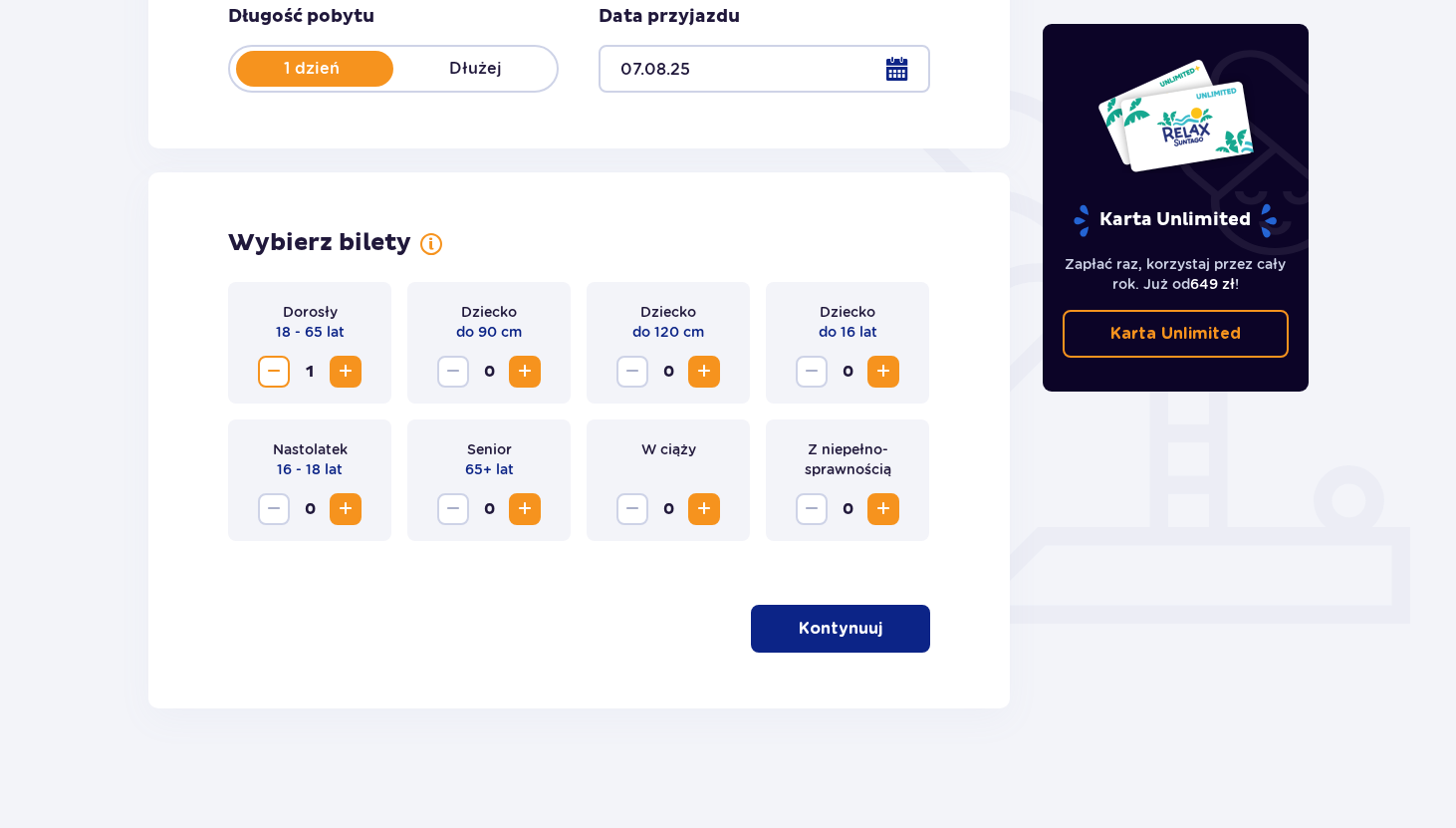 click at bounding box center [346, 372] 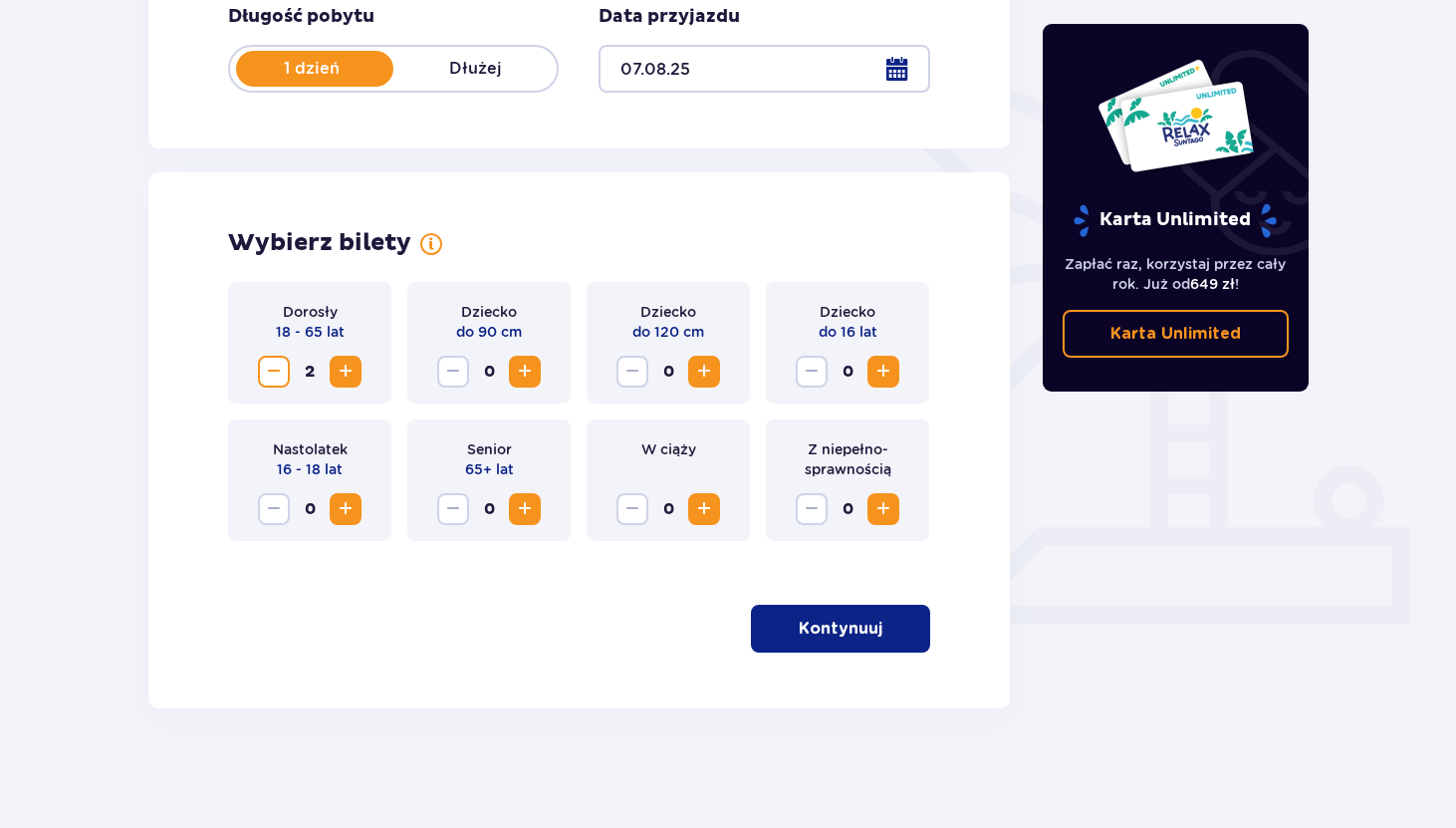 click at bounding box center (346, 372) 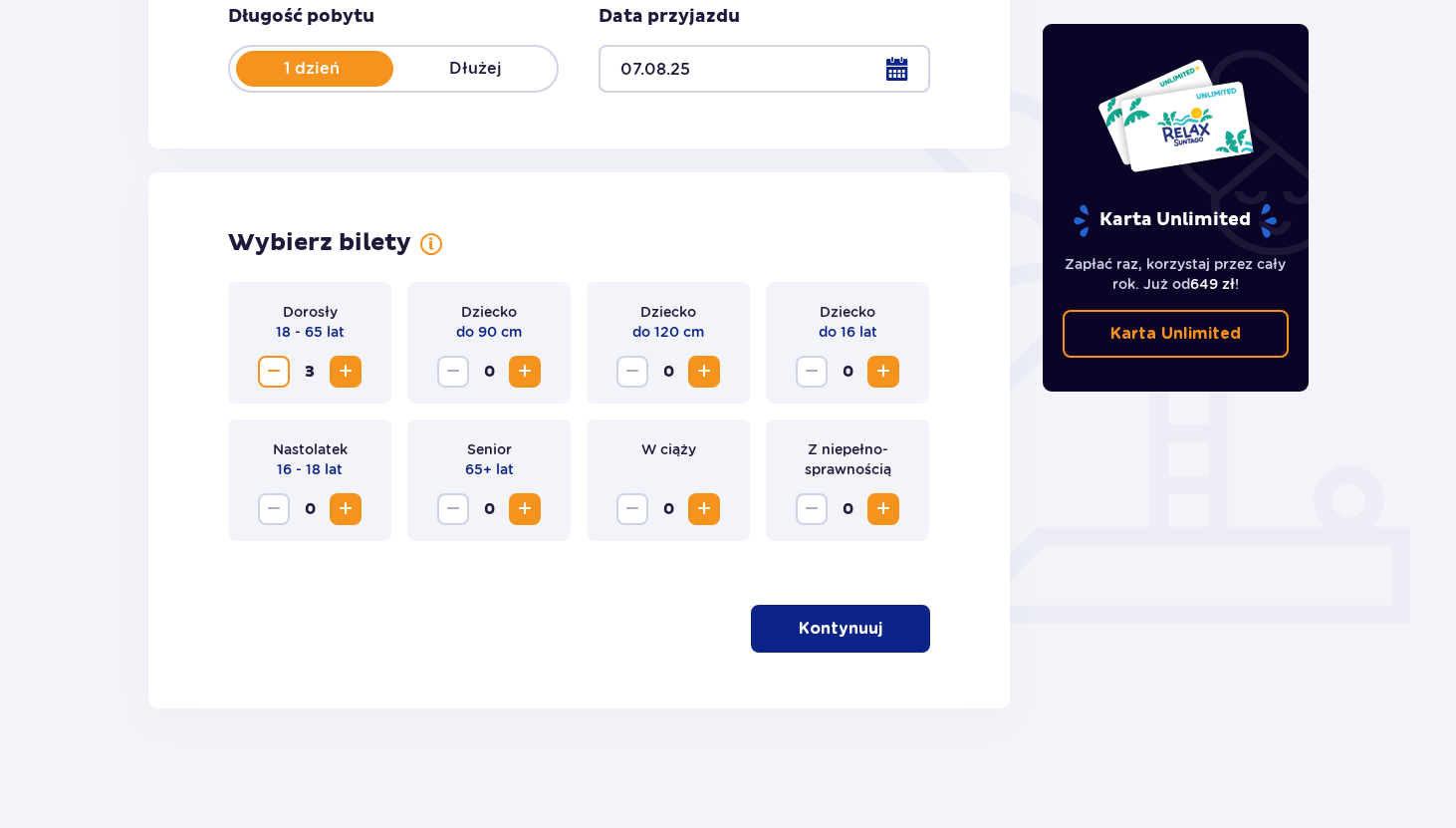 click at bounding box center (883, 372) 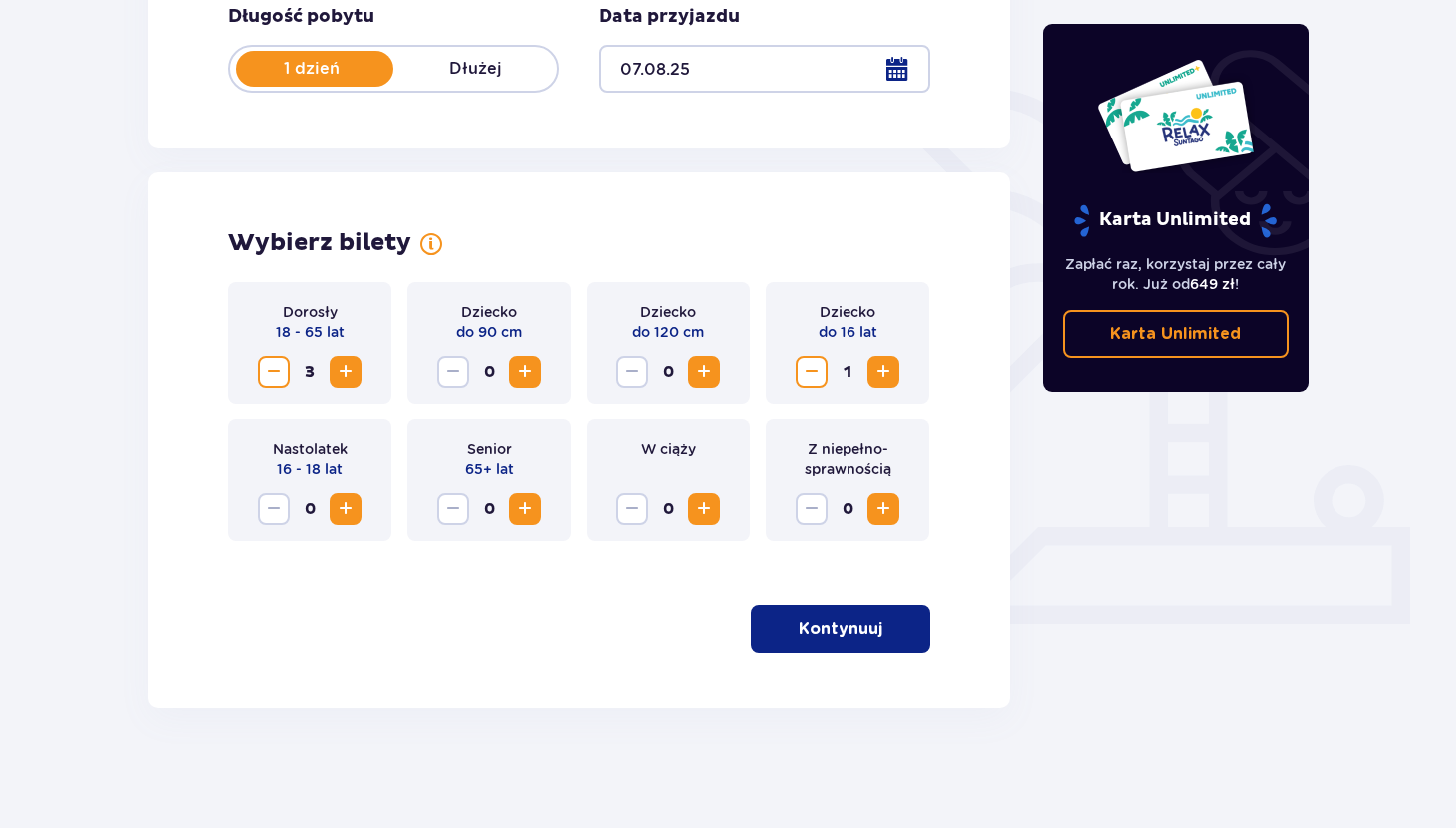 click at bounding box center [883, 372] 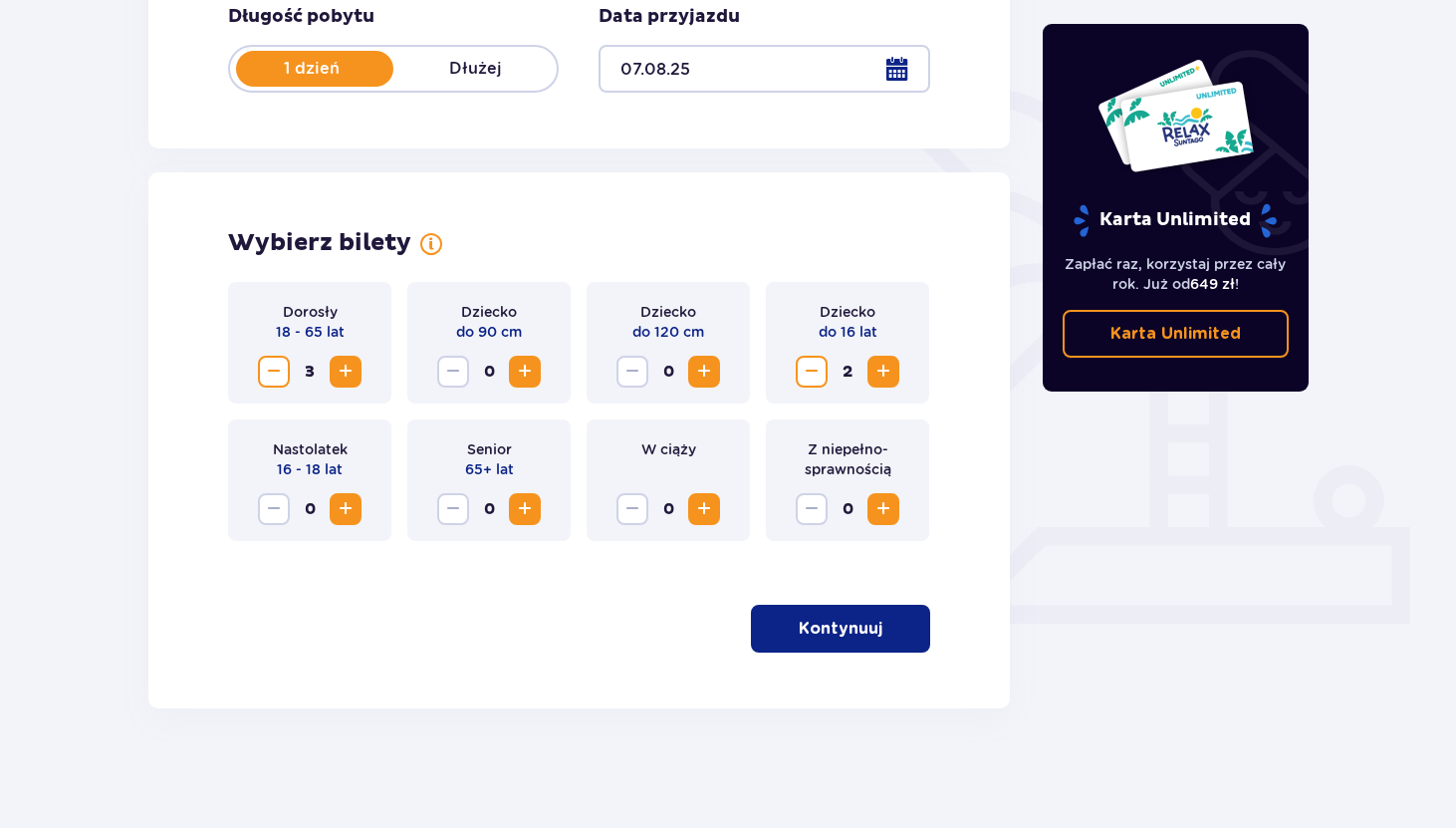 click on "Kontynuuj" at bounding box center (841, 629) 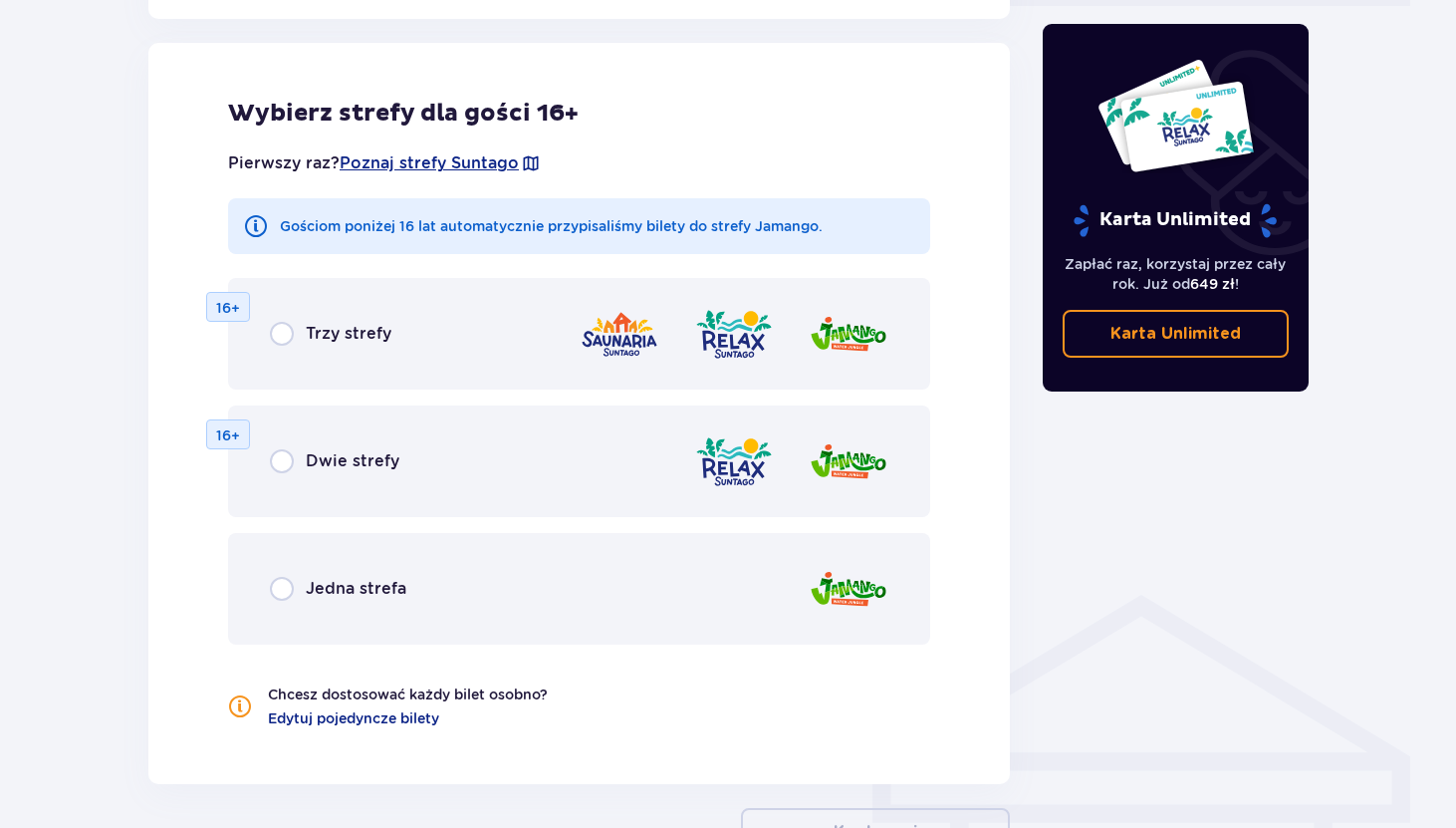 scroll, scrollTop: 1046, scrollLeft: 0, axis: vertical 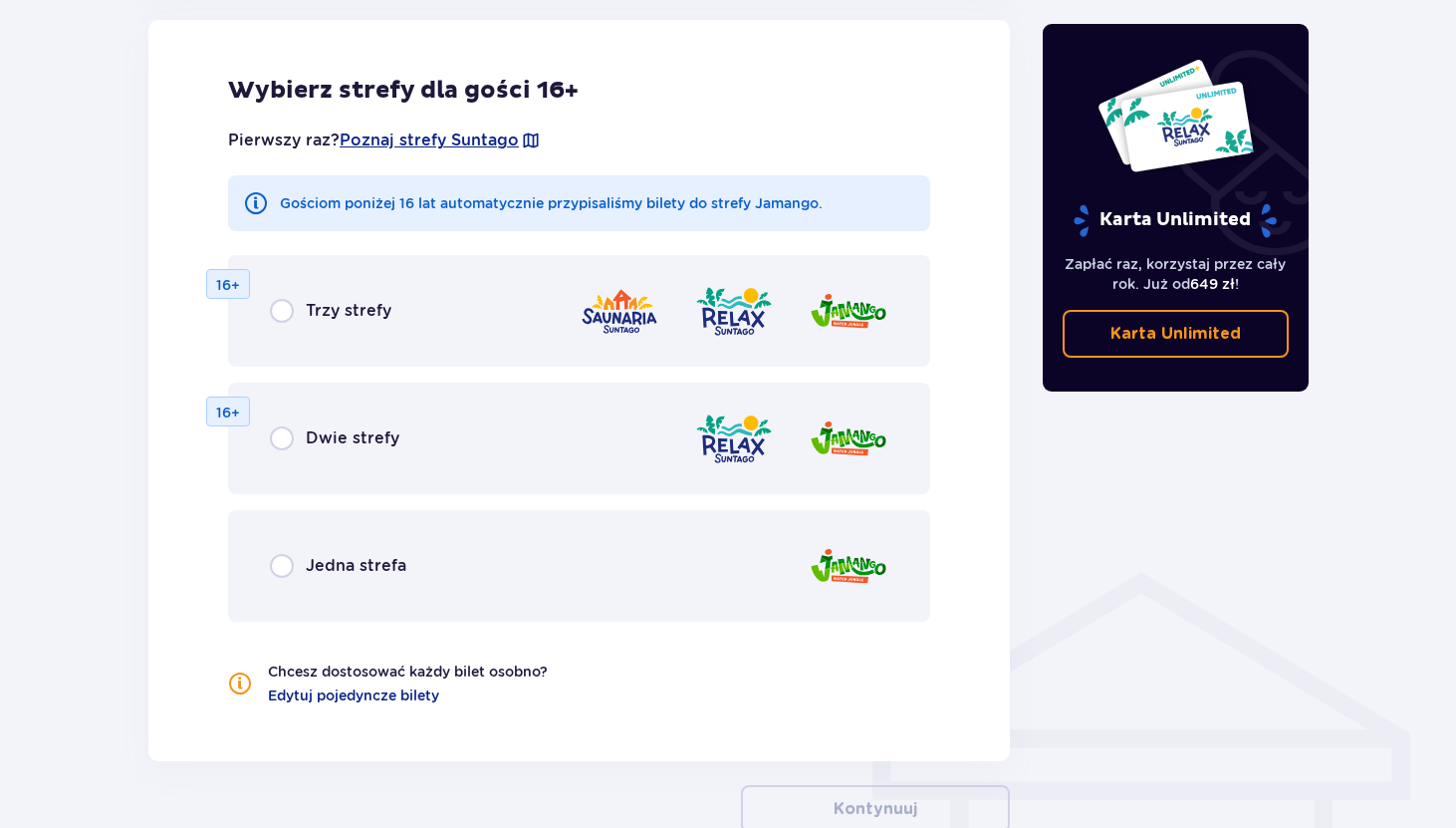 click on "Dwie strefy 16+" at bounding box center (579, 438) 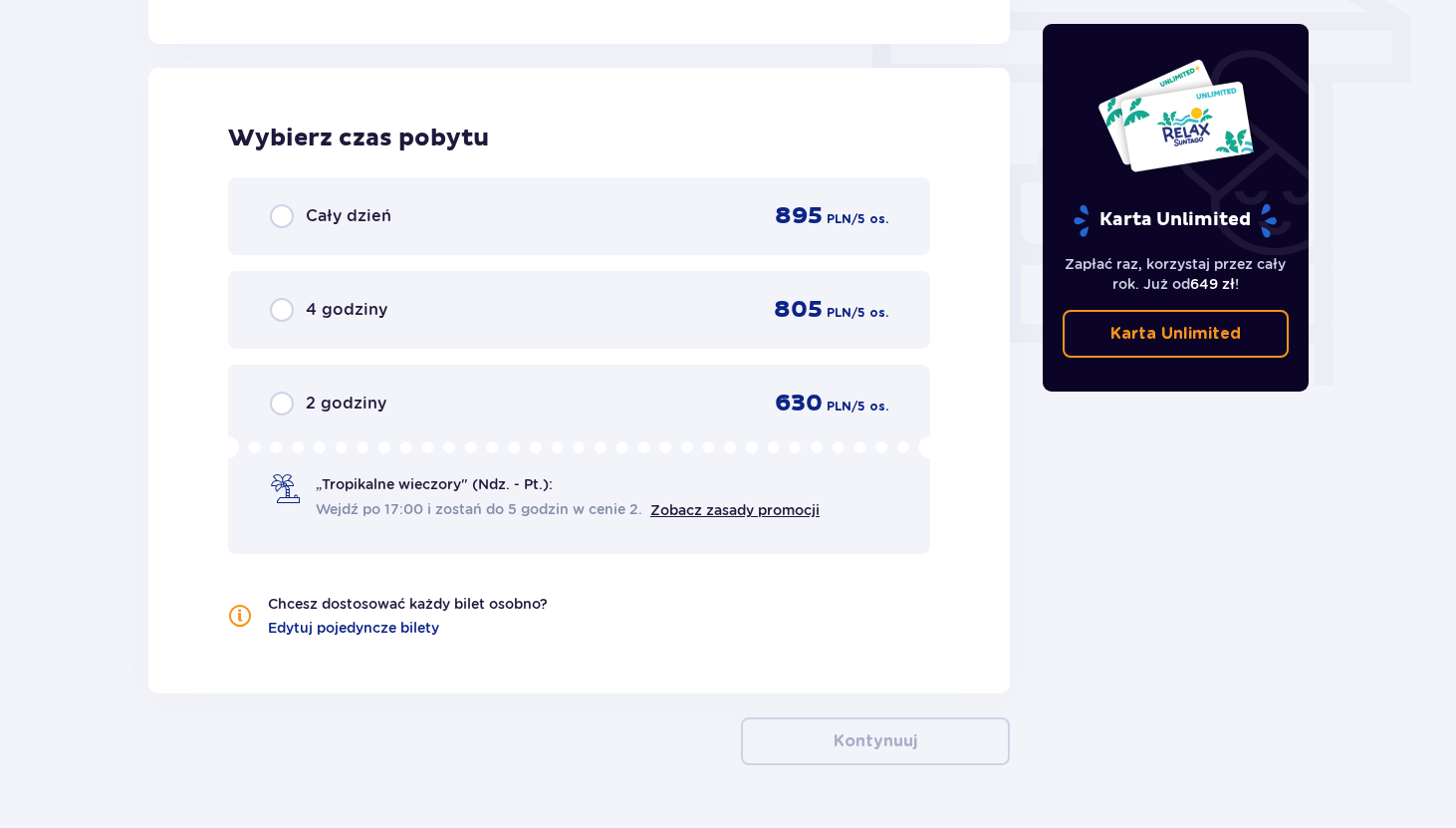 scroll, scrollTop: 1784, scrollLeft: 0, axis: vertical 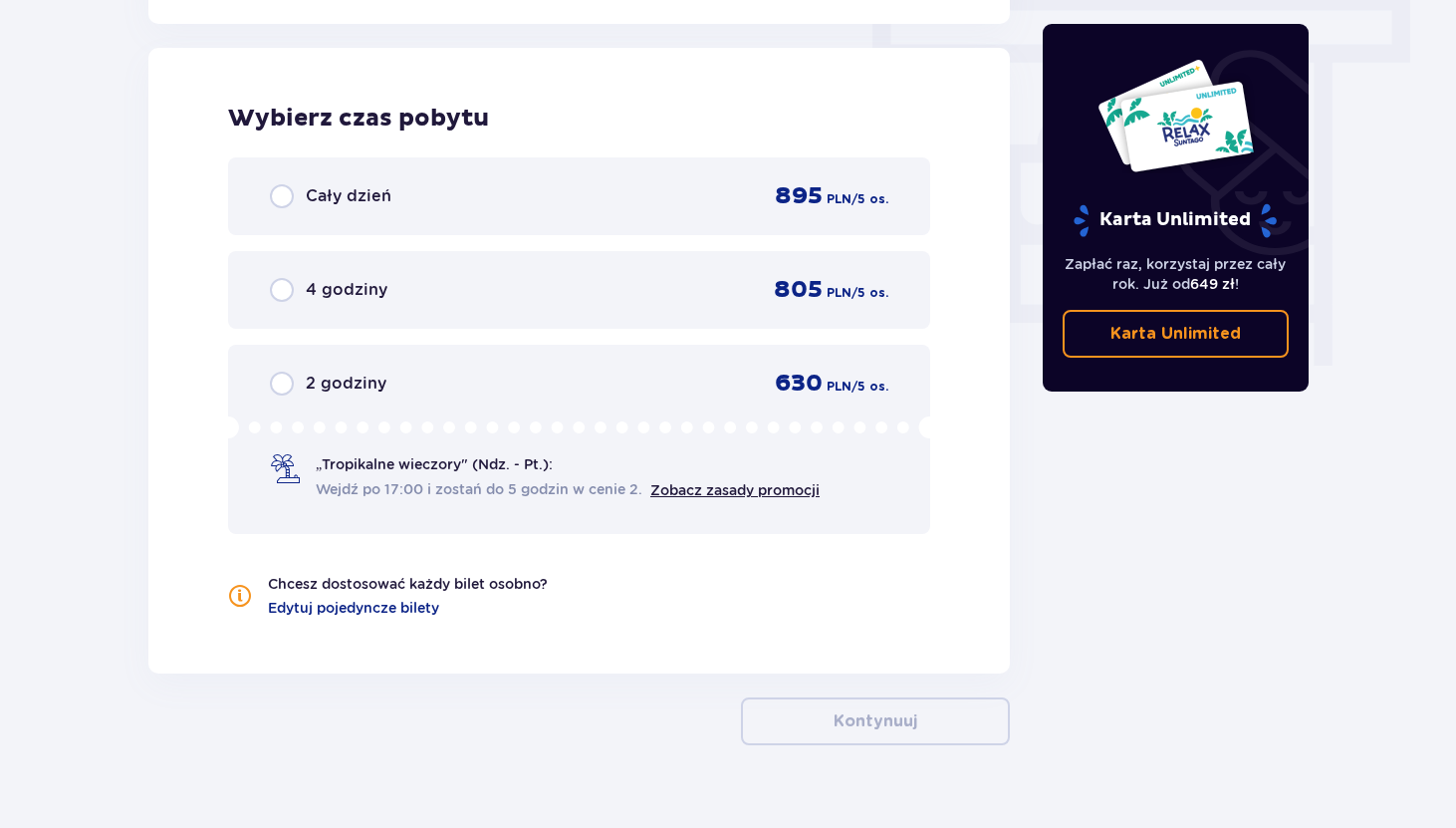 click on "Cały dzień   895 PLN / 5 os. 4 godziny   805 PLN / 5 os. 2 godziny   630 PLN / 5 os. „Tropikalne wieczory" (Ndz. - Pt.): Wejdź po 17:00 i zostań do 5 godzin w cenie 2. Zobacz zasady promocji" at bounding box center [579, 346] 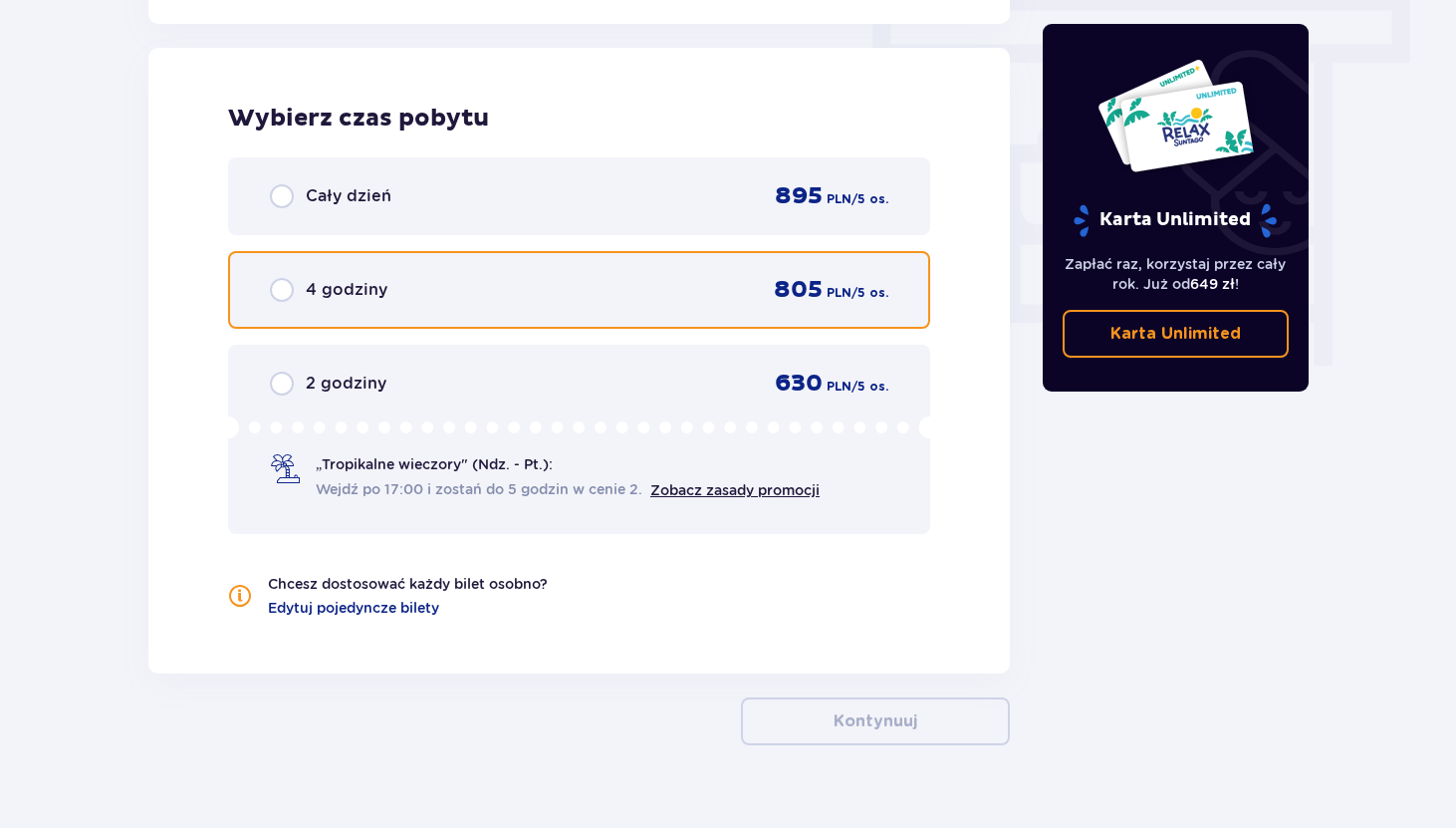 click at bounding box center (282, 290) 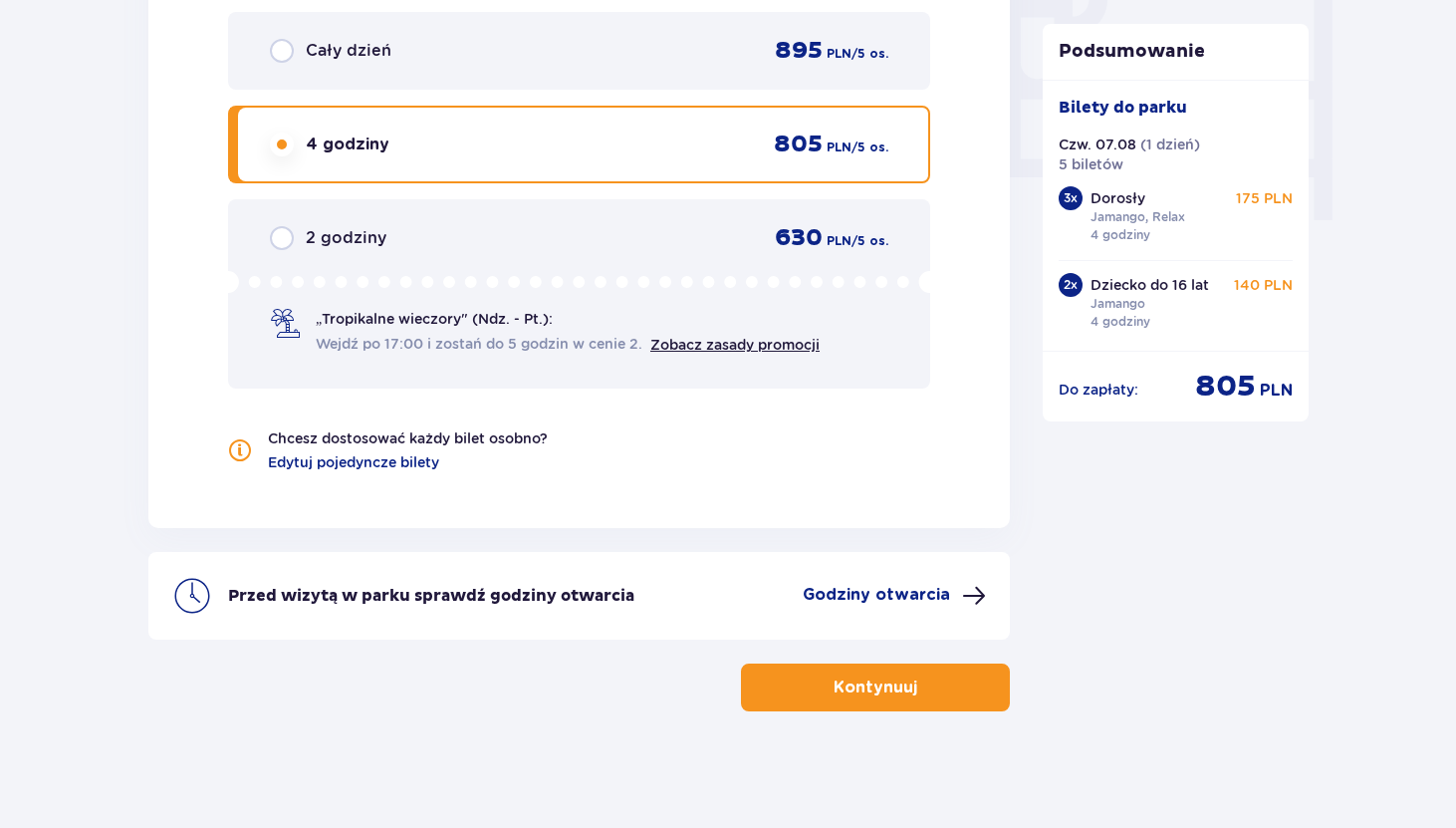 scroll, scrollTop: 1932, scrollLeft: 0, axis: vertical 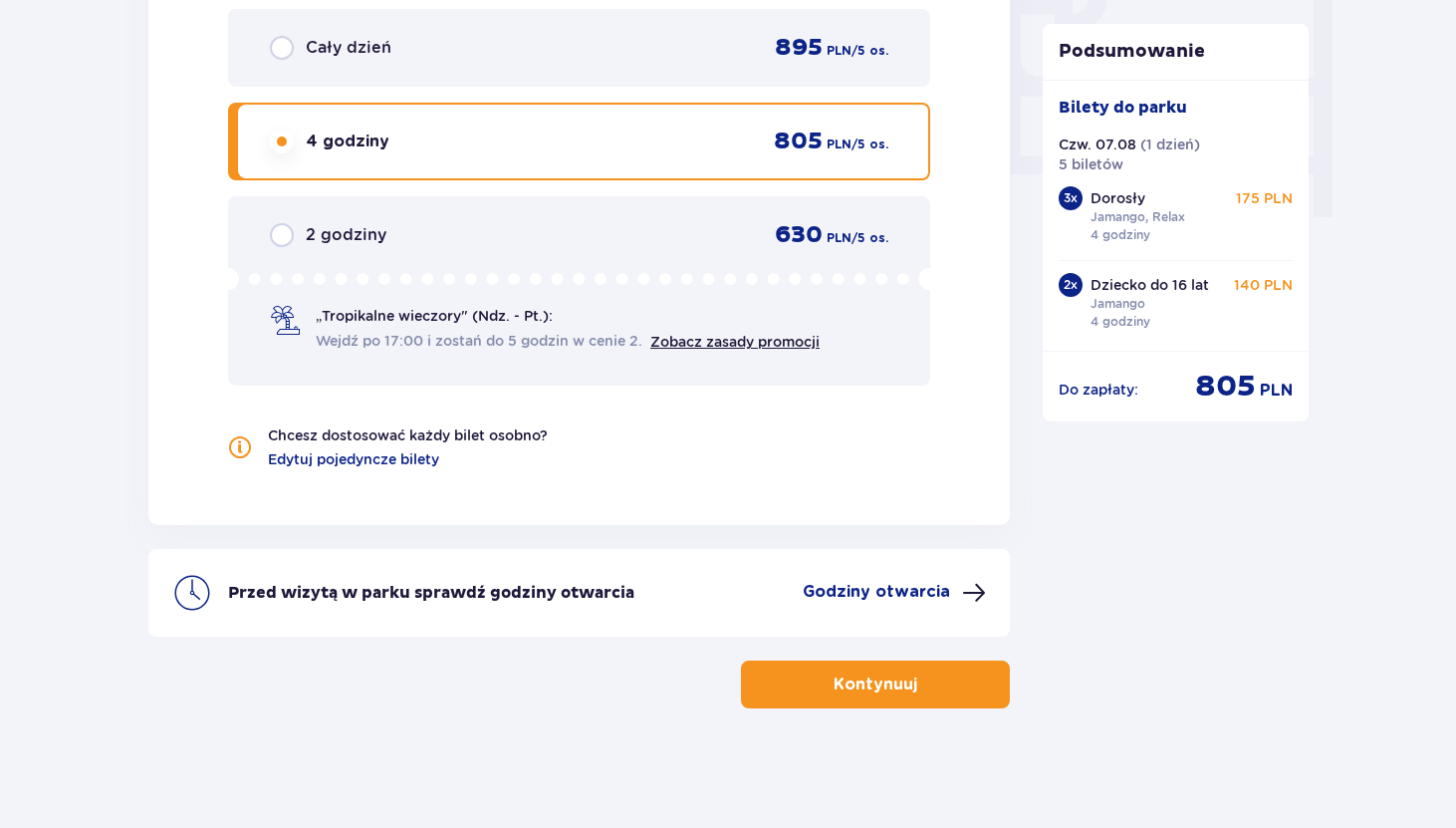 click on "Kontynuuj" at bounding box center [875, 685] 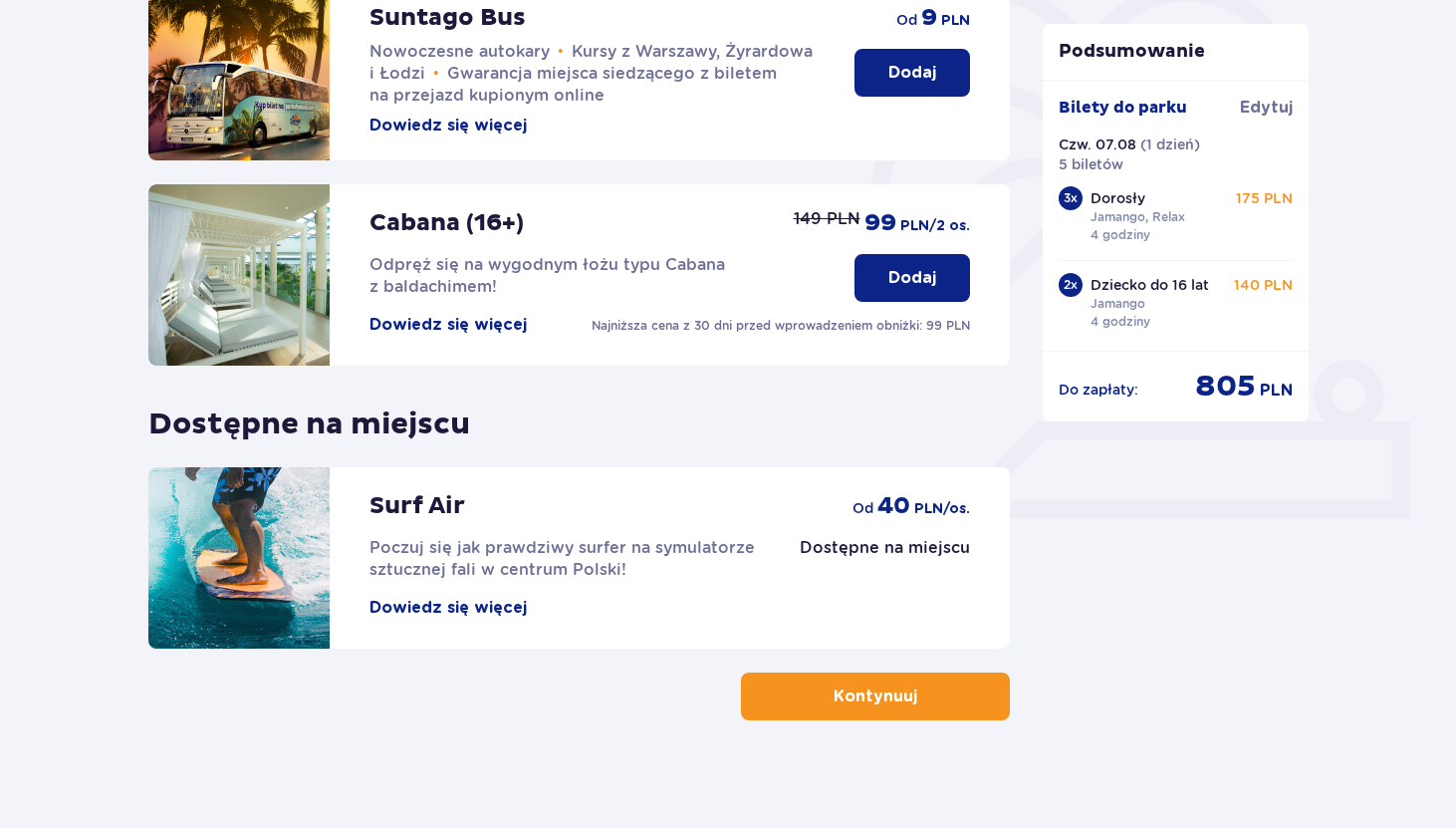 scroll, scrollTop: 514, scrollLeft: 0, axis: vertical 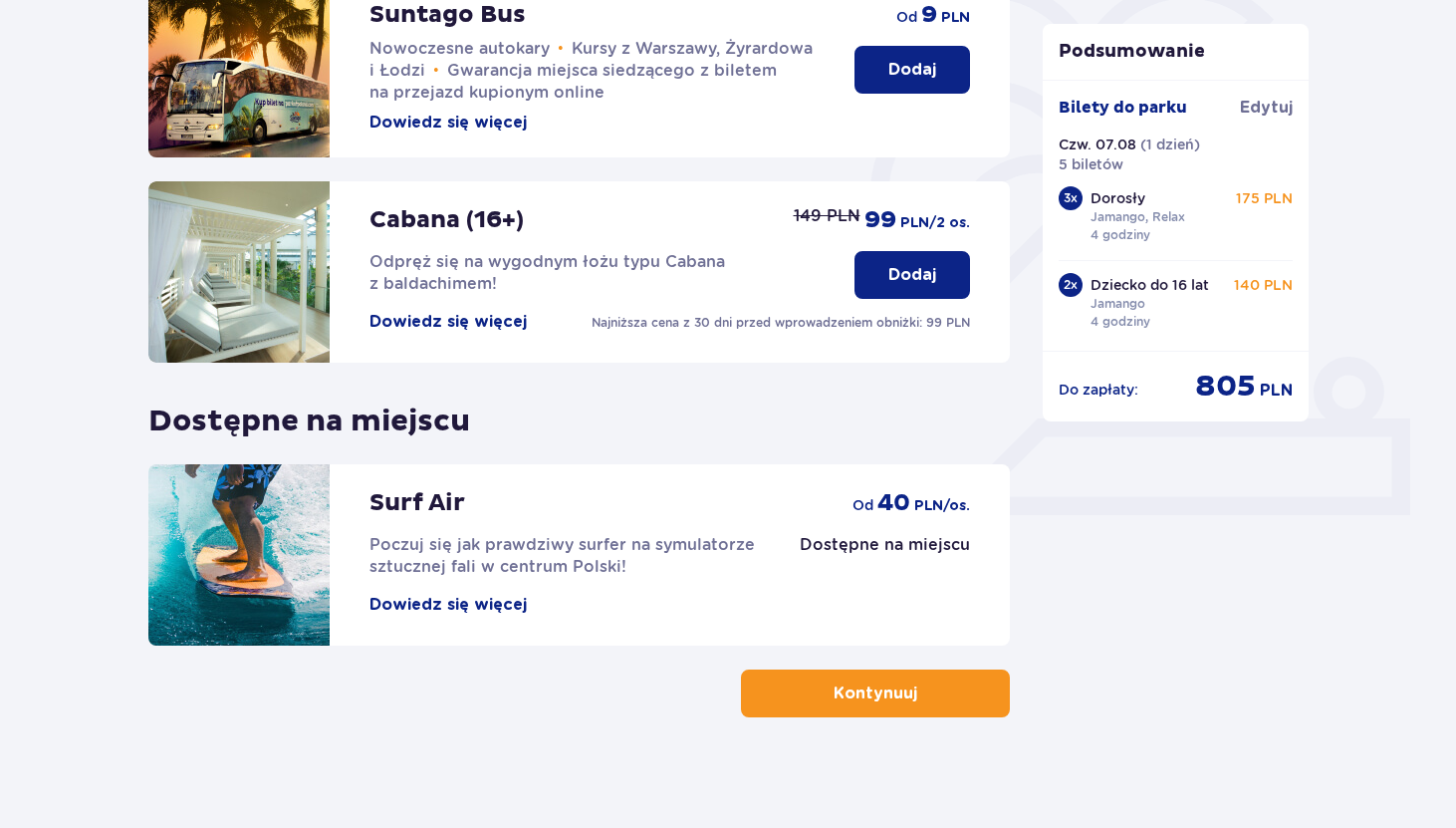 click on "Kontynuuj" at bounding box center (875, 693) 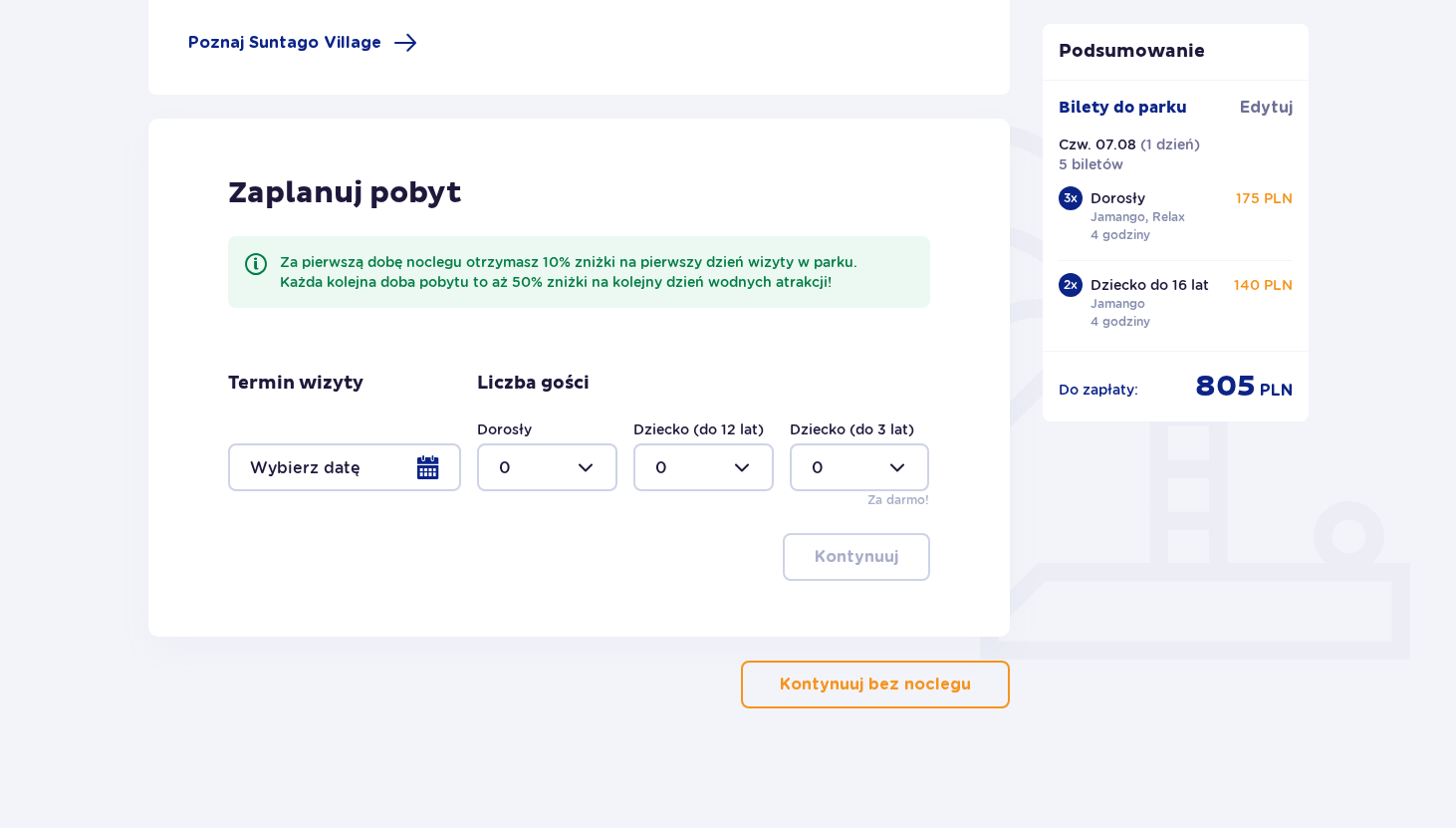 scroll, scrollTop: 350, scrollLeft: 0, axis: vertical 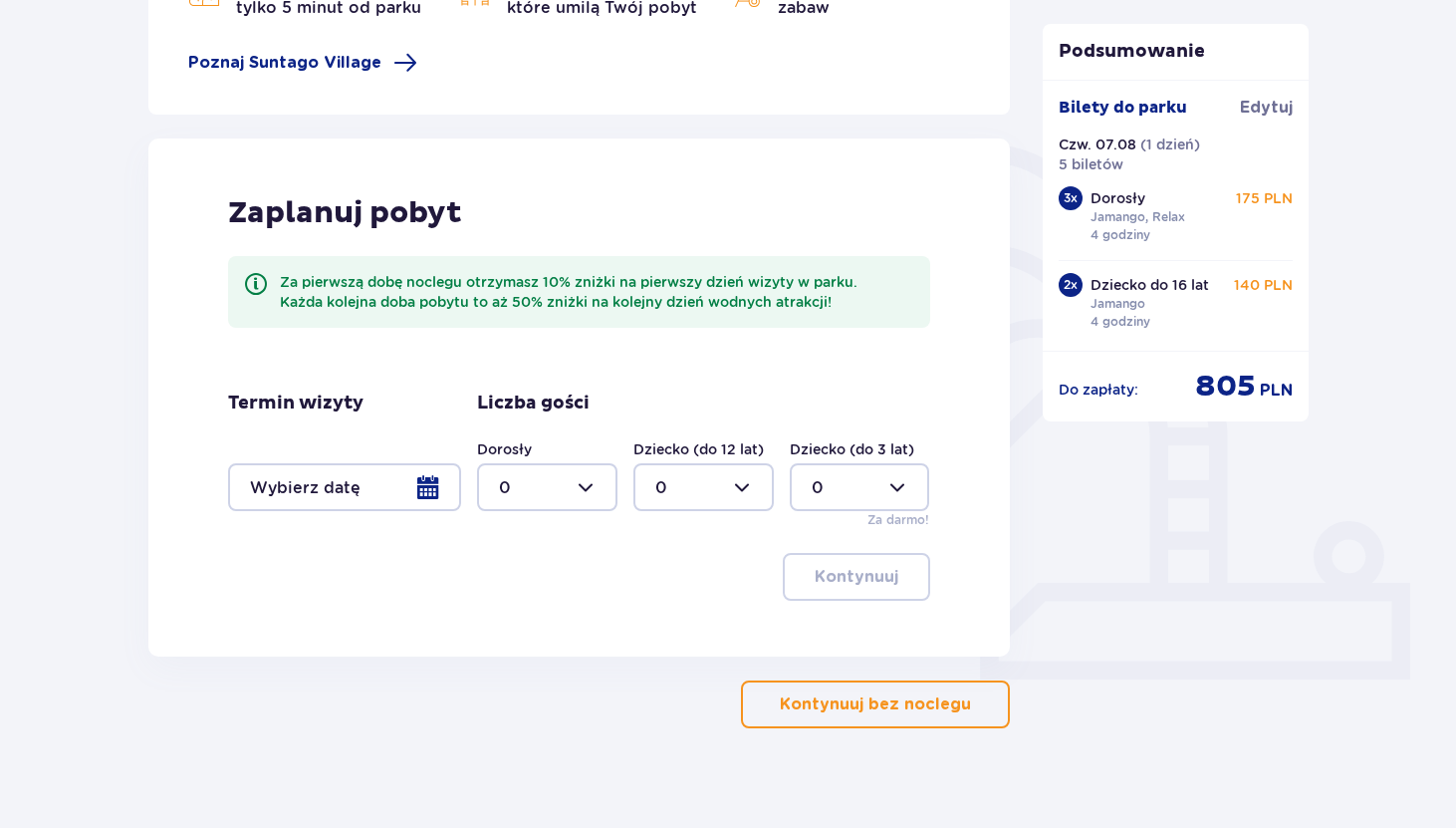click at bounding box center [547, 487] 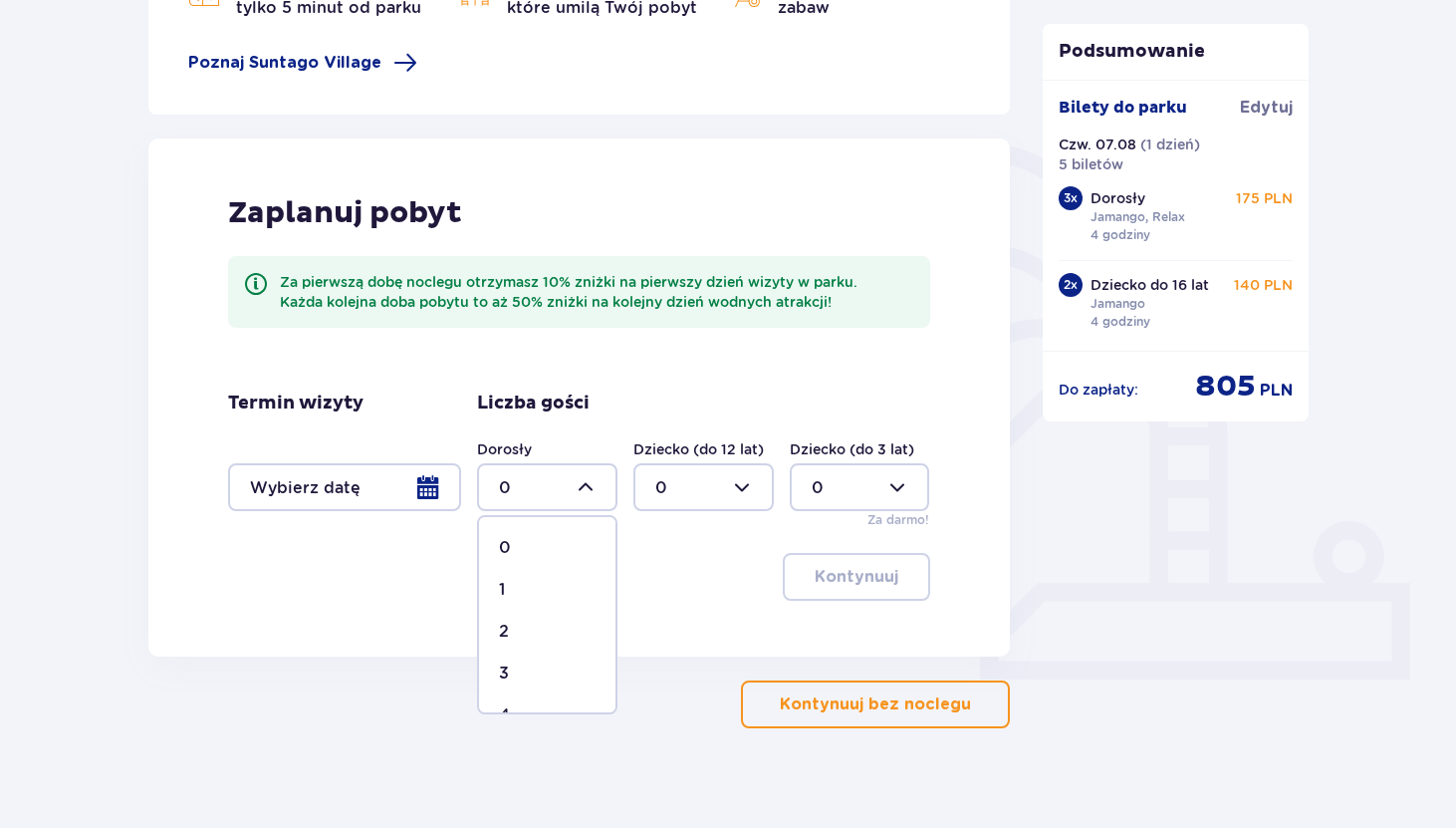 click on "Kontynuuj bez noclegu" at bounding box center (875, 704) 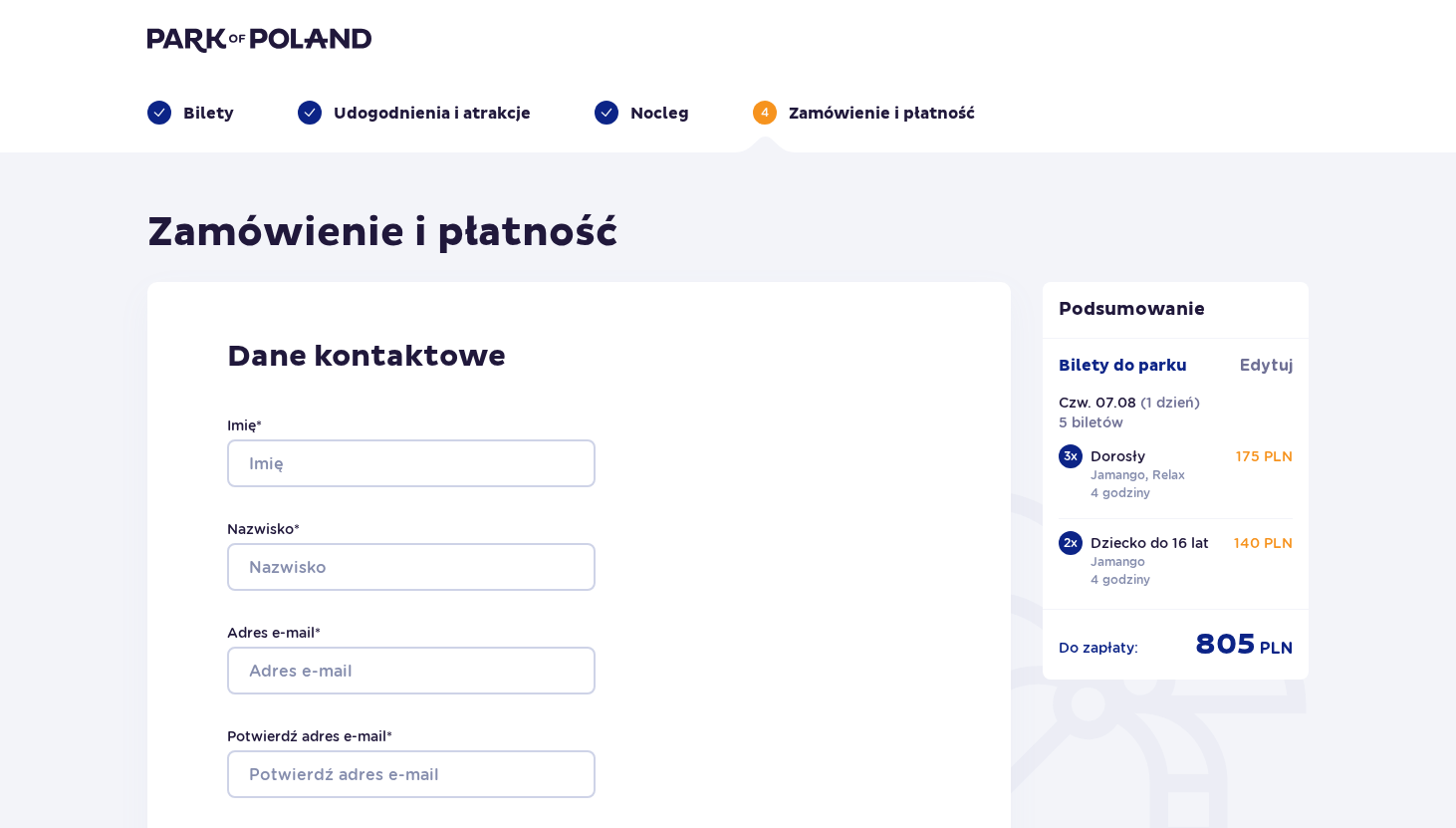 scroll, scrollTop: 0, scrollLeft: 0, axis: both 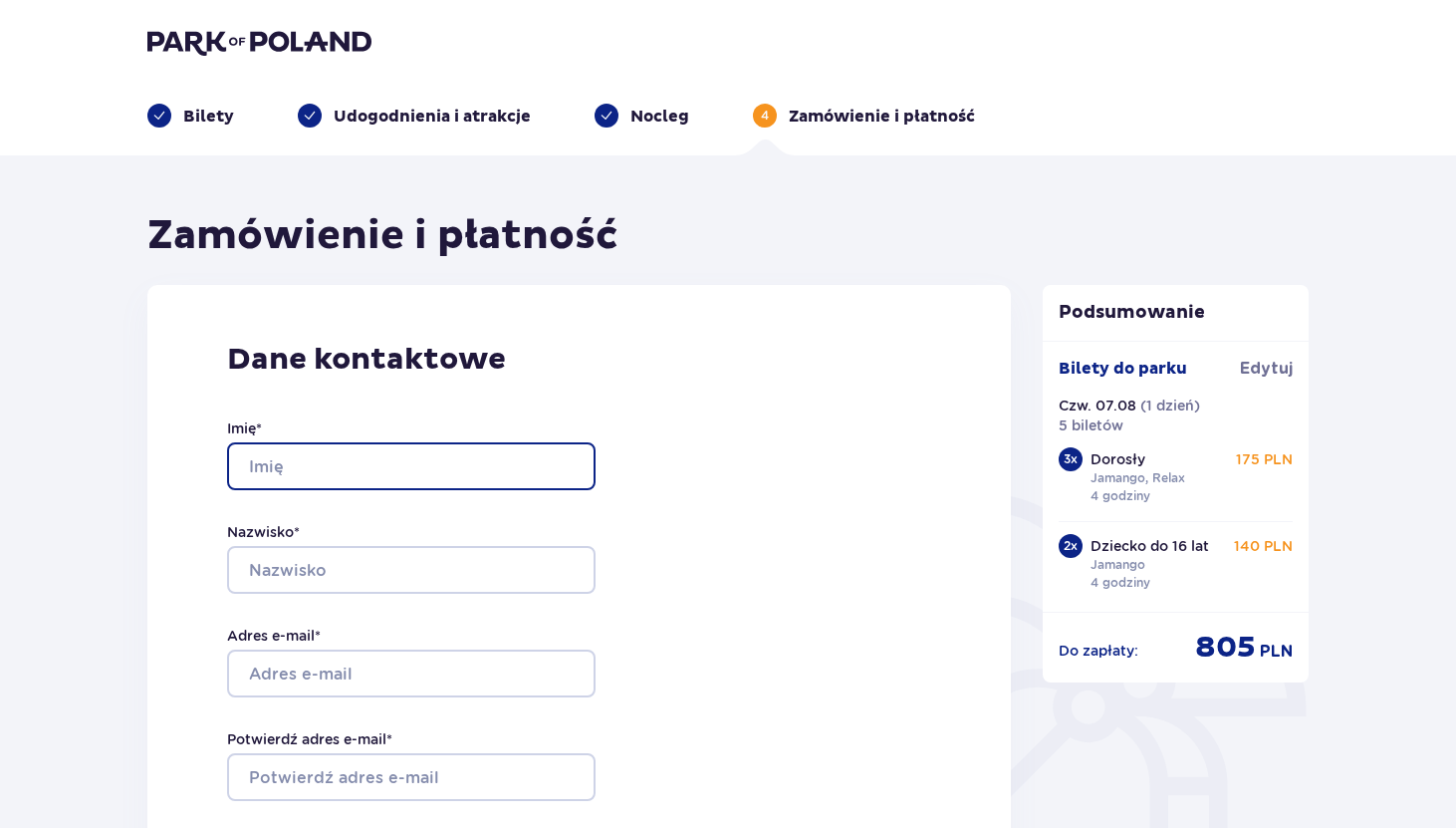 click on "Imię *" at bounding box center (411, 466) 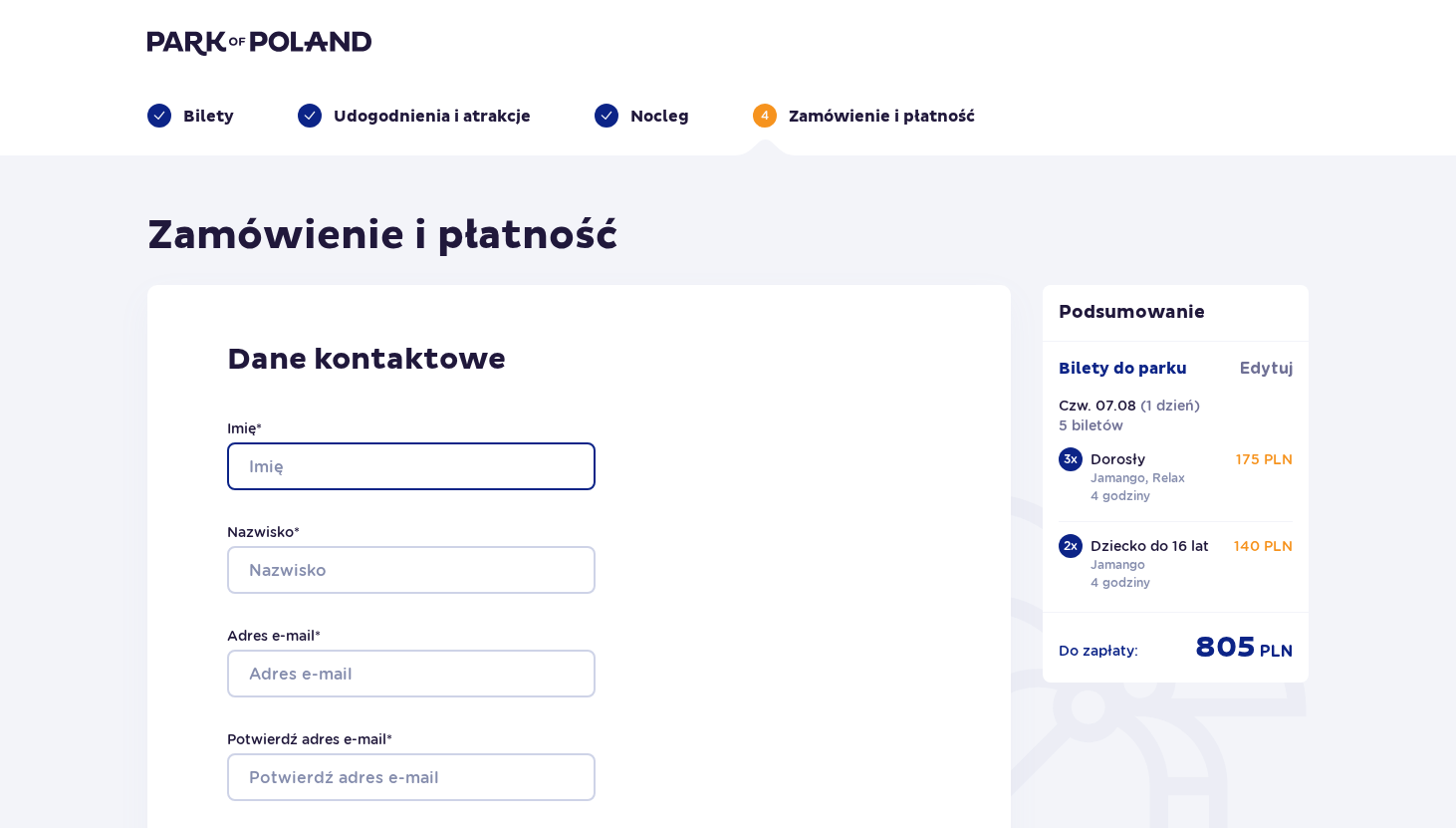 type on "OLHA" 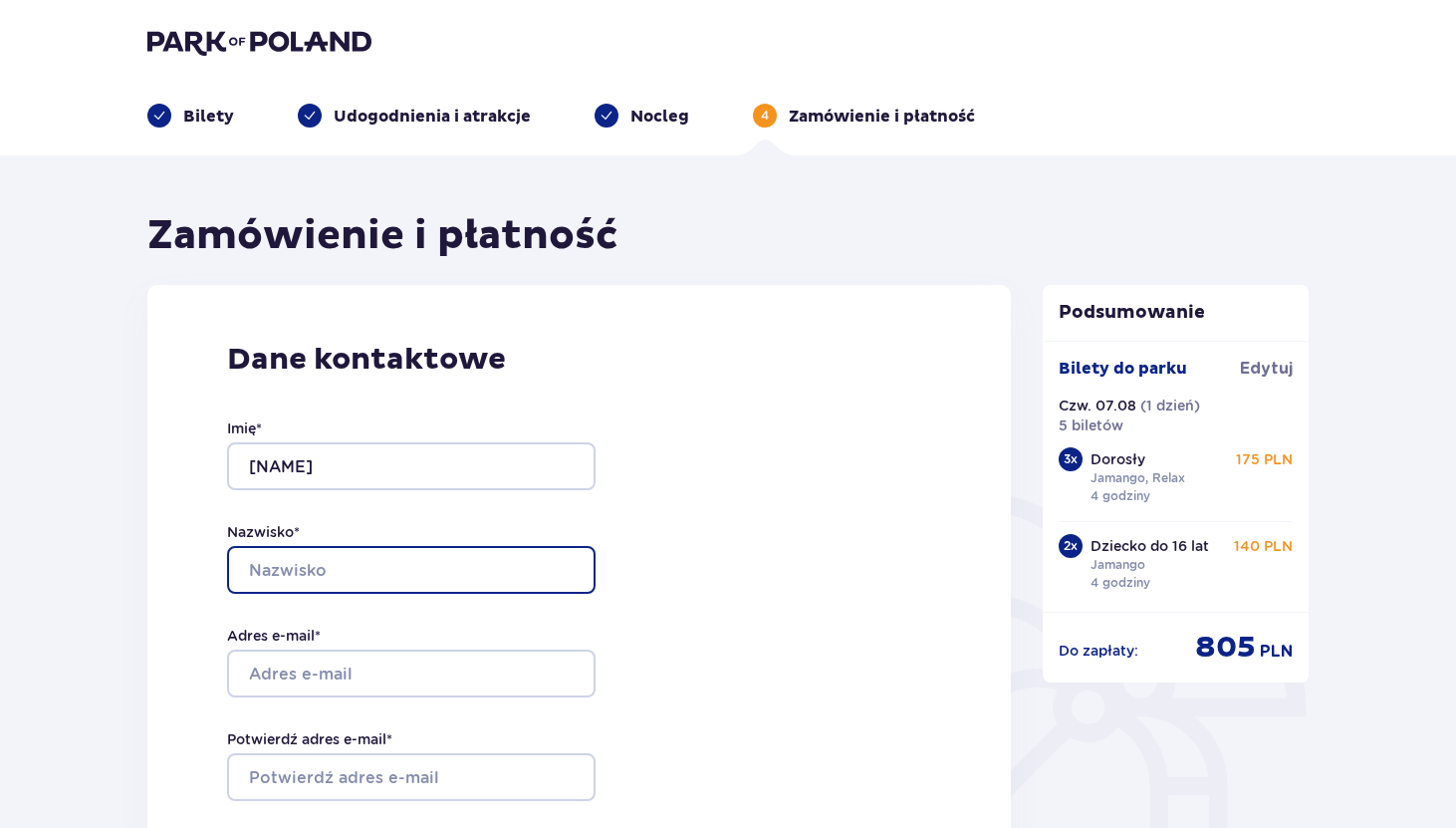 type on "DEKALO" 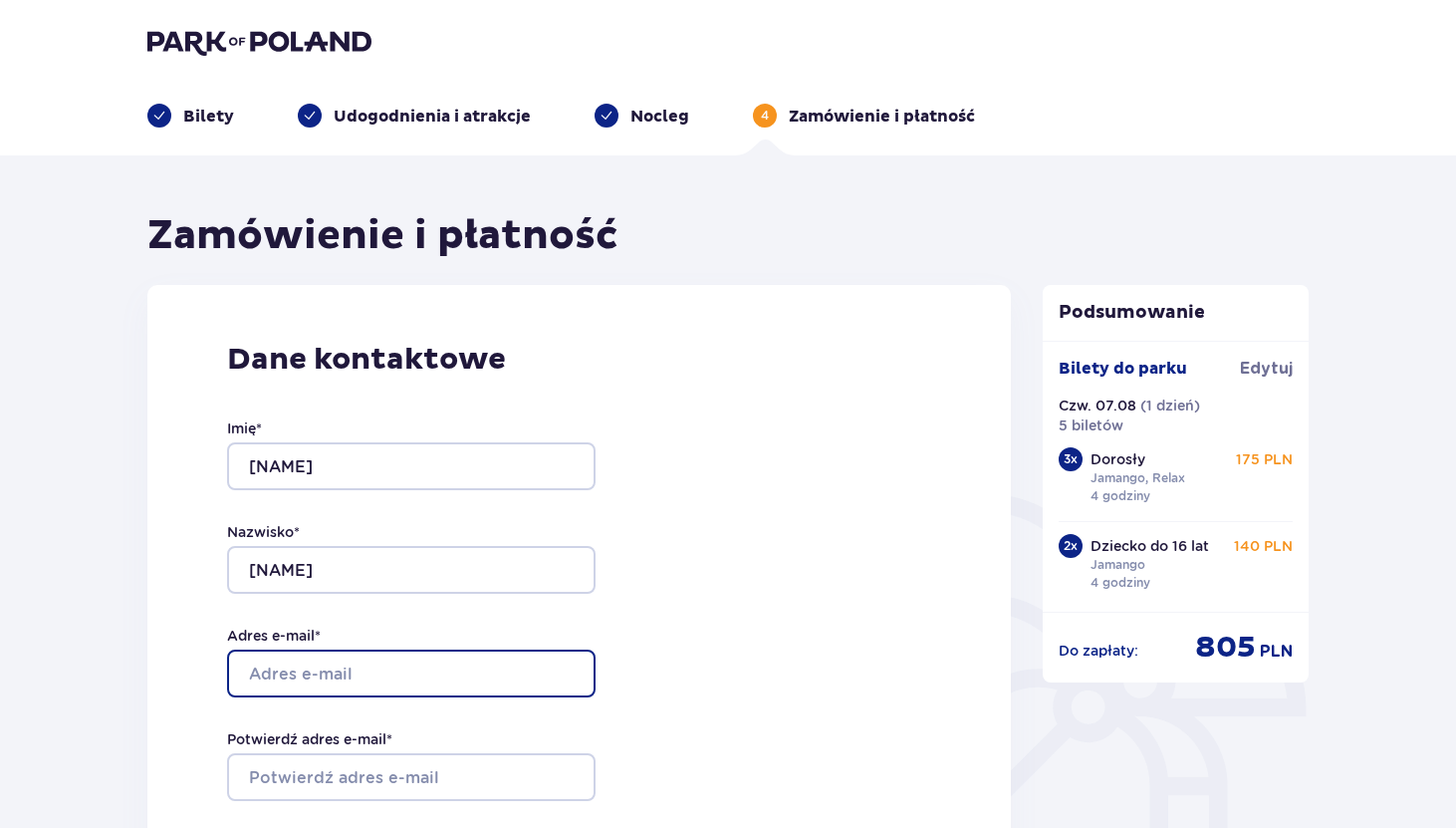 type on "dekalo.olga@gmail.com" 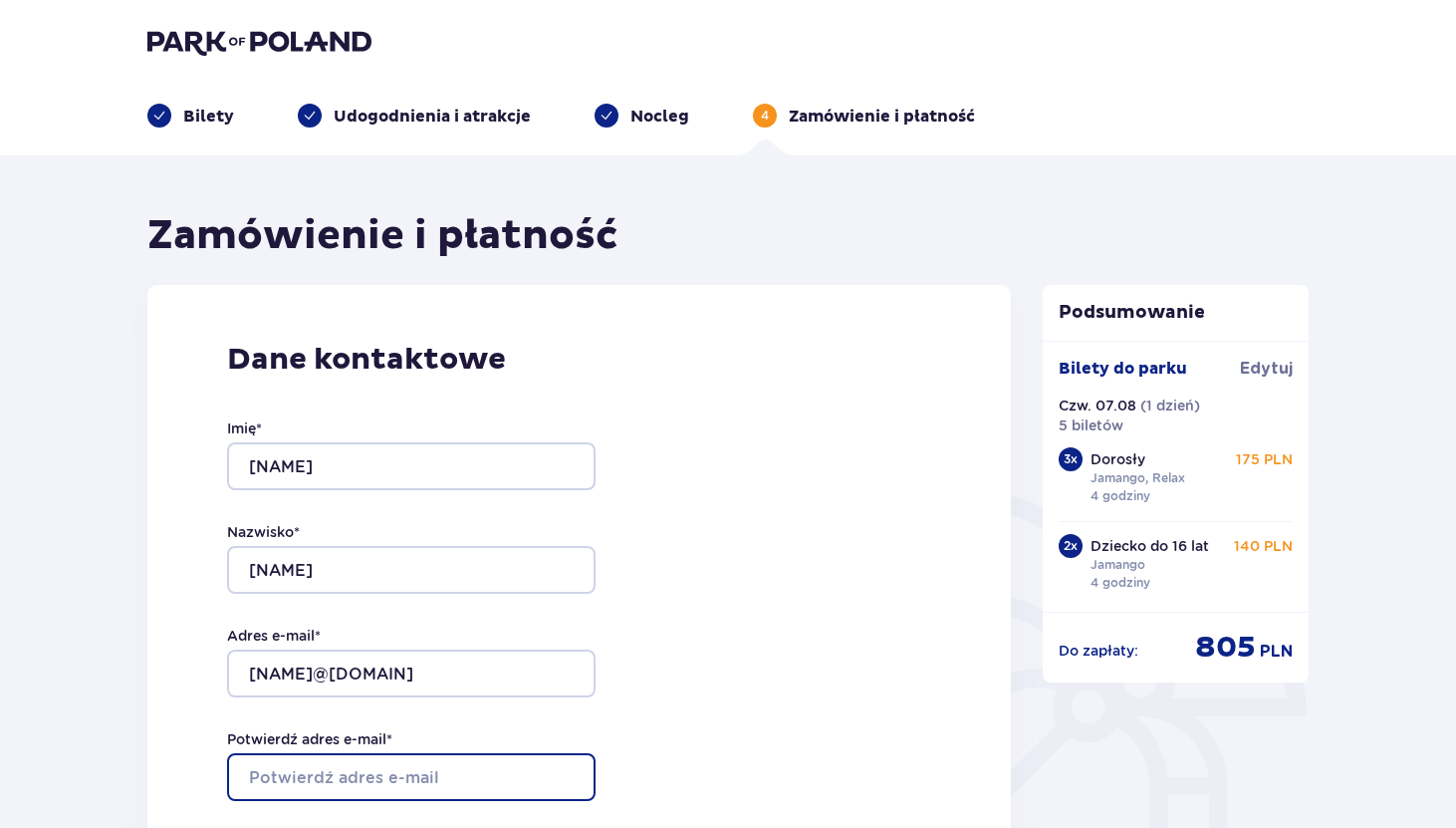 type on "dekalo.olga@gmail.com" 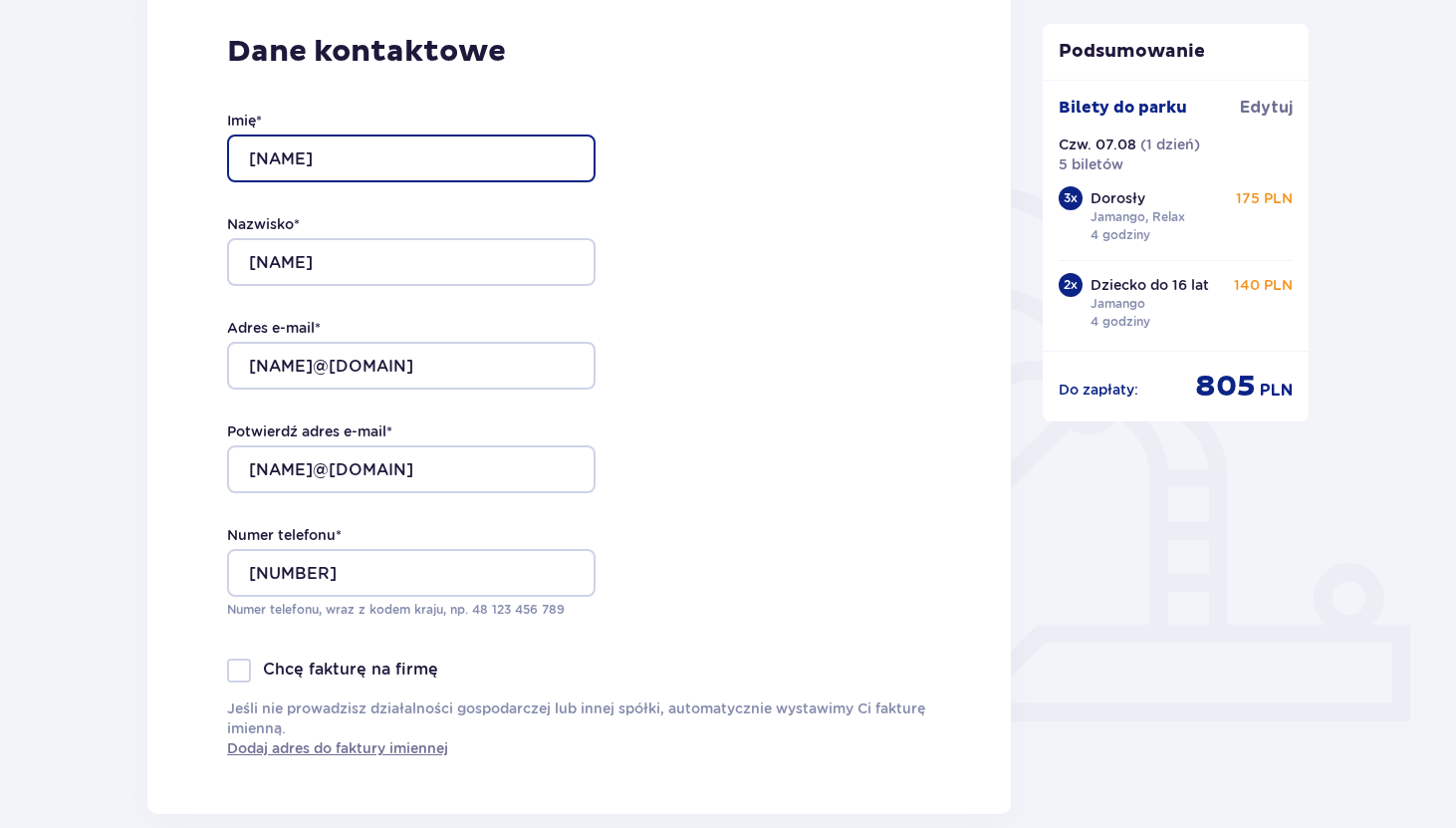 scroll, scrollTop: 312, scrollLeft: 0, axis: vertical 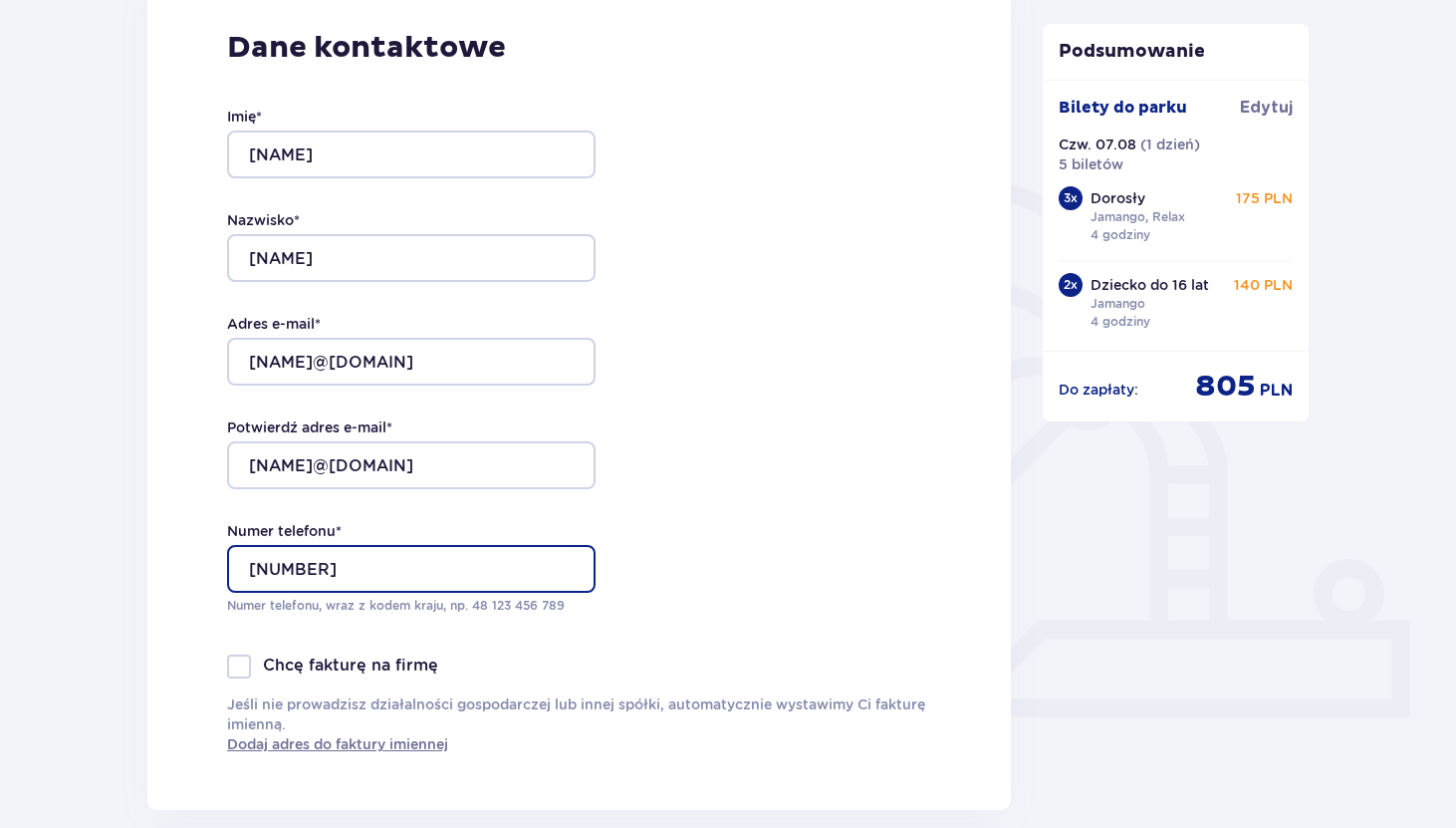 click on "451619092" at bounding box center [411, 569] 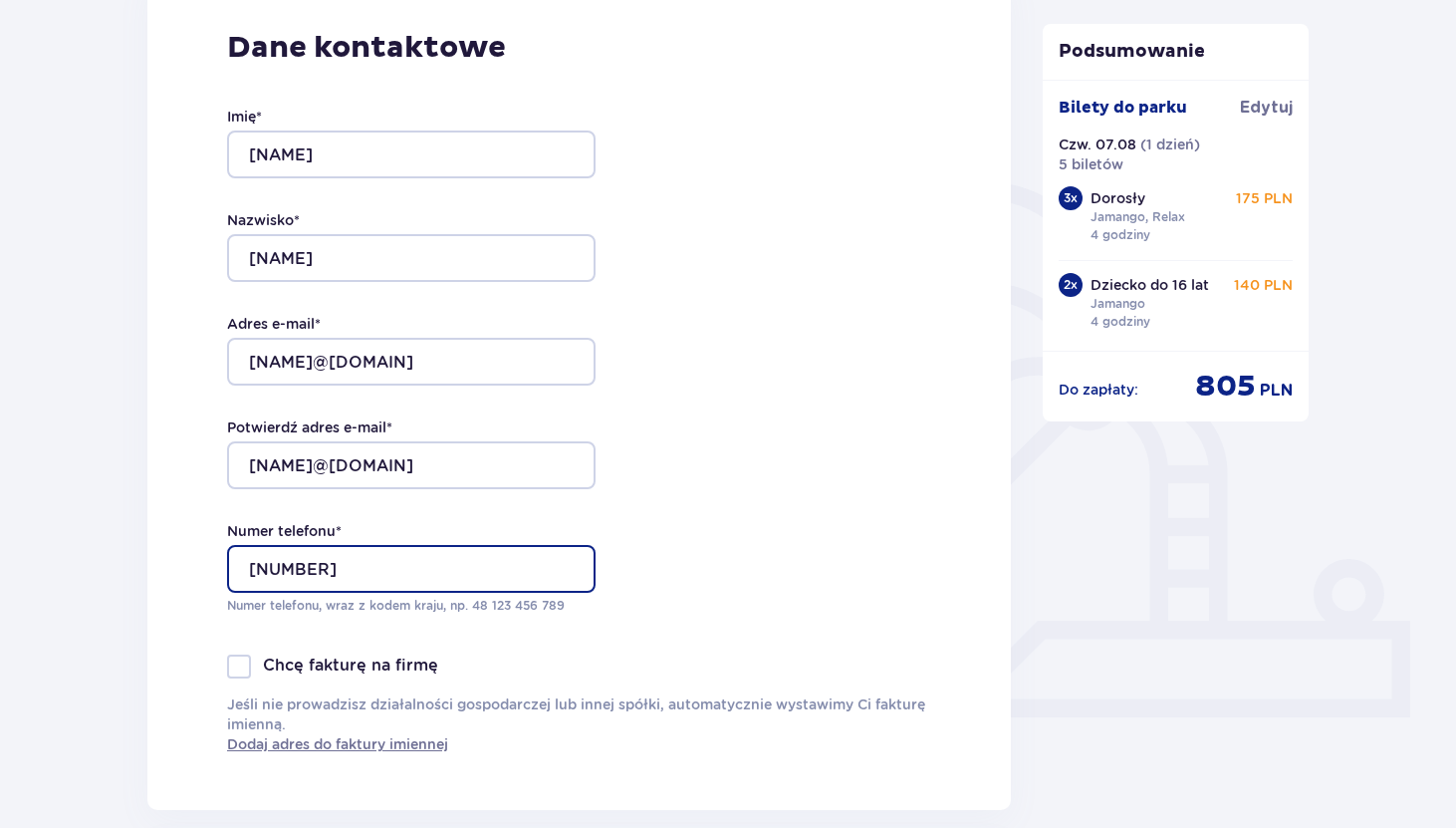 type on "48451619092" 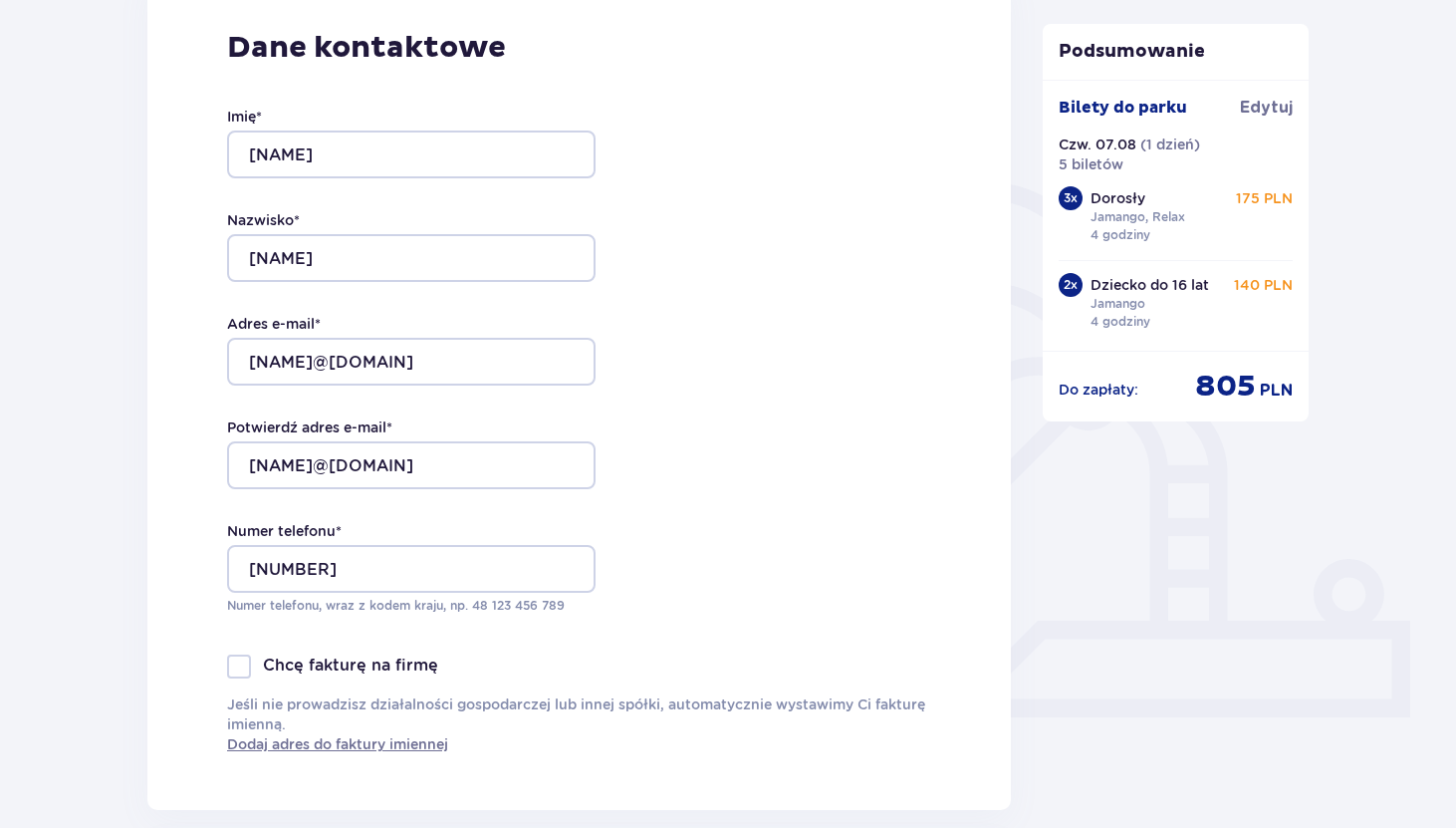 click on "Chcę fakturę na firmę" at bounding box center [333, 667] 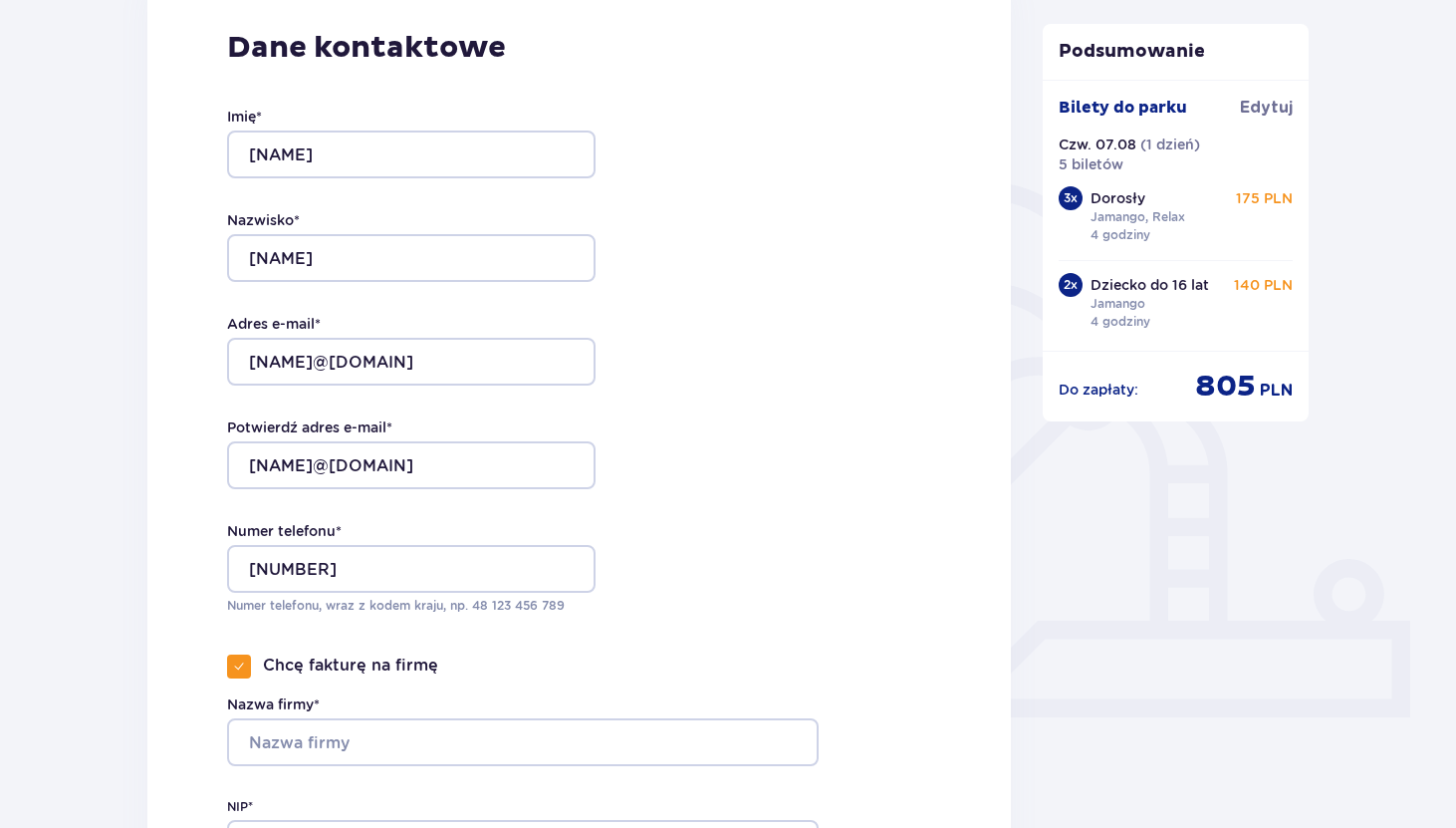 click at bounding box center (239, 667) 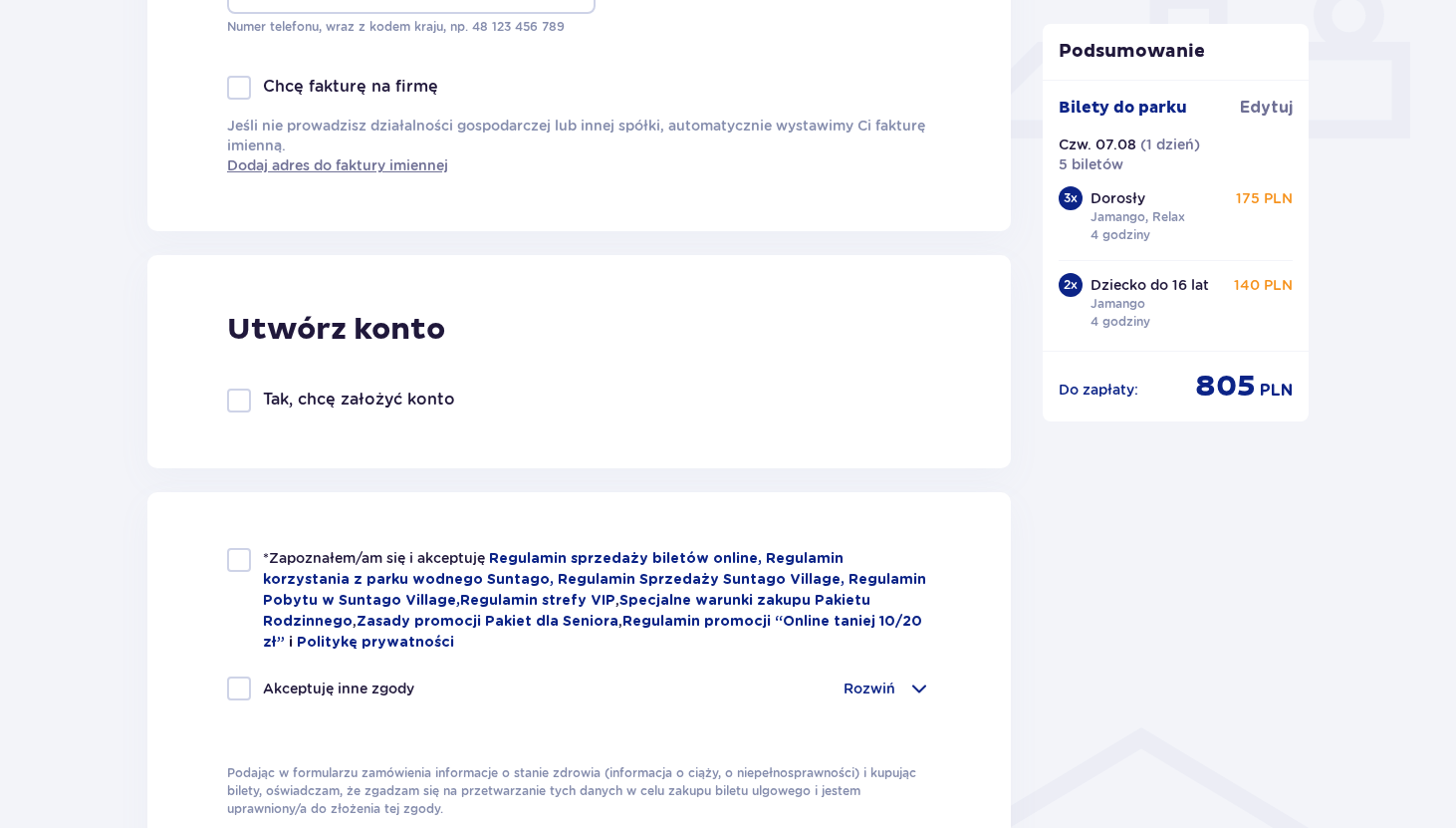 scroll, scrollTop: 894, scrollLeft: 0, axis: vertical 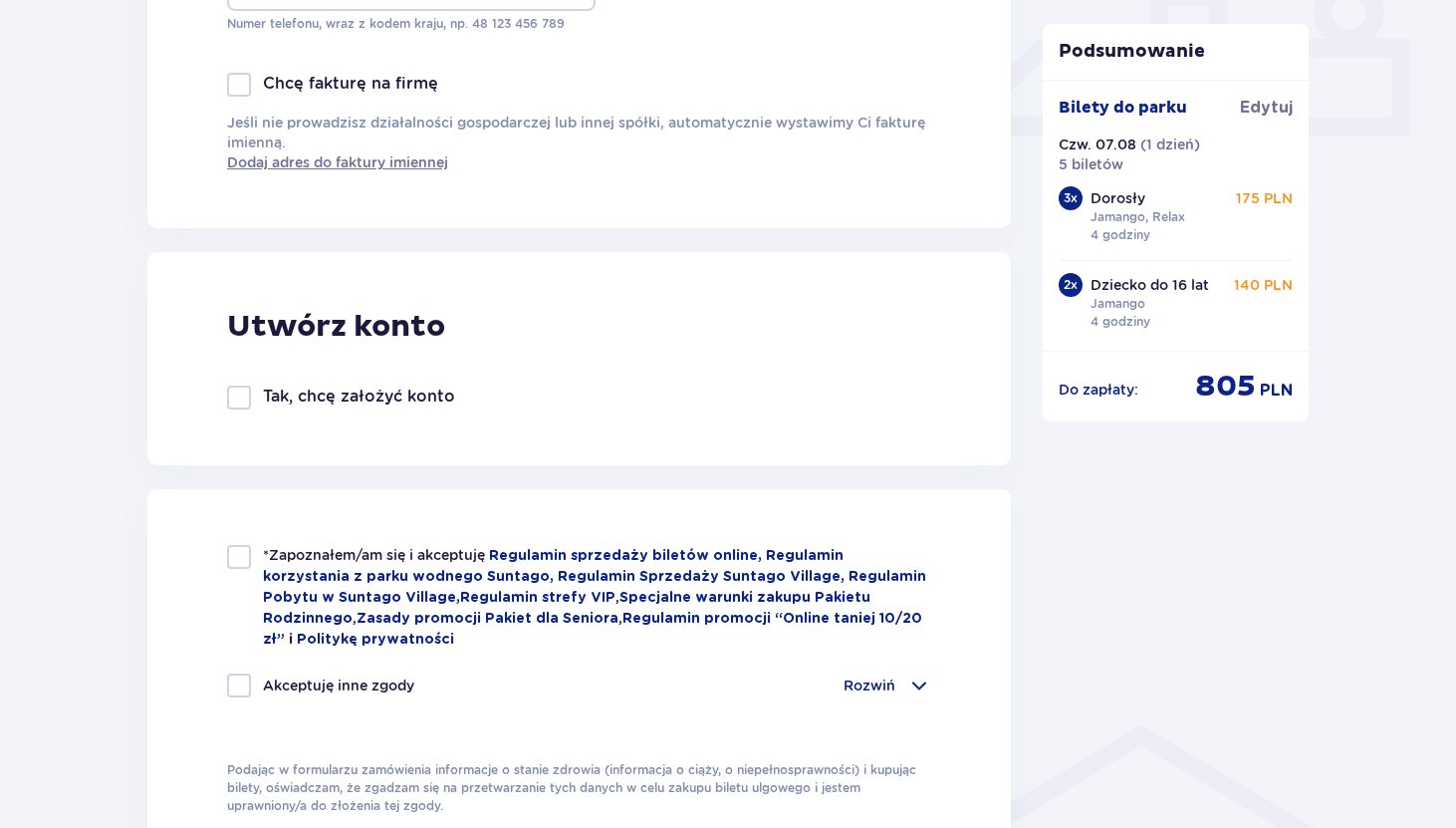 click at bounding box center [239, 557] 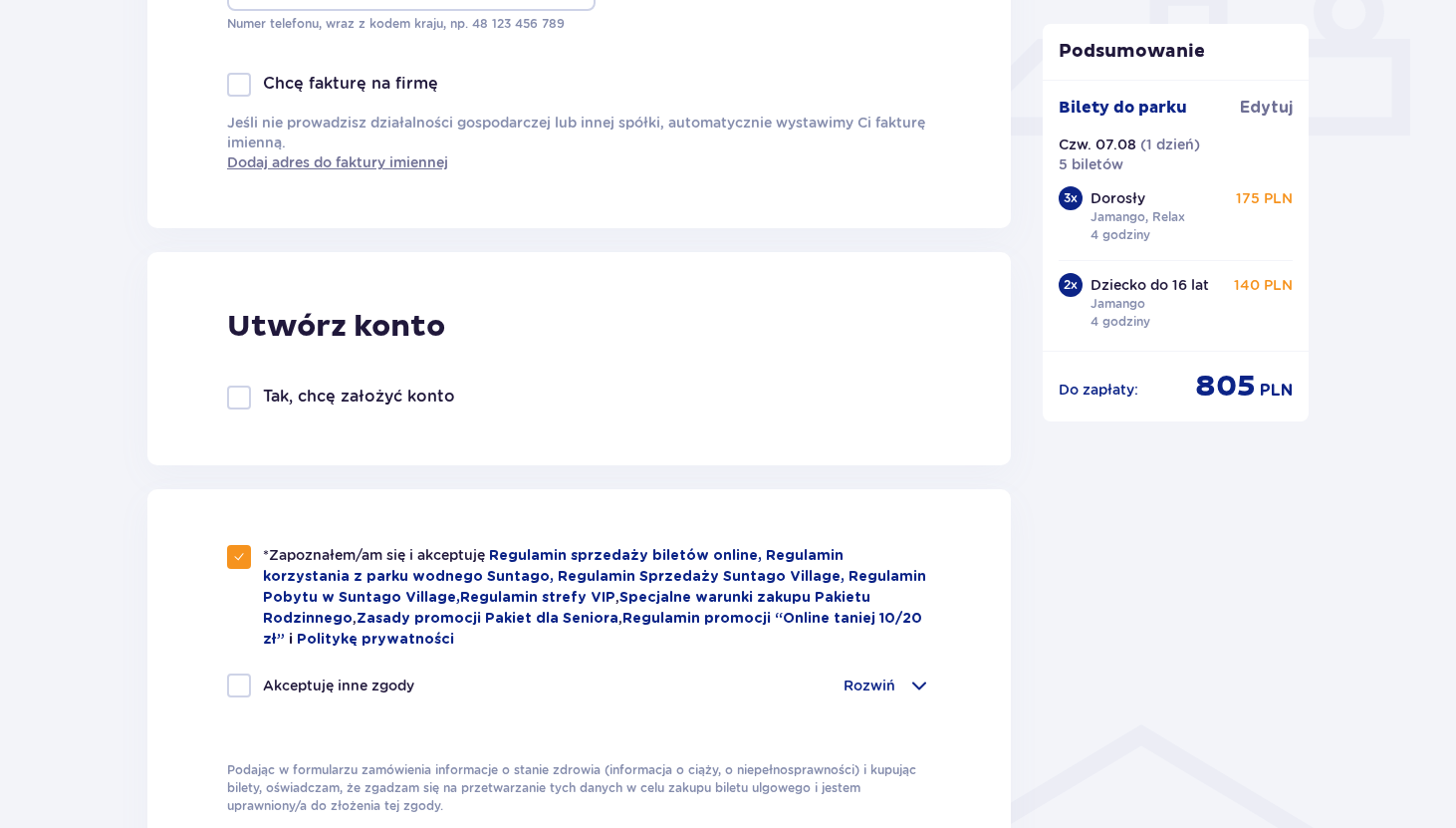 click at bounding box center [239, 686] 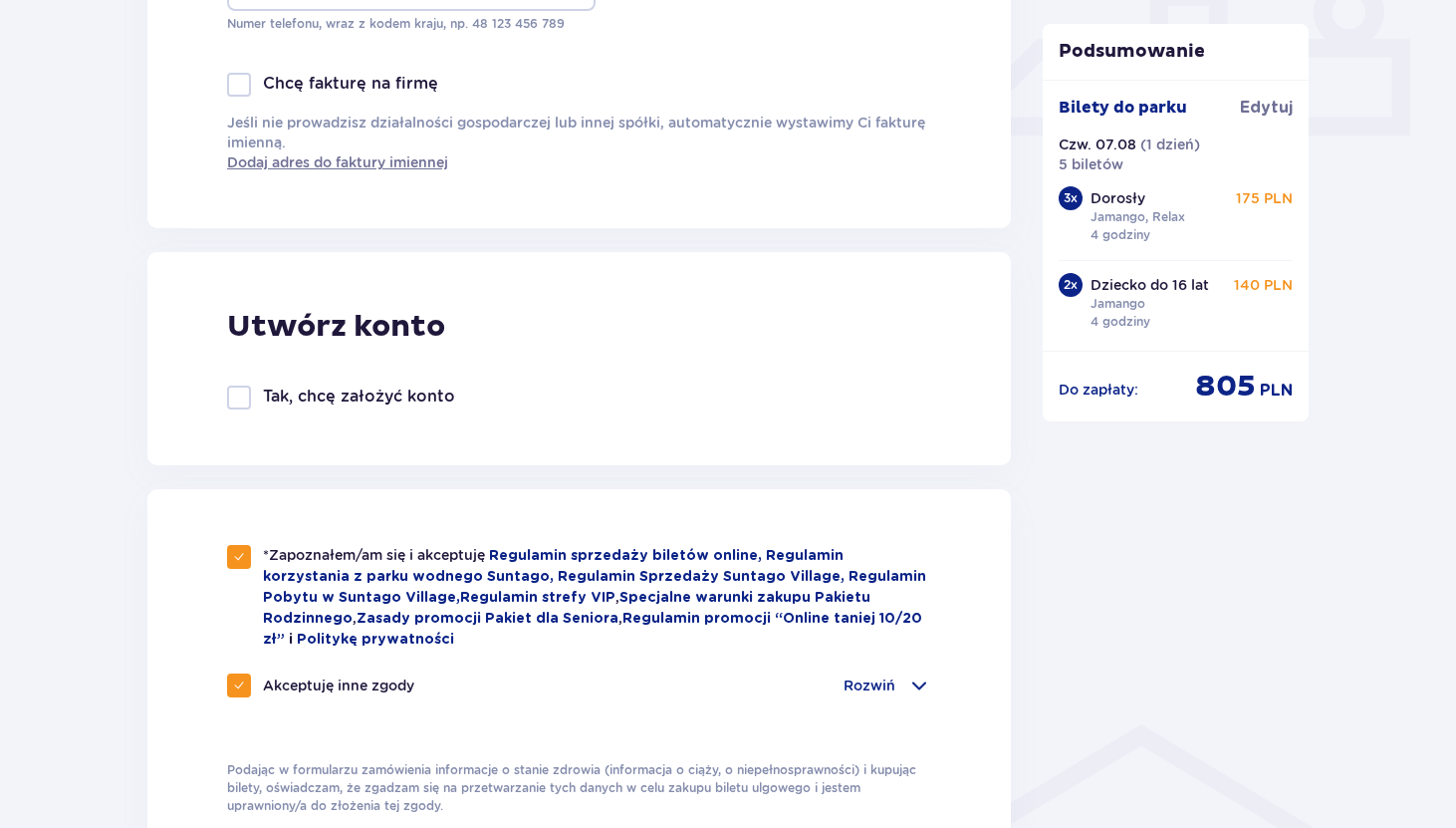 click at bounding box center (239, 686) 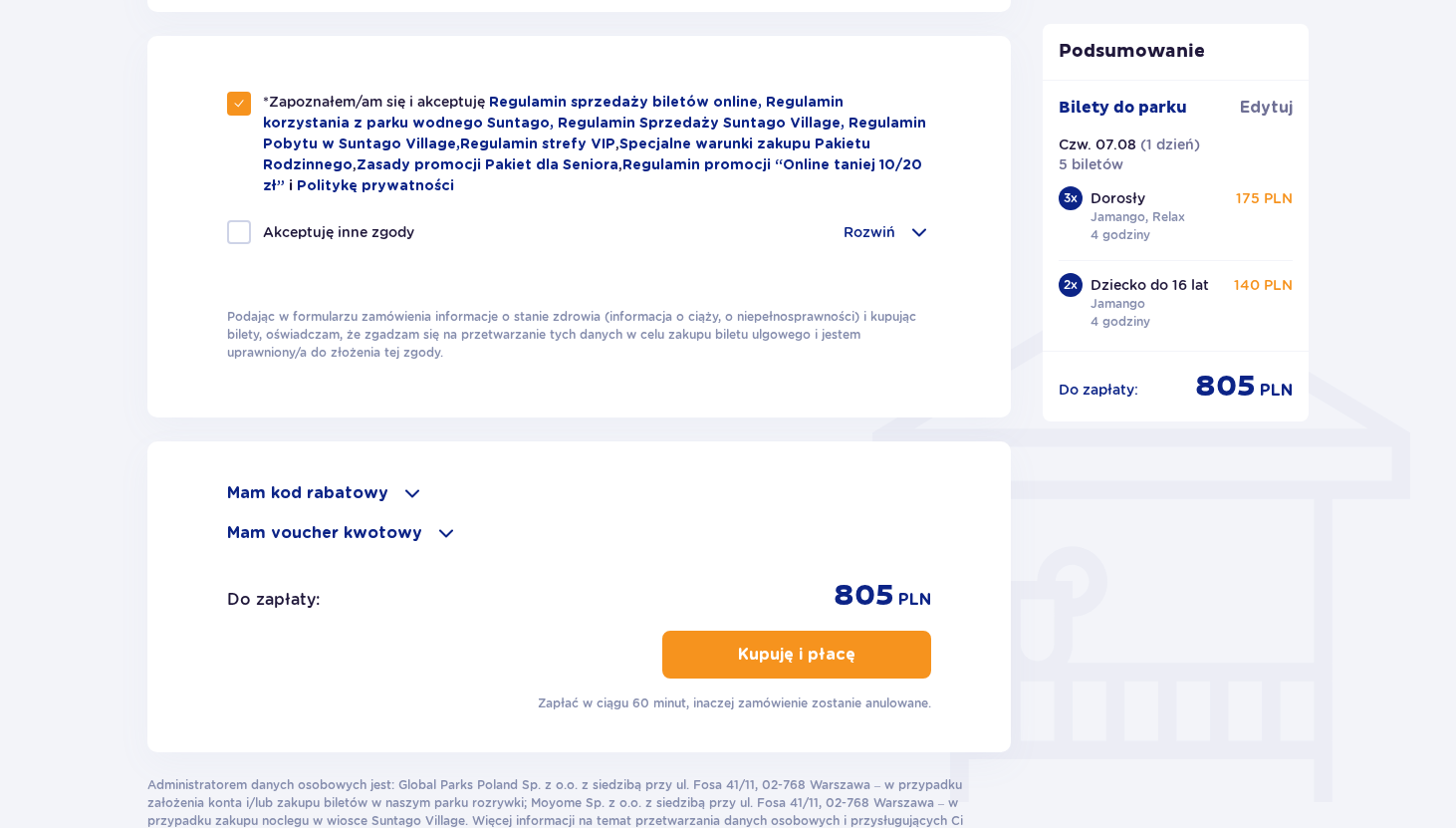 scroll, scrollTop: 1349, scrollLeft: 0, axis: vertical 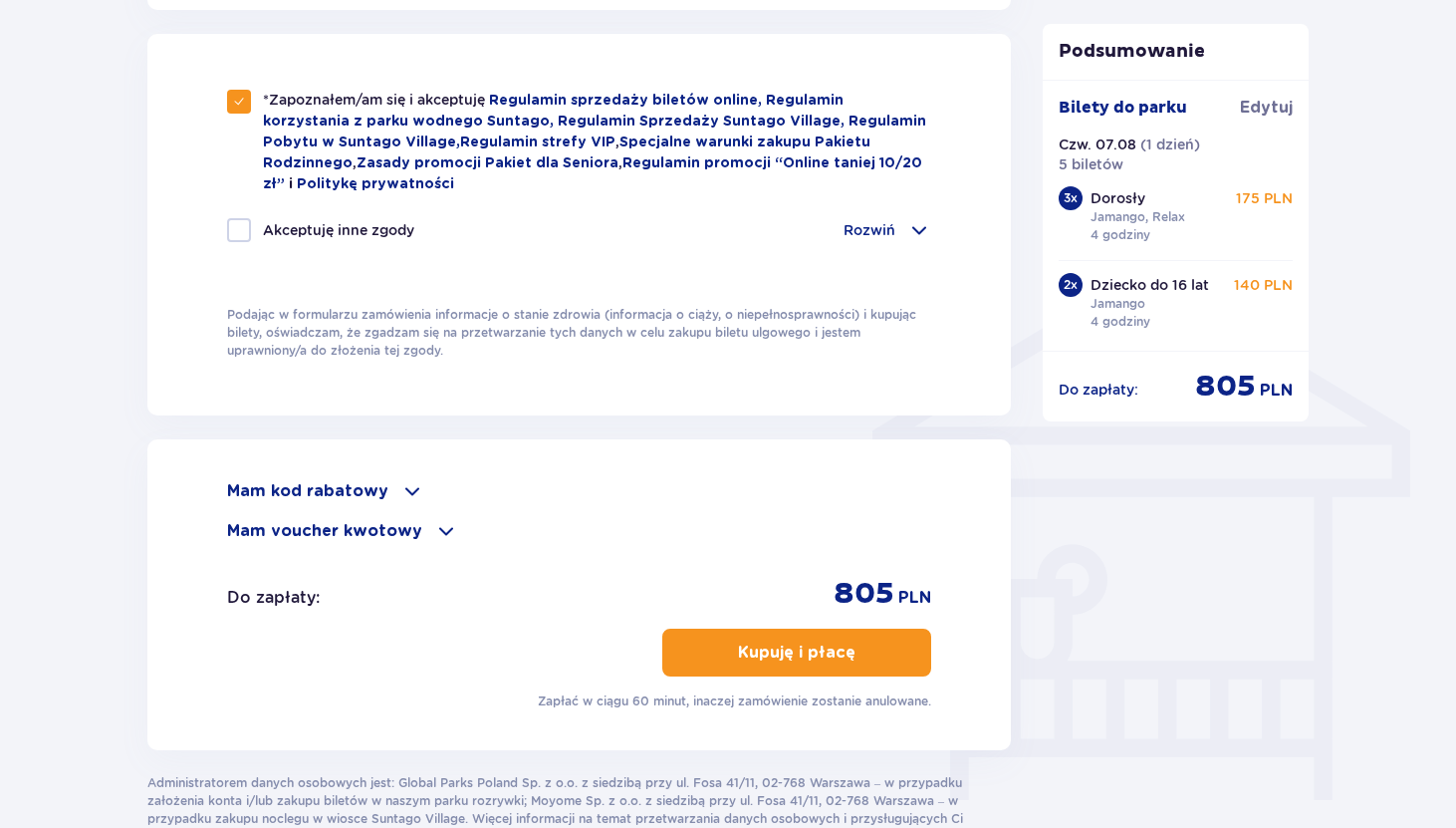 click on "Kupuję i płacę" at bounding box center (797, 653) 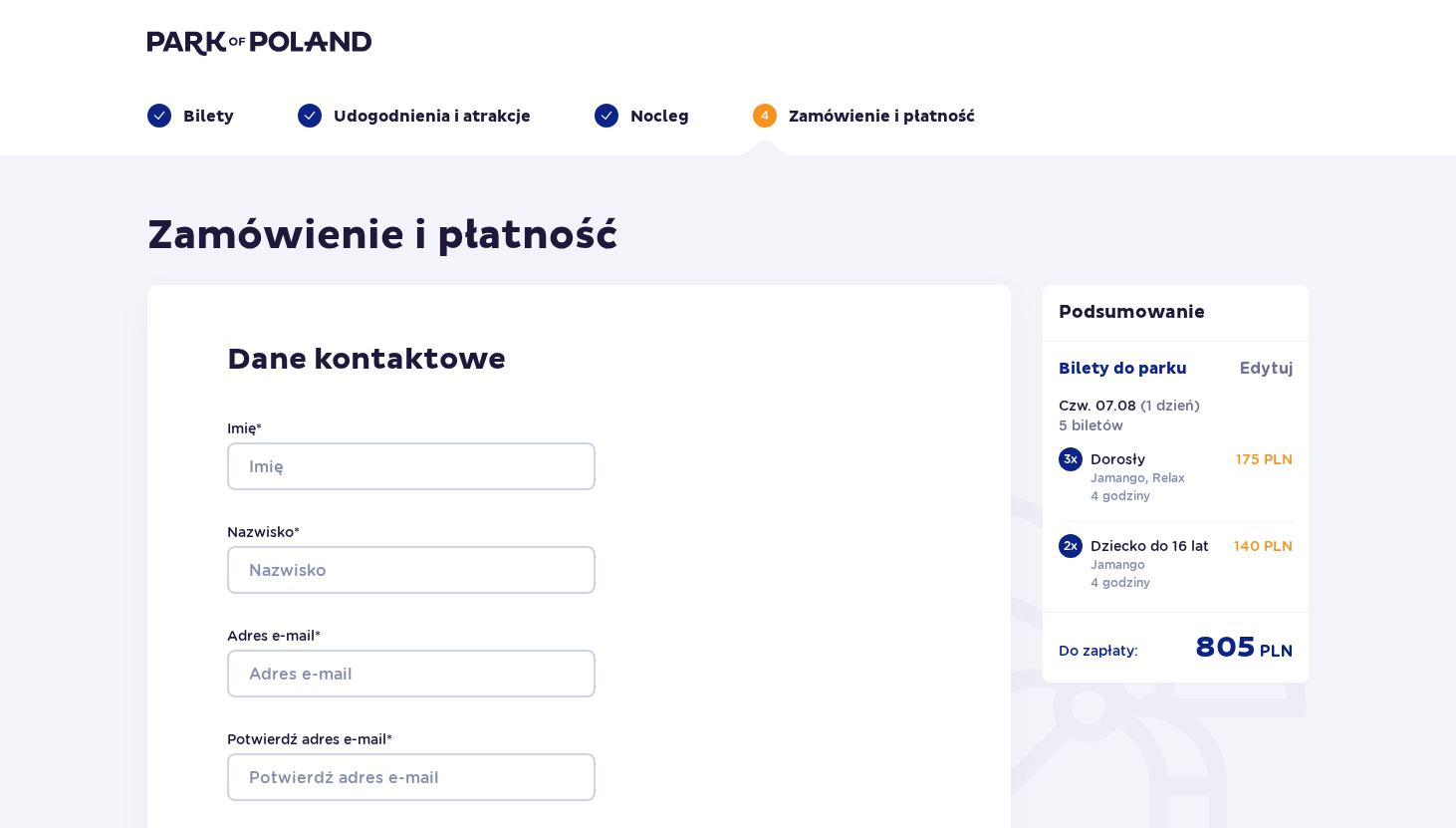 scroll, scrollTop: 1120, scrollLeft: 0, axis: vertical 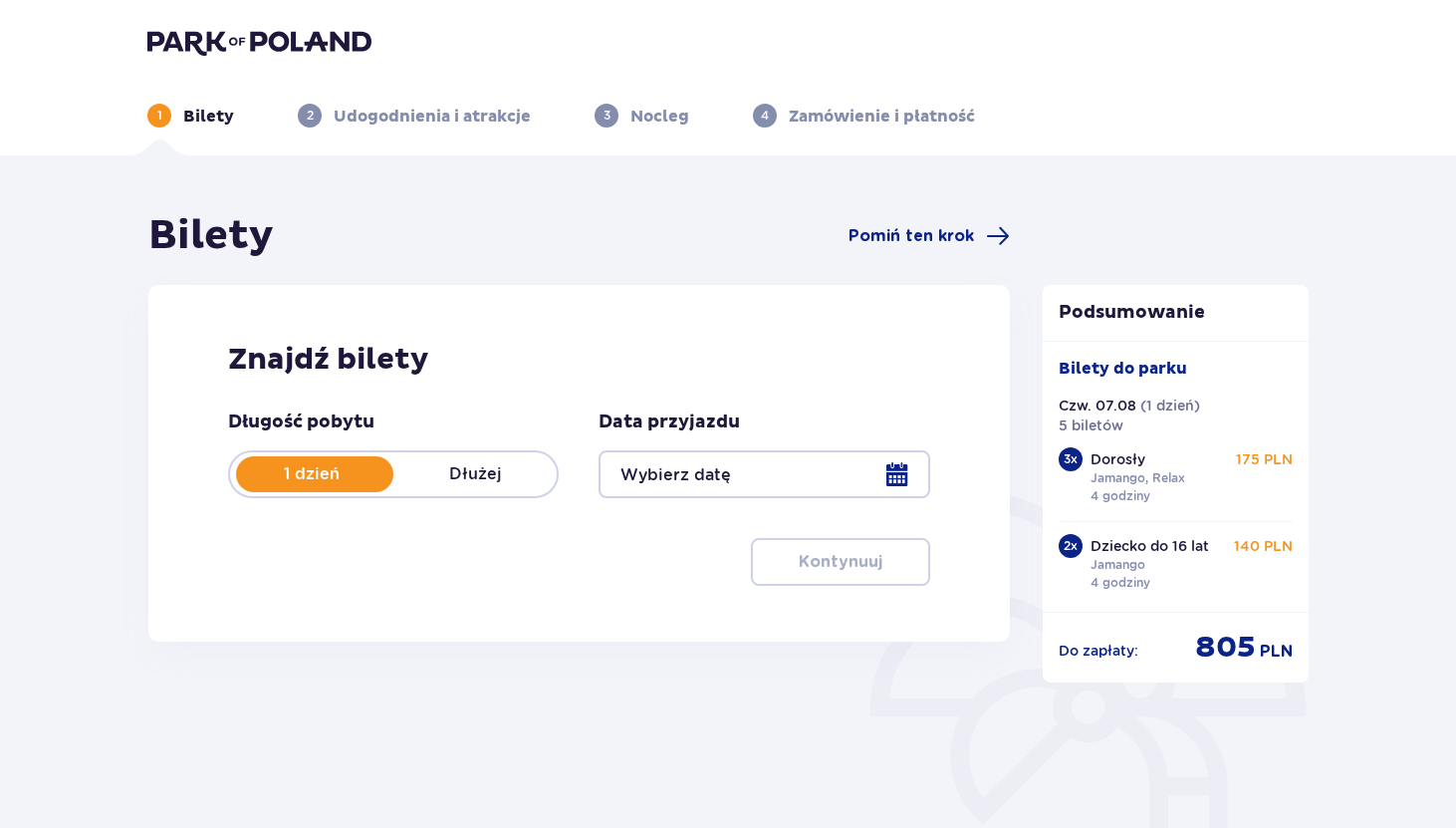 type on "07.08.25" 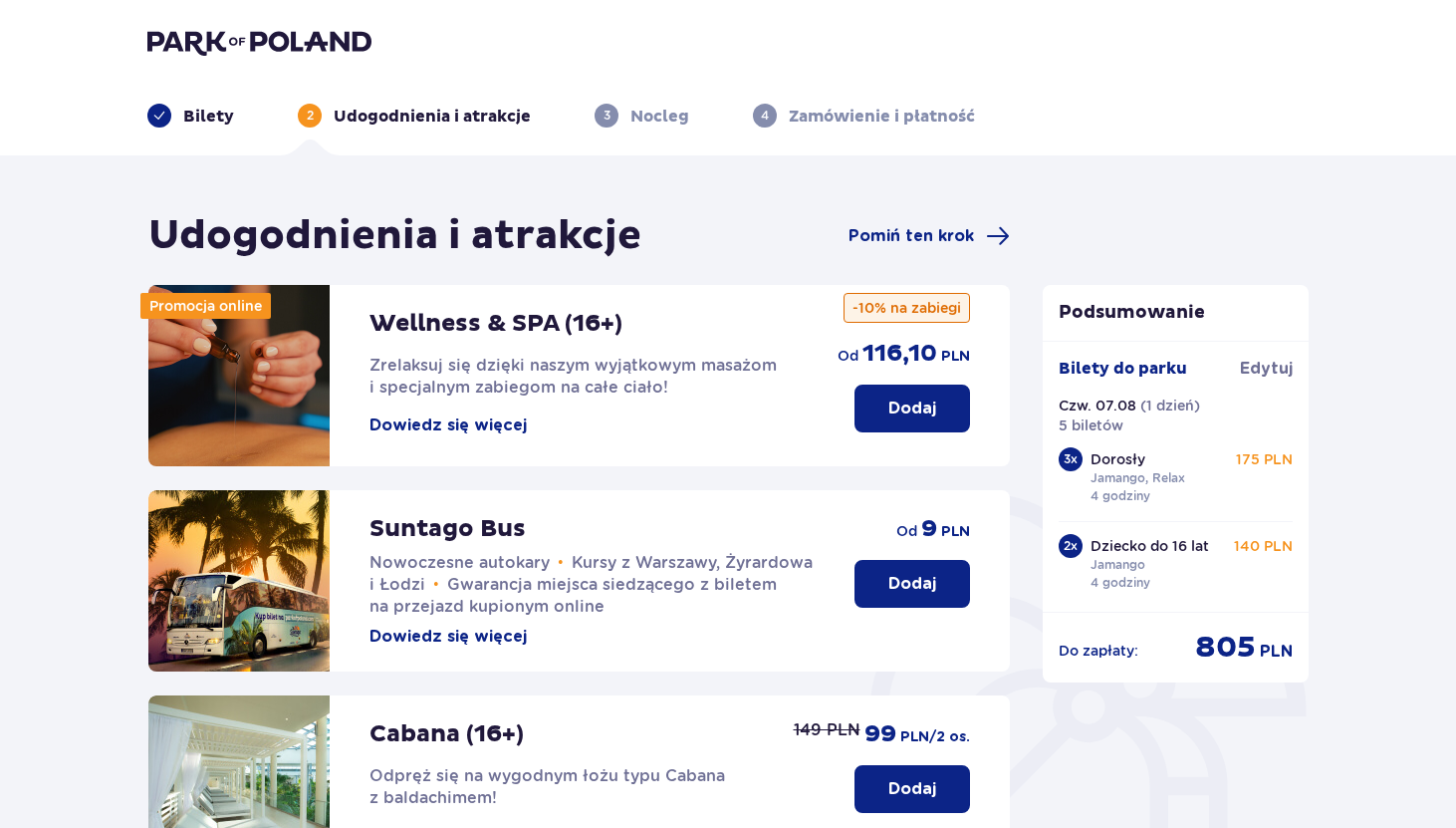 scroll, scrollTop: 368, scrollLeft: 0, axis: vertical 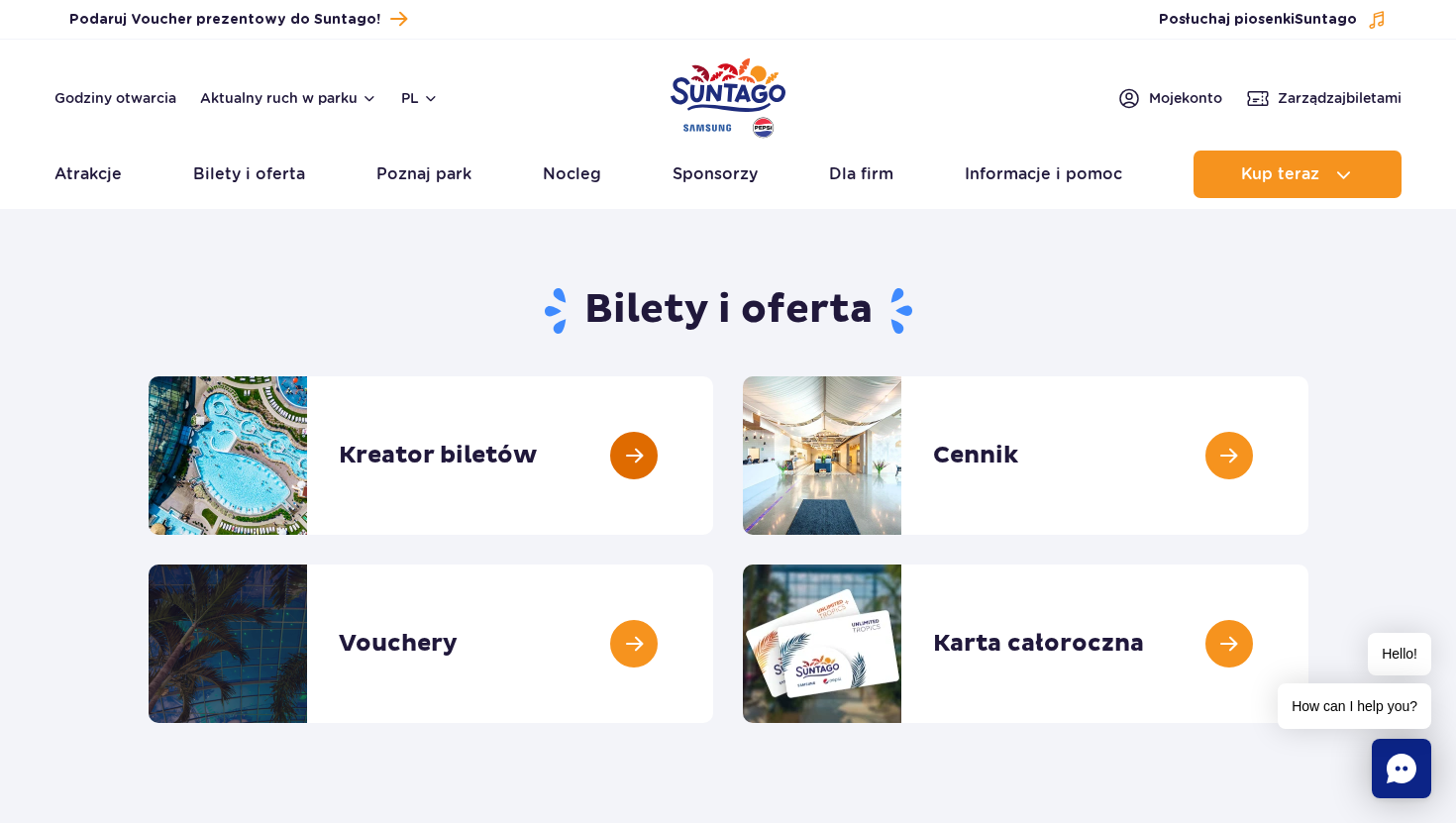 click at bounding box center [713, 456] 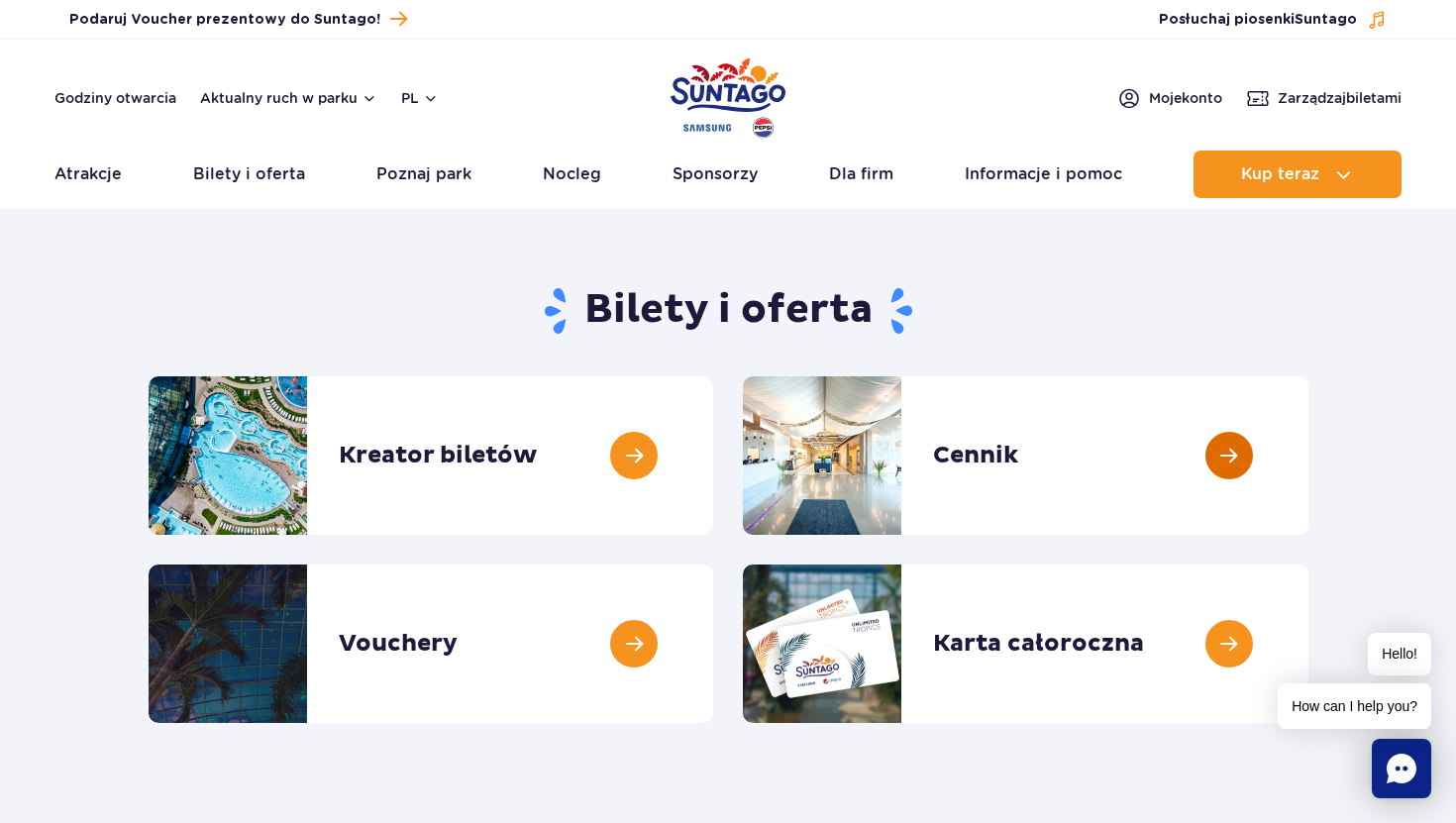 click at bounding box center [1308, 456] 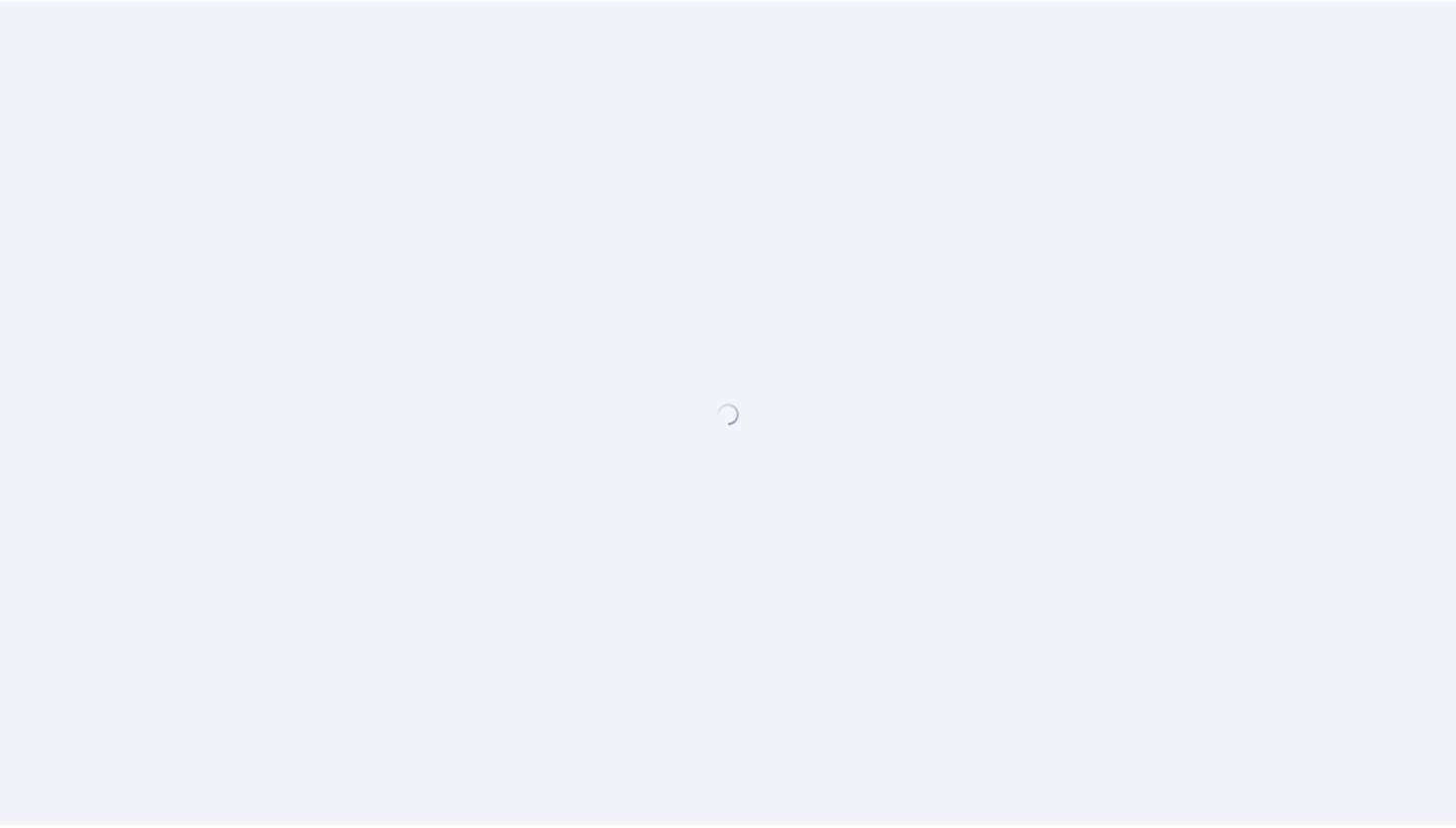 scroll, scrollTop: 0, scrollLeft: 0, axis: both 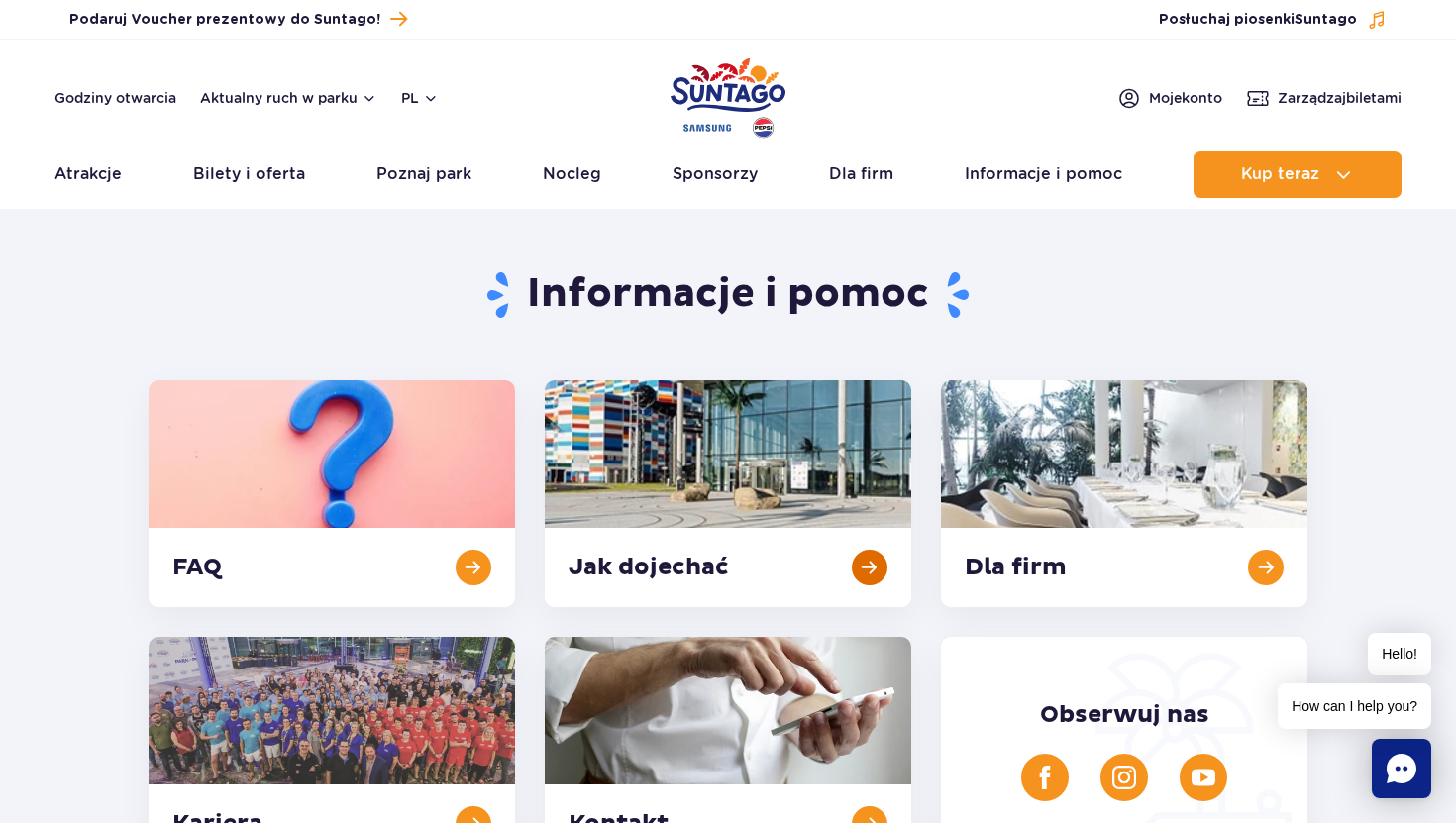 click at bounding box center [728, 493] 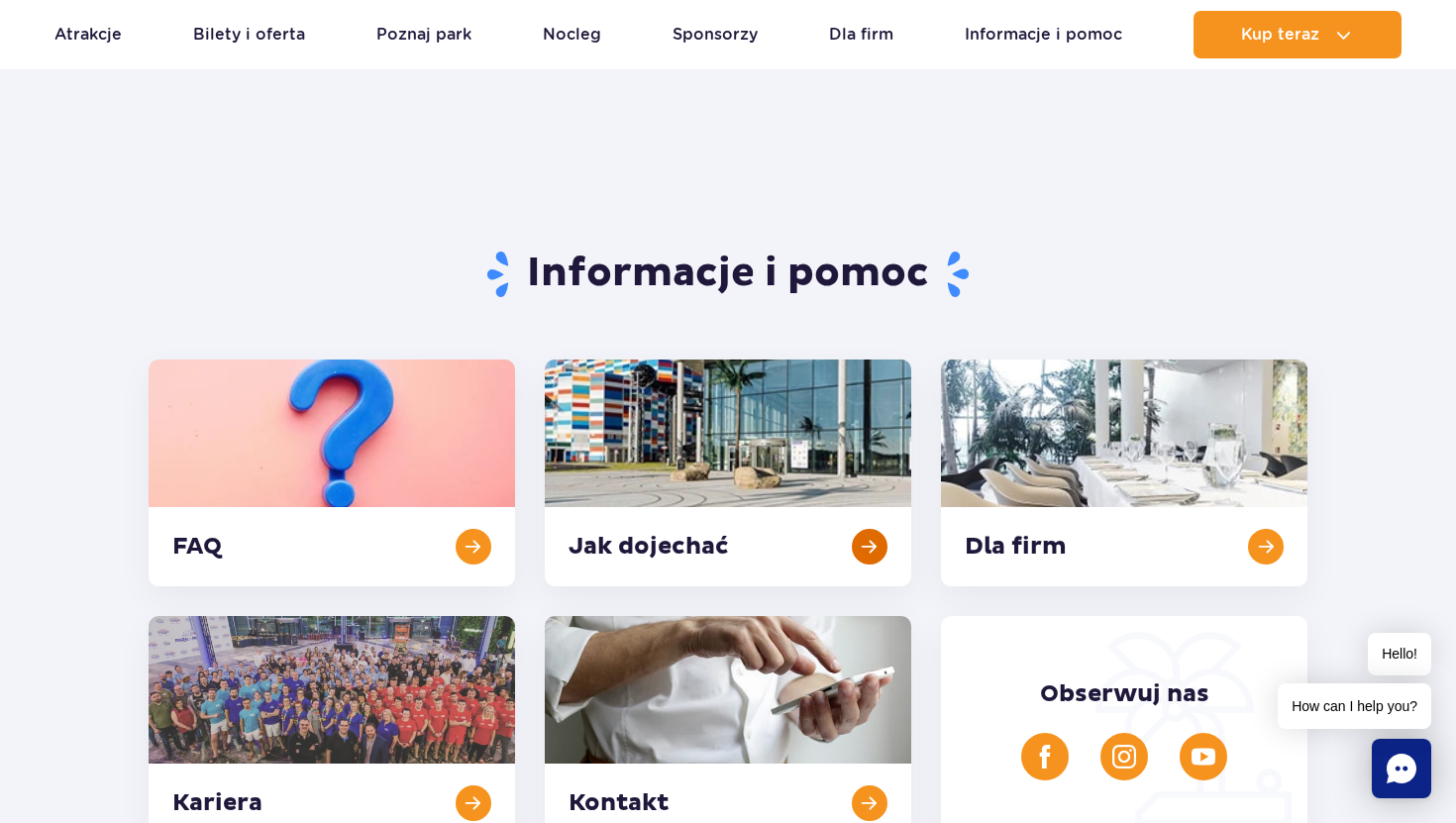 scroll, scrollTop: 0, scrollLeft: 0, axis: both 